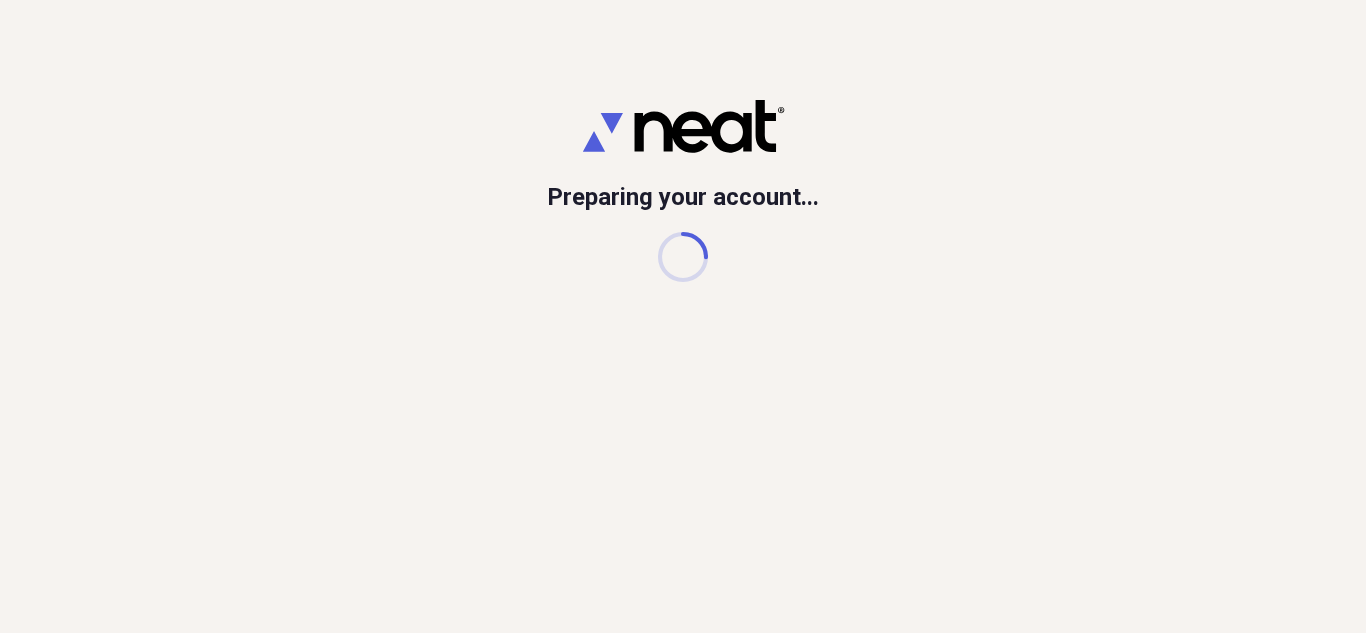 scroll, scrollTop: 0, scrollLeft: 0, axis: both 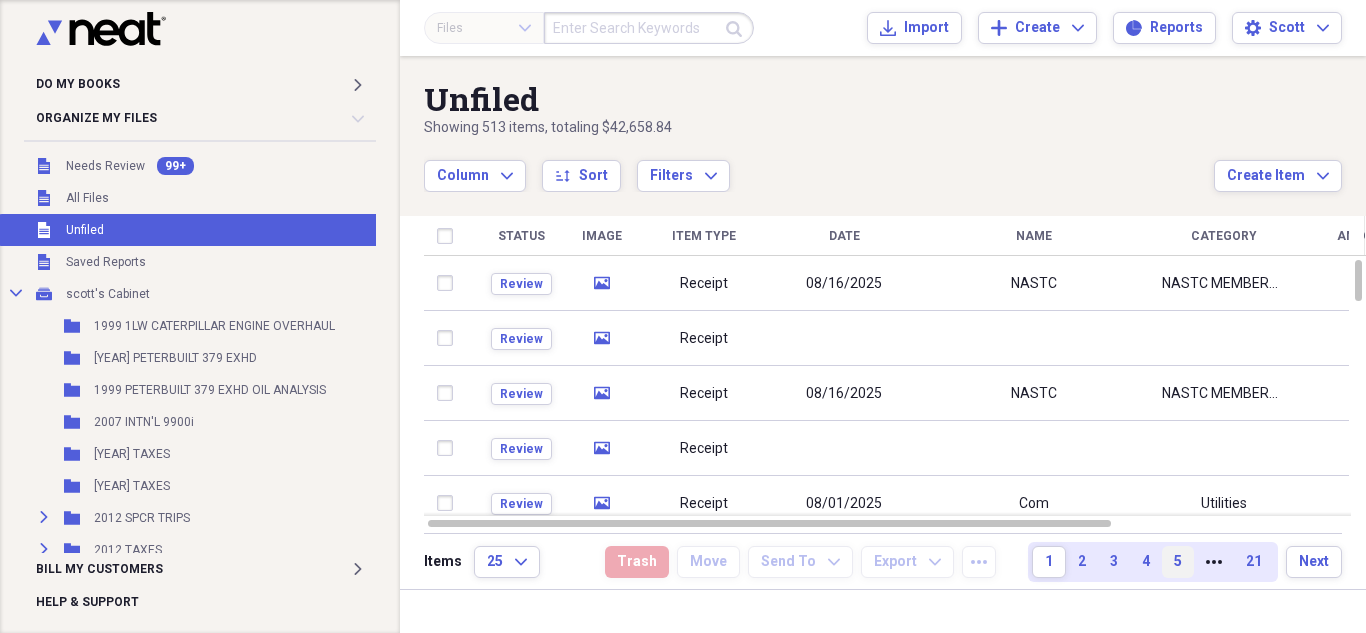 click on "5" at bounding box center [1178, 562] 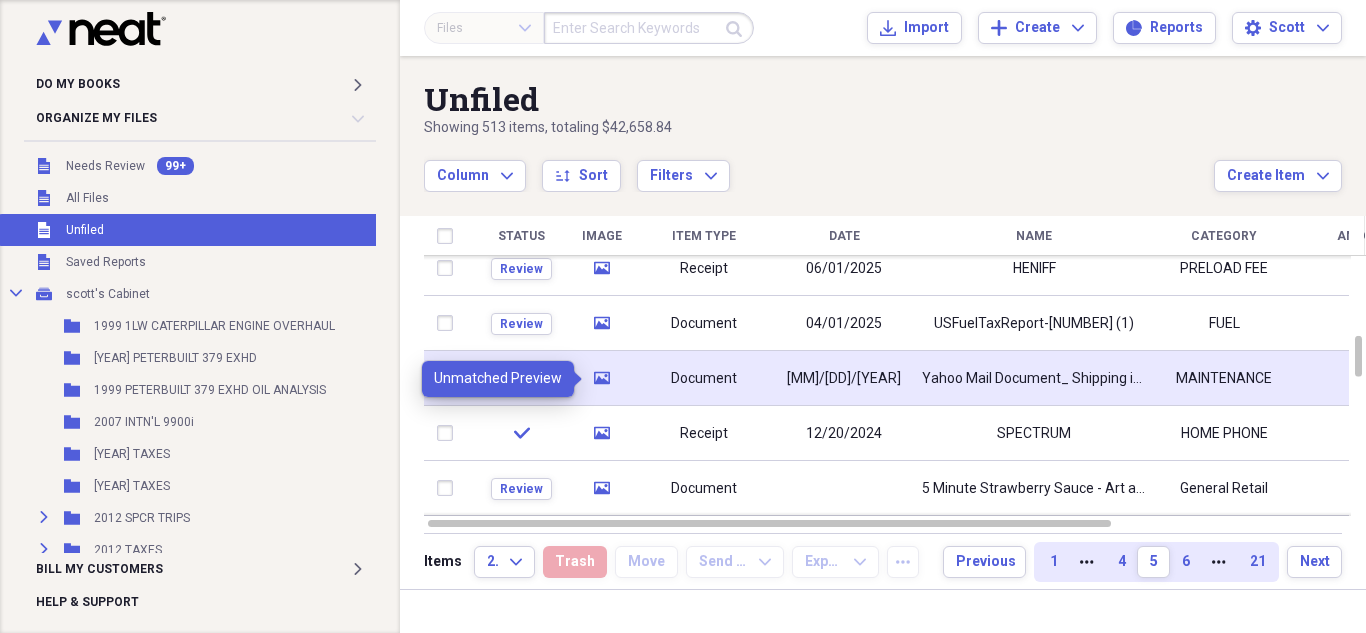 click 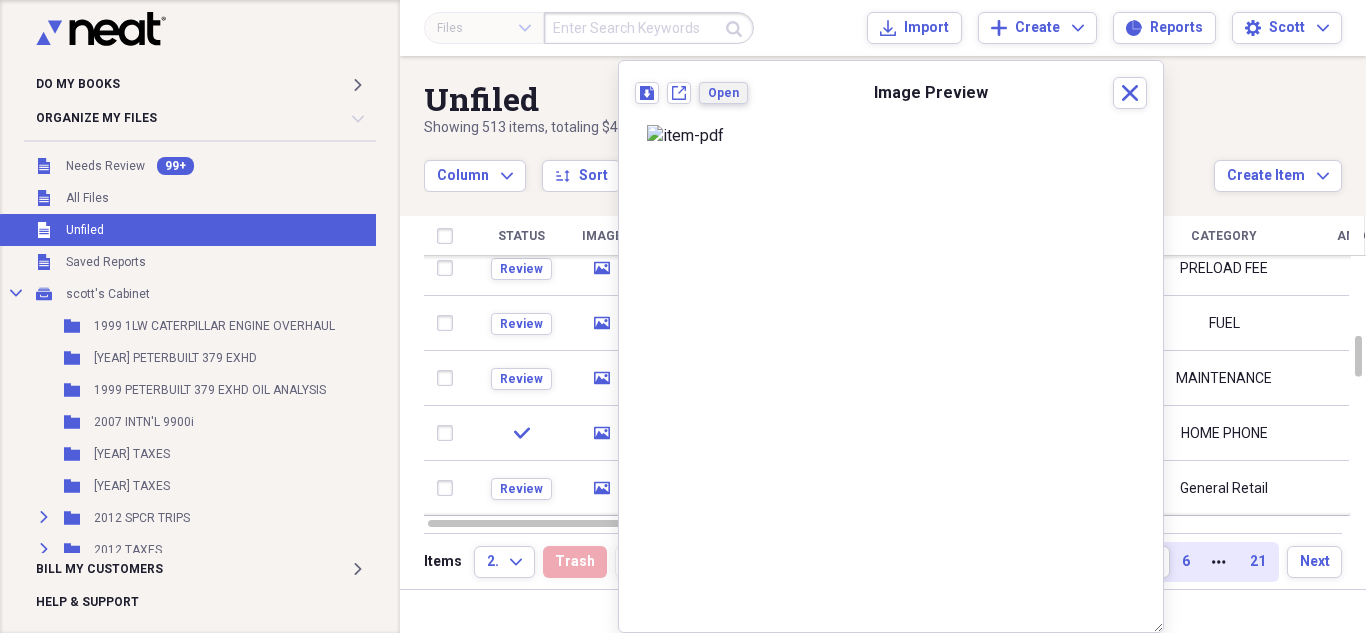 click on "Open" at bounding box center [723, 93] 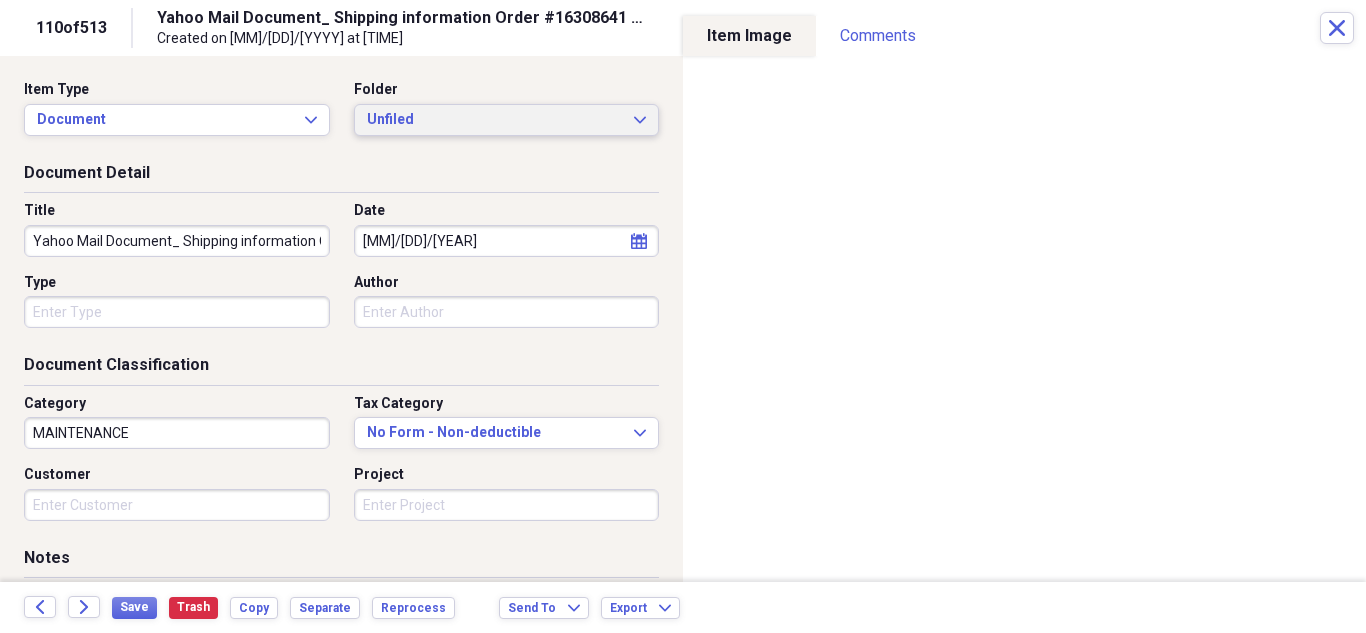 click on "Unfiled" at bounding box center (495, 120) 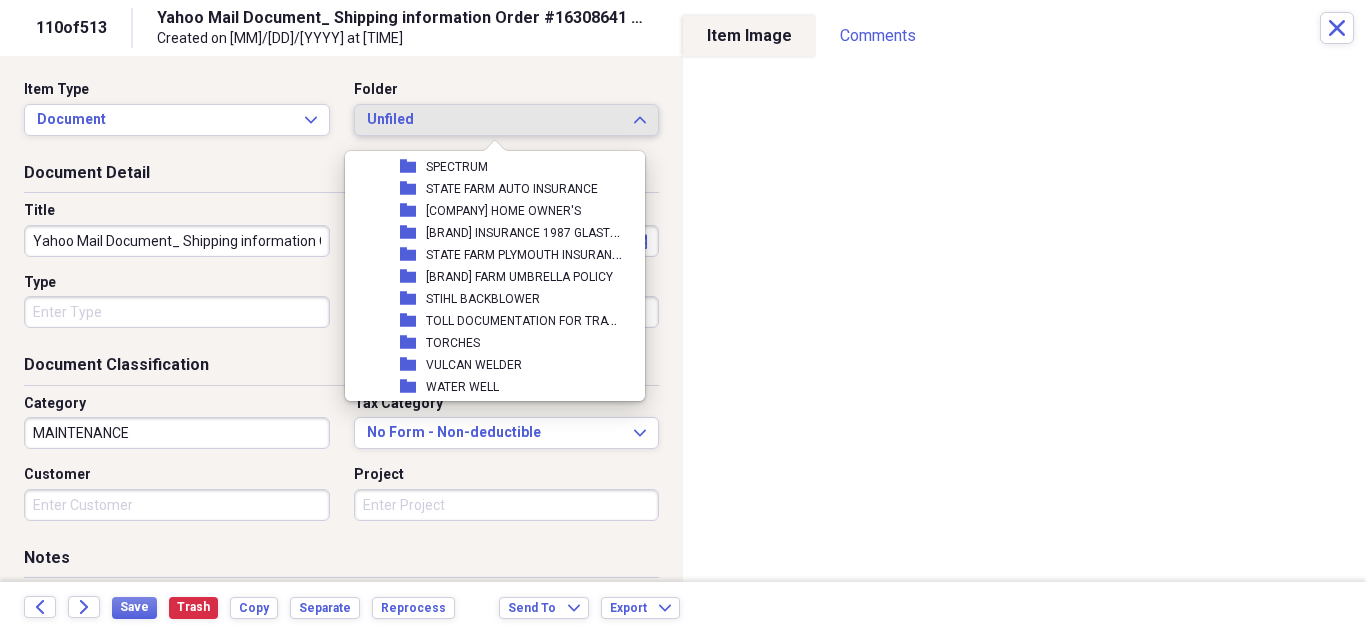 scroll, scrollTop: 7304, scrollLeft: 0, axis: vertical 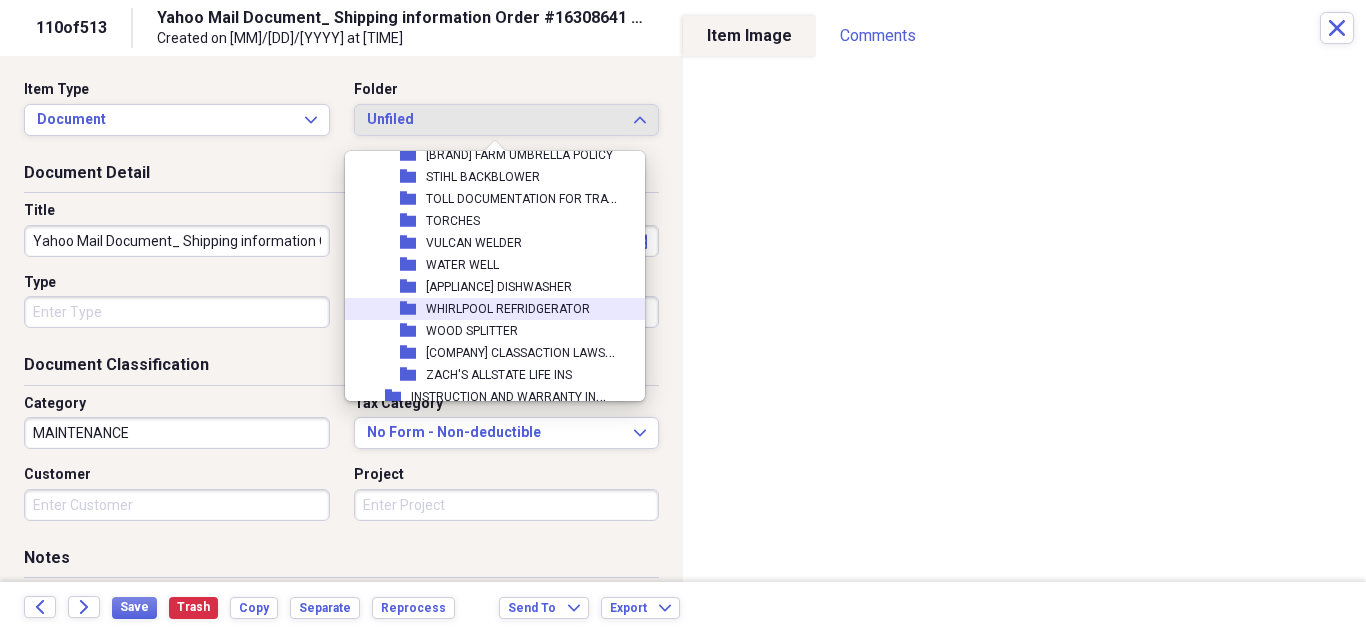 click on "WHIRLPOOL REFRIDGERATOR" at bounding box center [508, 309] 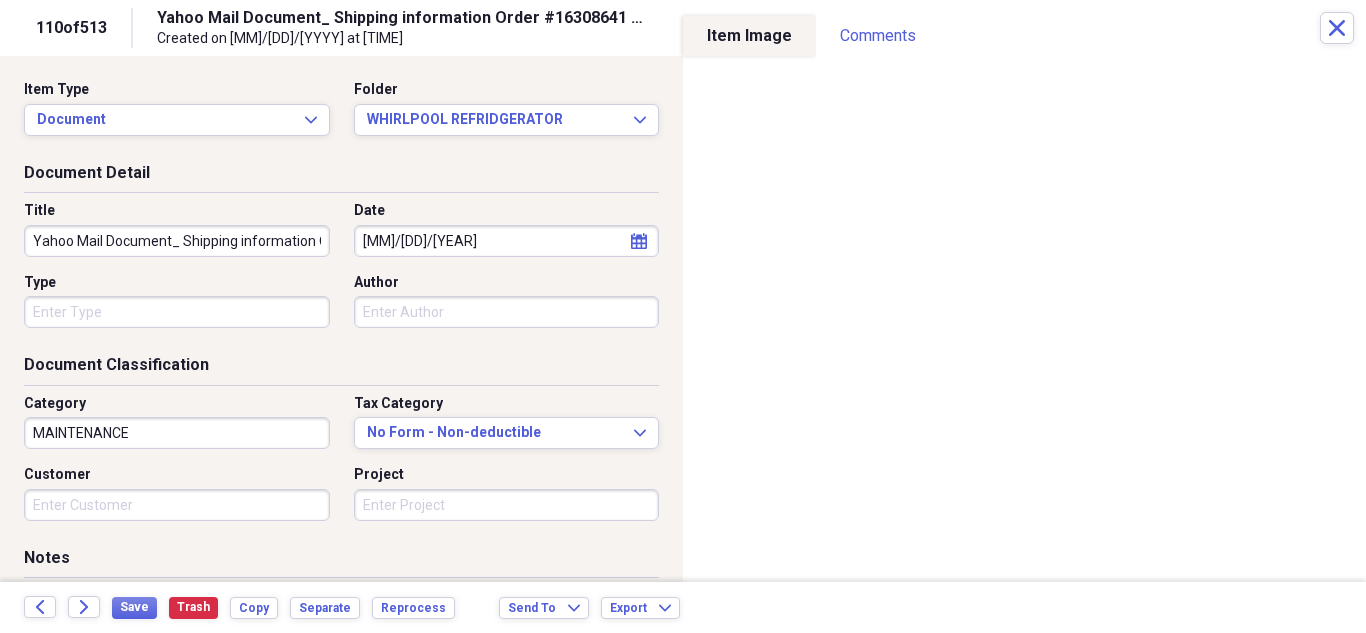 click on "Yahoo Mail Document_ Shipping information Order #16308641 - AppliancePartsPros" at bounding box center (177, 241) 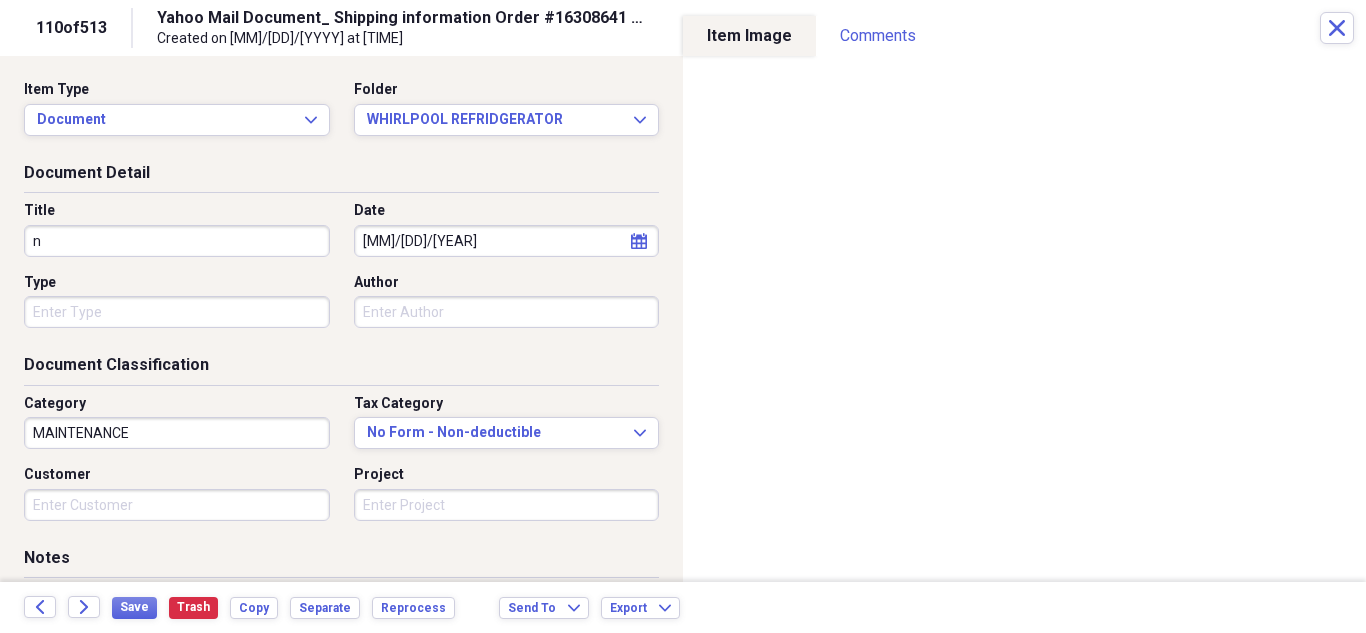 type on "n" 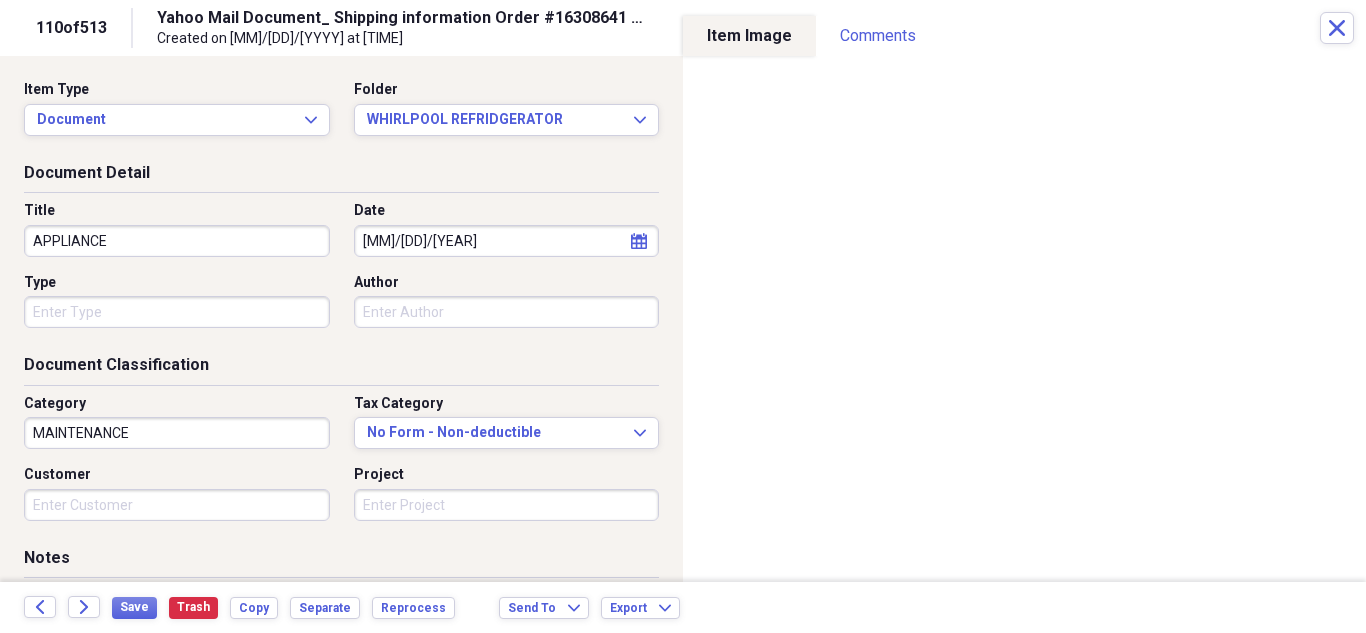 click on "APPLIANCE" at bounding box center [177, 241] 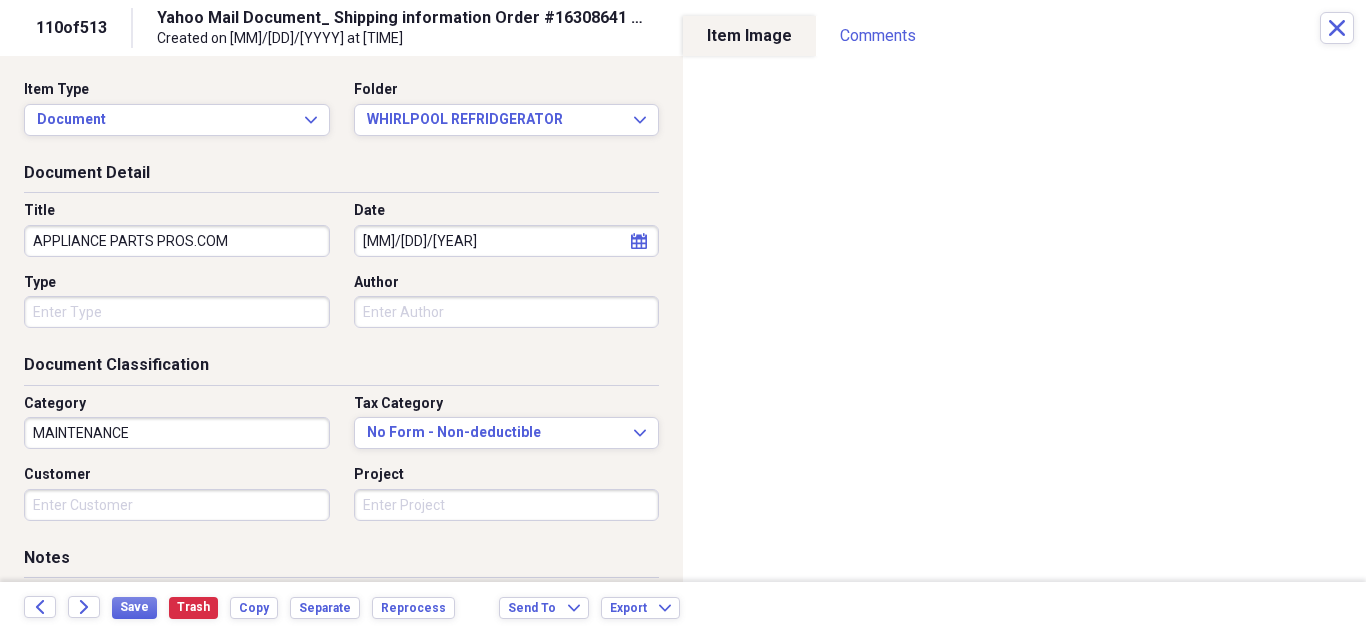 type on "APPLIANCE PARTS PROS.COM" 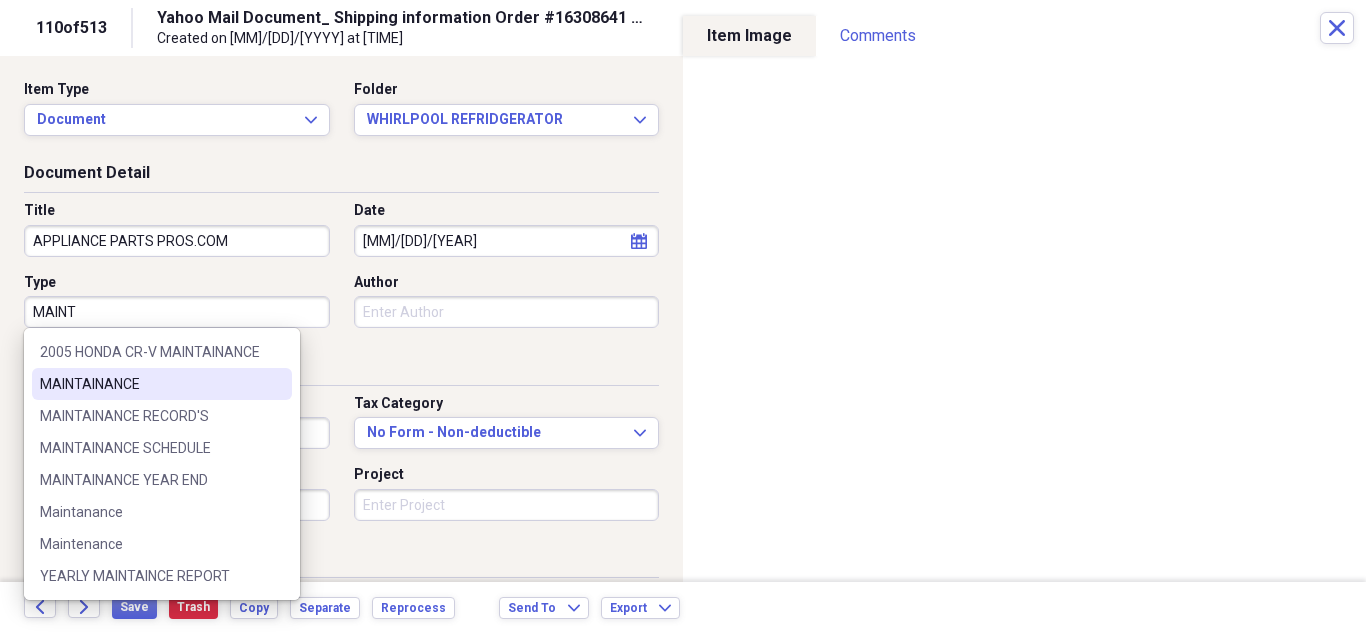 click on "MAINTAINANCE" at bounding box center (150, 384) 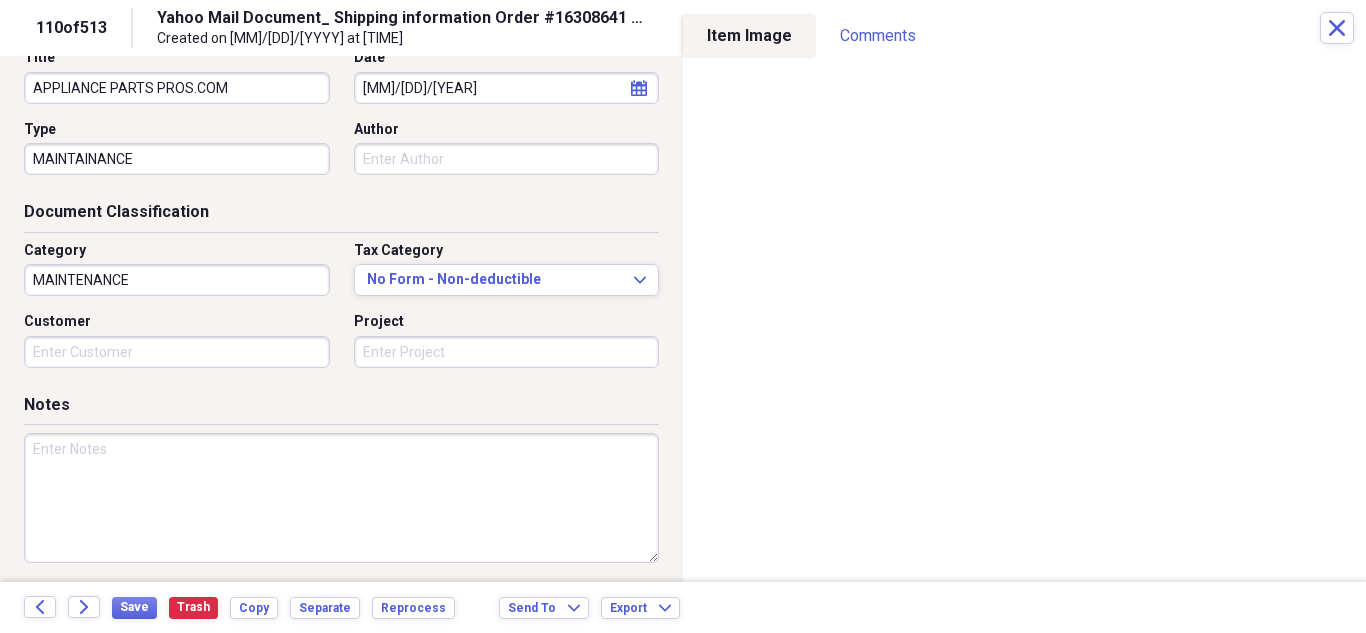 scroll, scrollTop: 200, scrollLeft: 0, axis: vertical 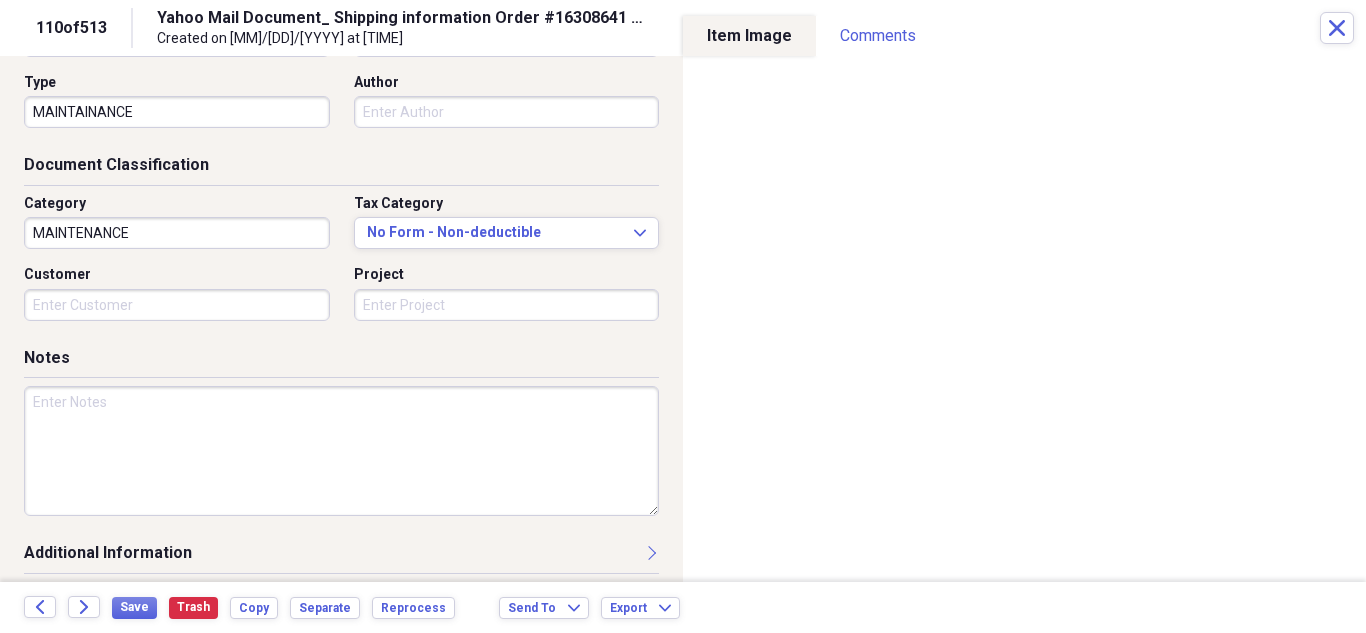 click at bounding box center [341, 451] 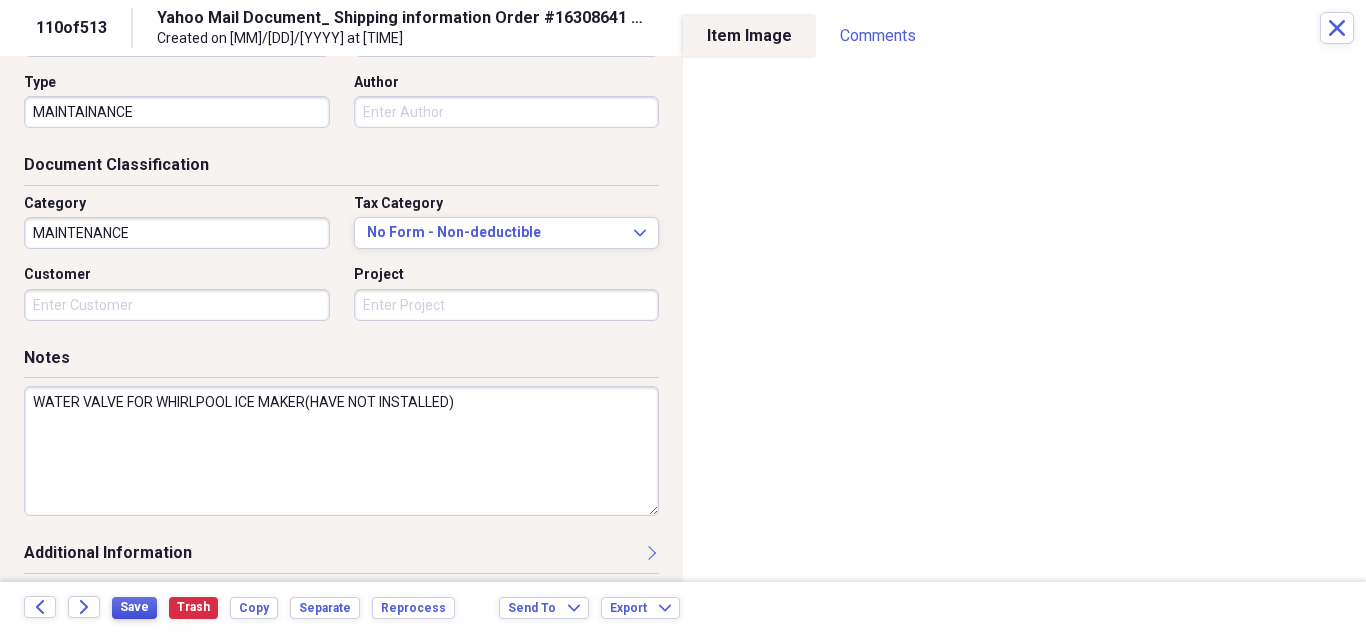 type on "WATER VALVE FOR WHIRLPOOL ICE MAKER(HAVE NOT INSTALLED)" 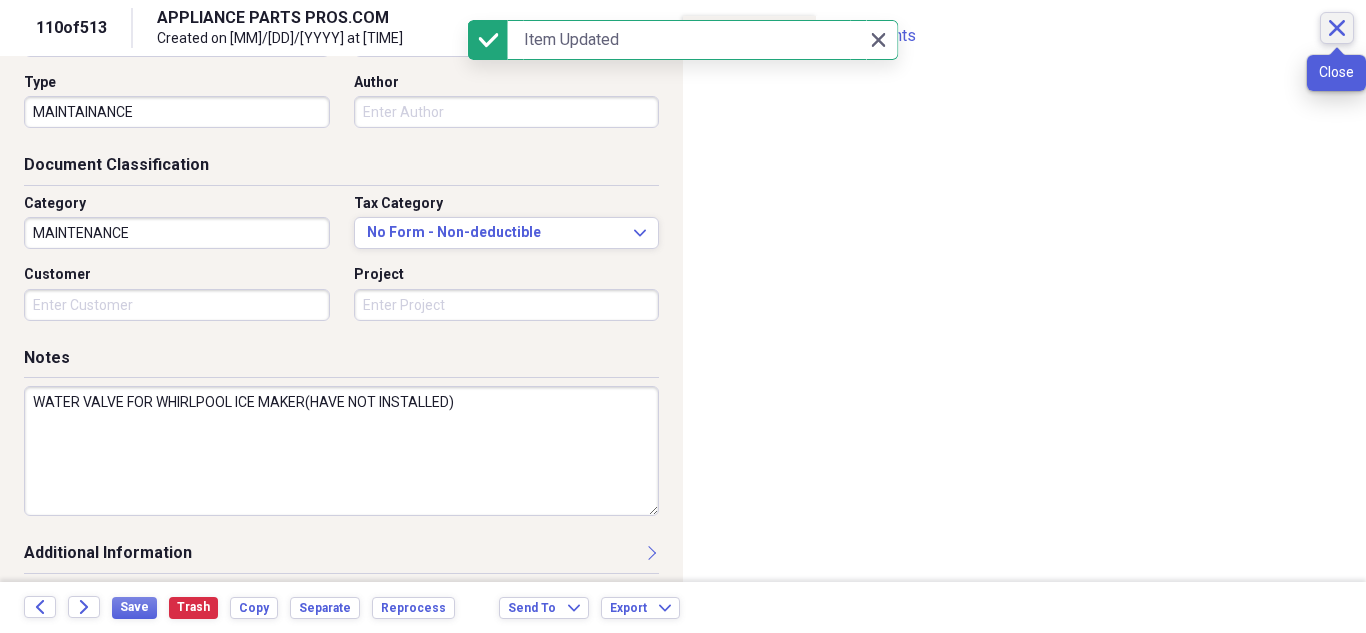 click on "Close" 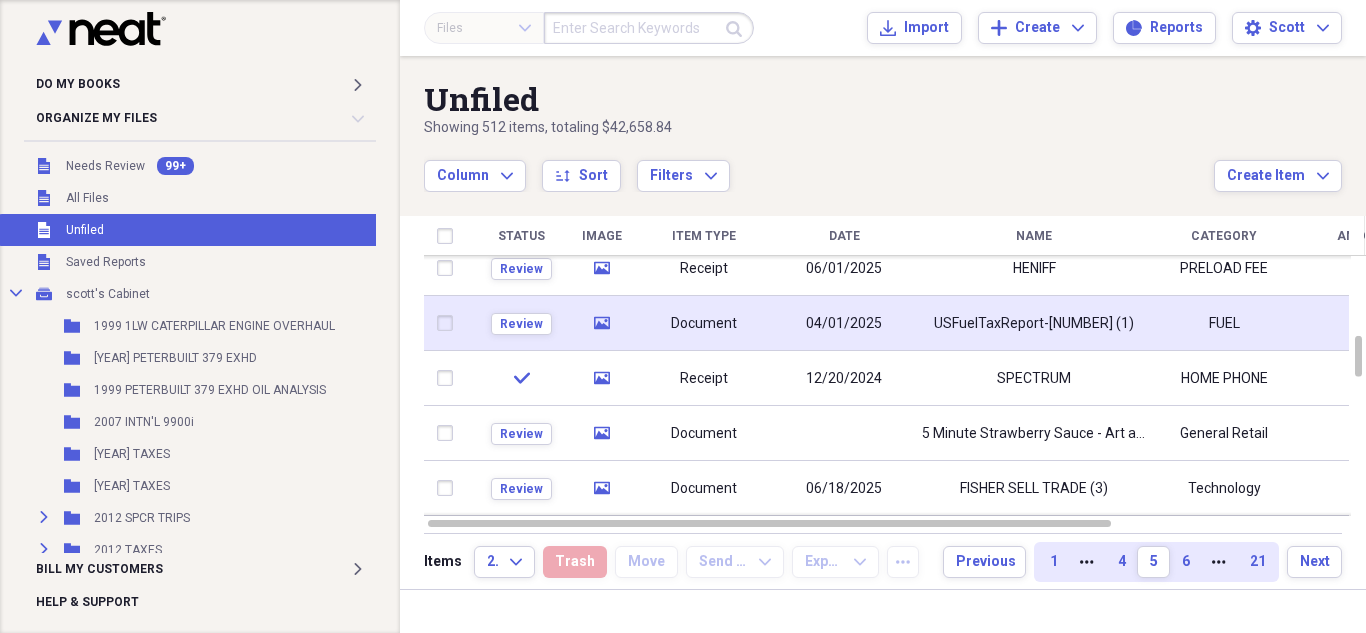 click on "media" 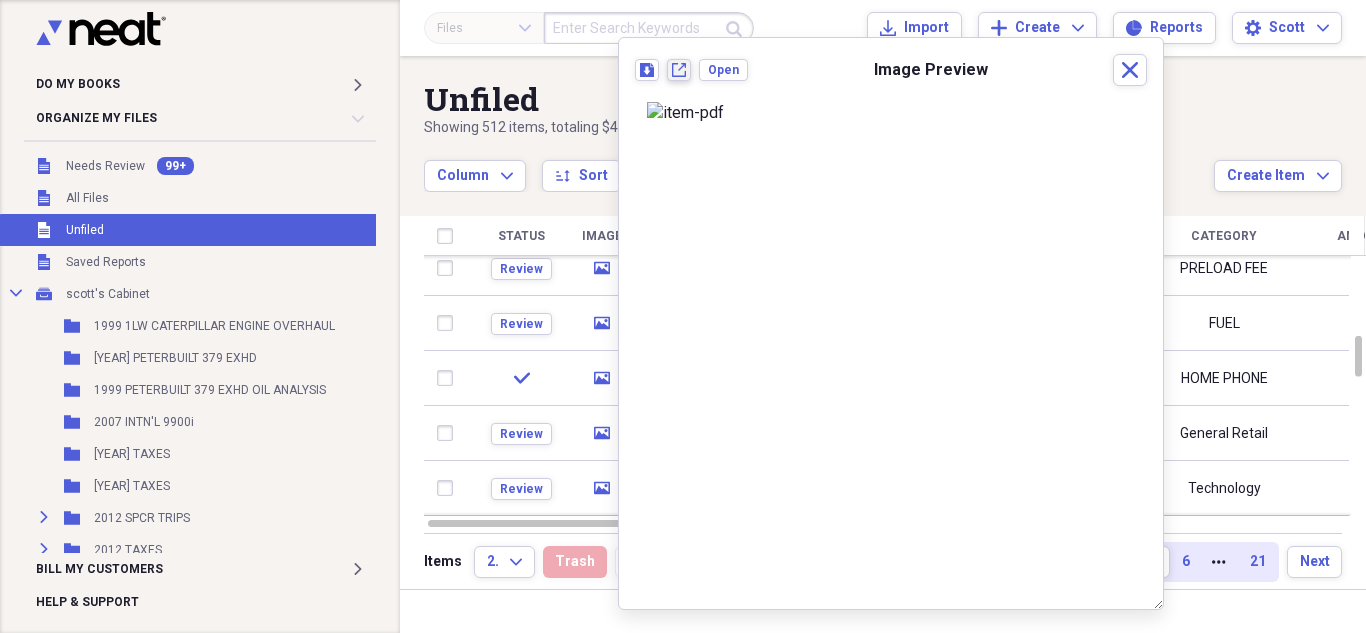 click on "New tab" 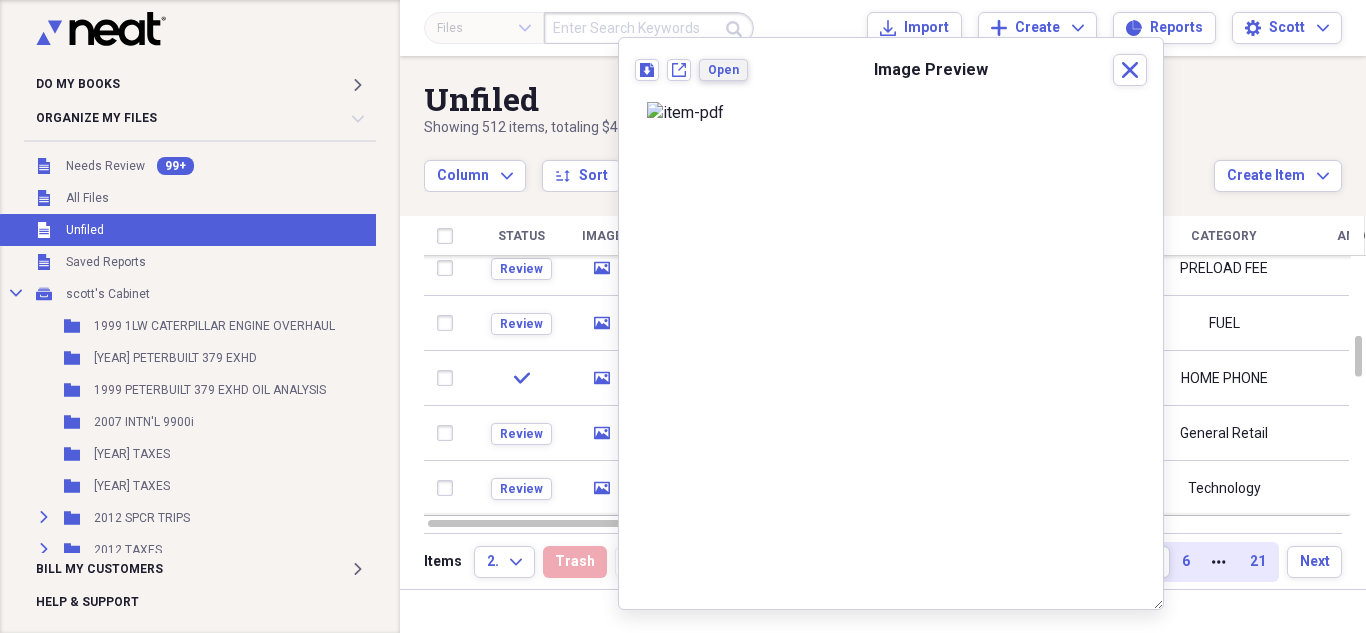 click on "Open" at bounding box center (723, 70) 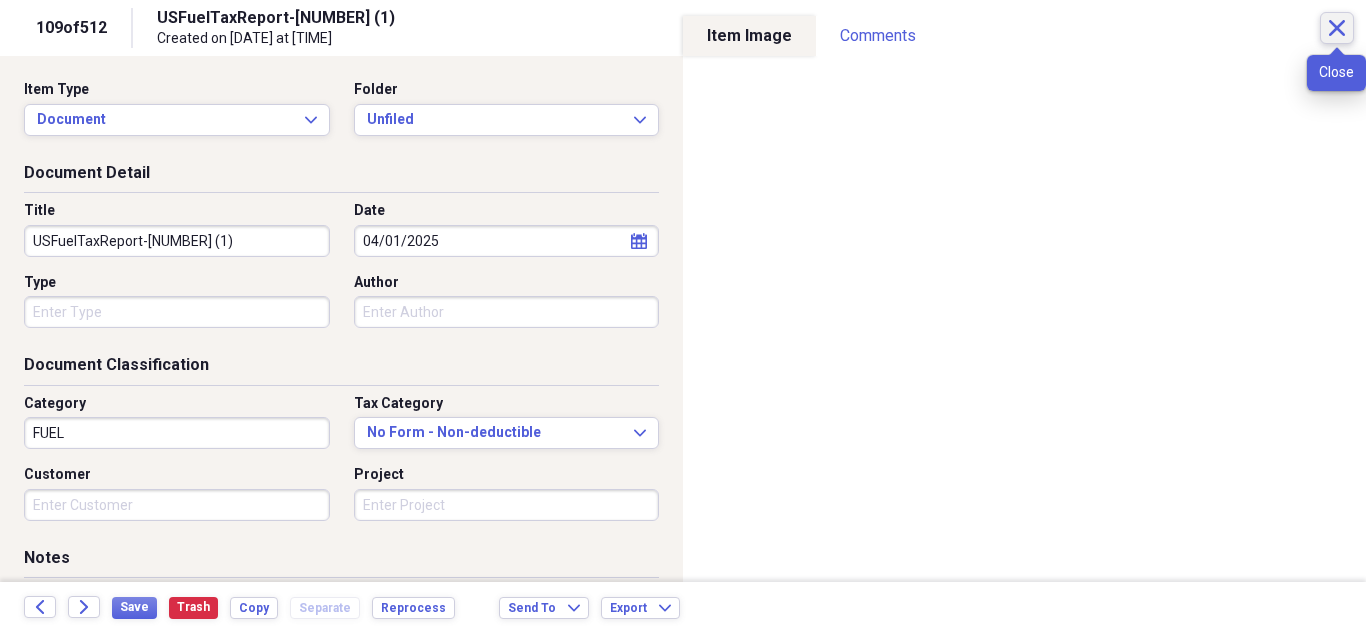 click 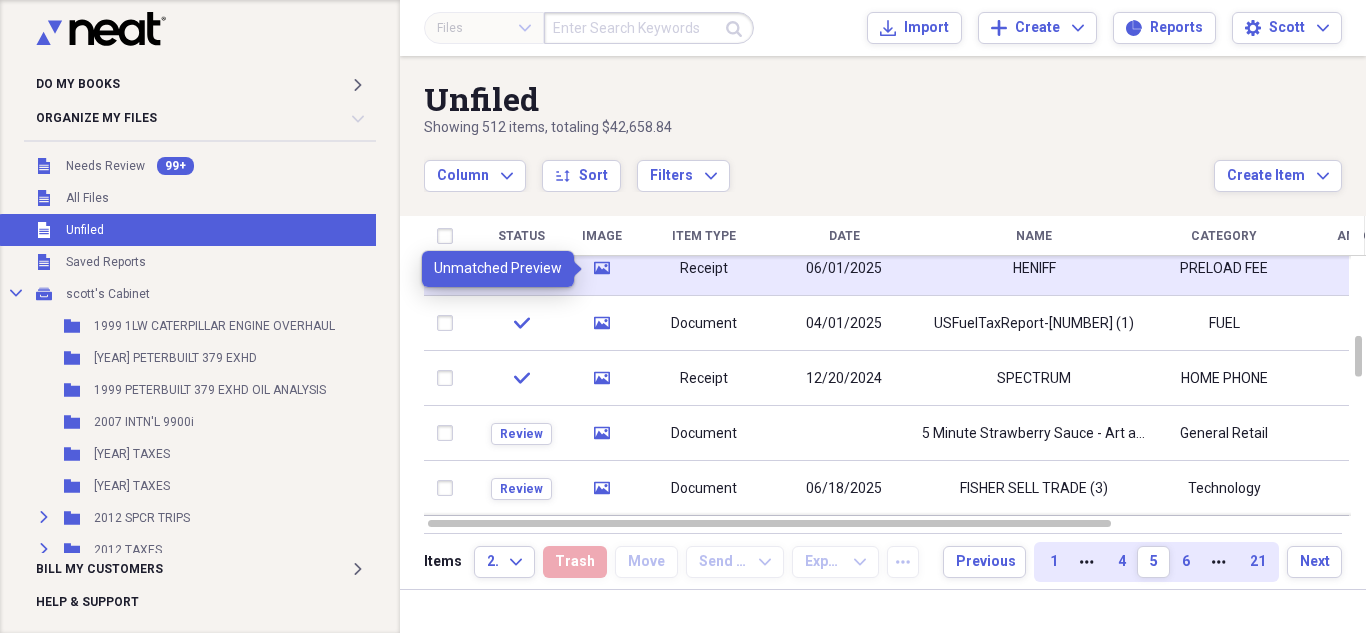 click 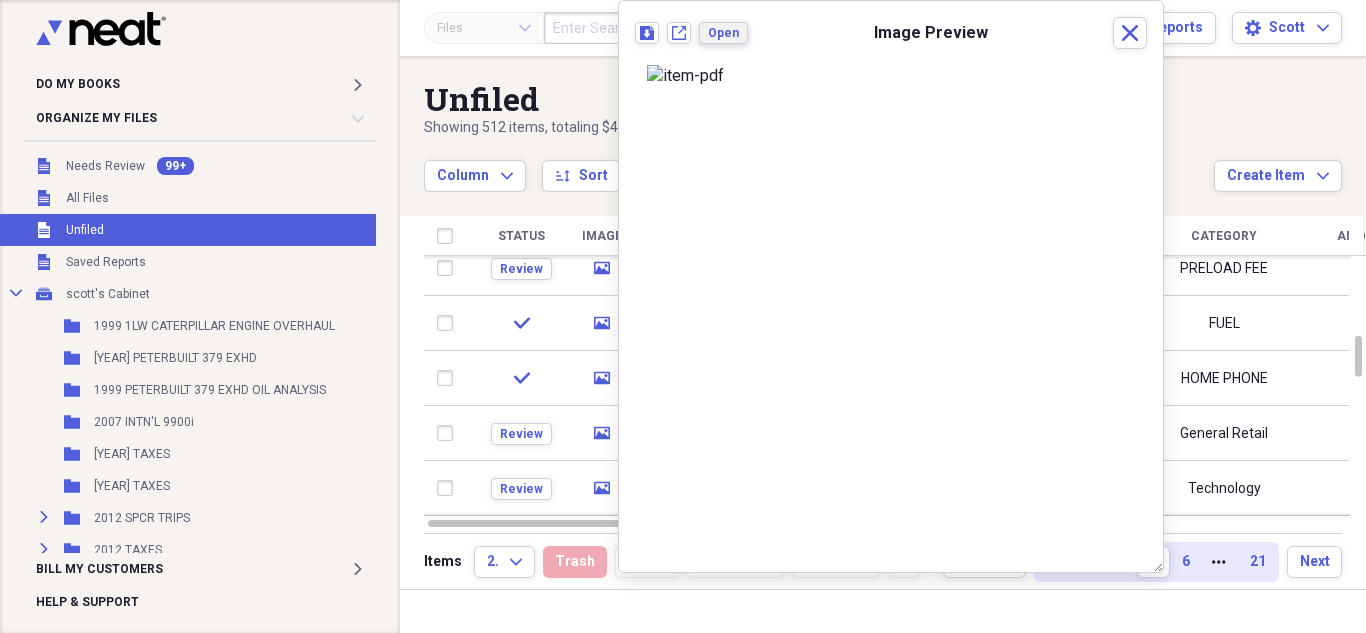 click on "Open" at bounding box center (723, 33) 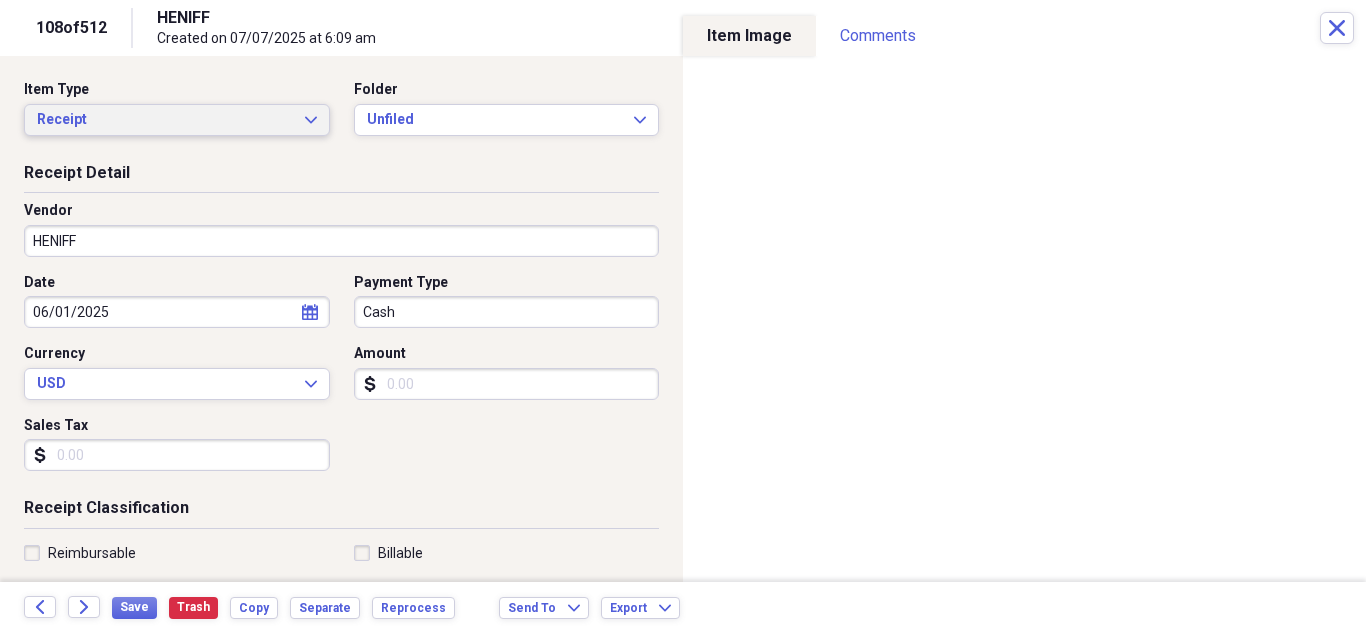 click on "Receipt" at bounding box center [165, 120] 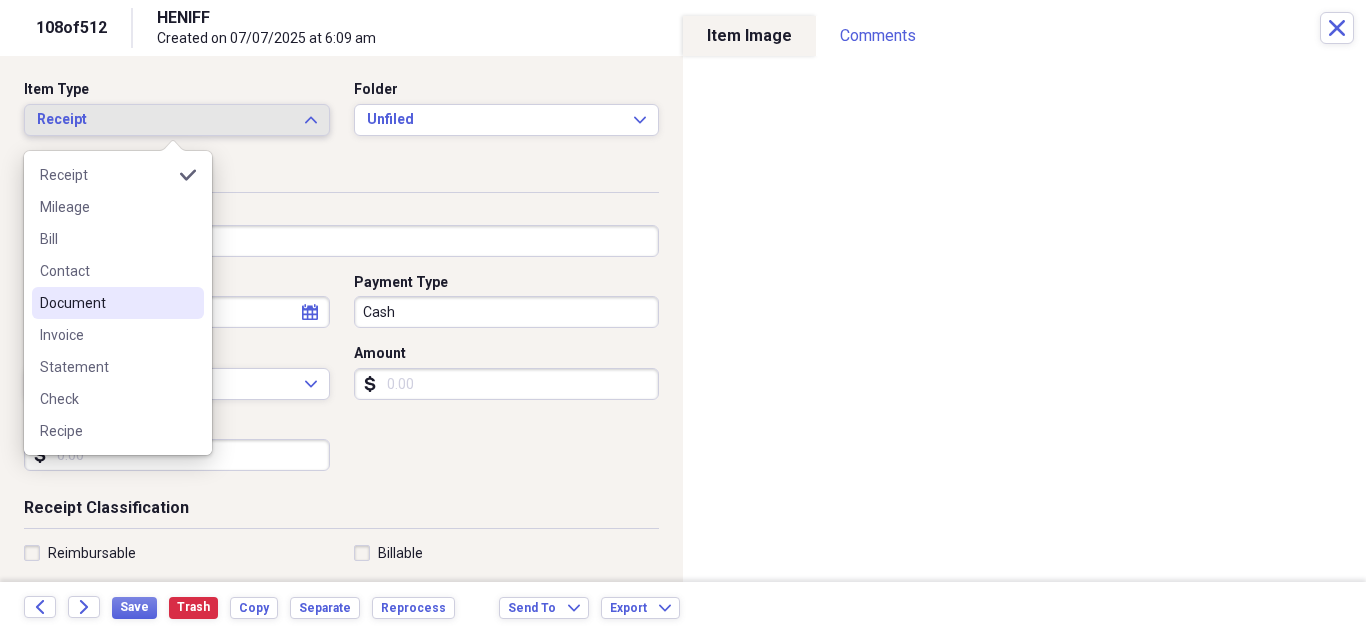 click on "Document" at bounding box center [106, 303] 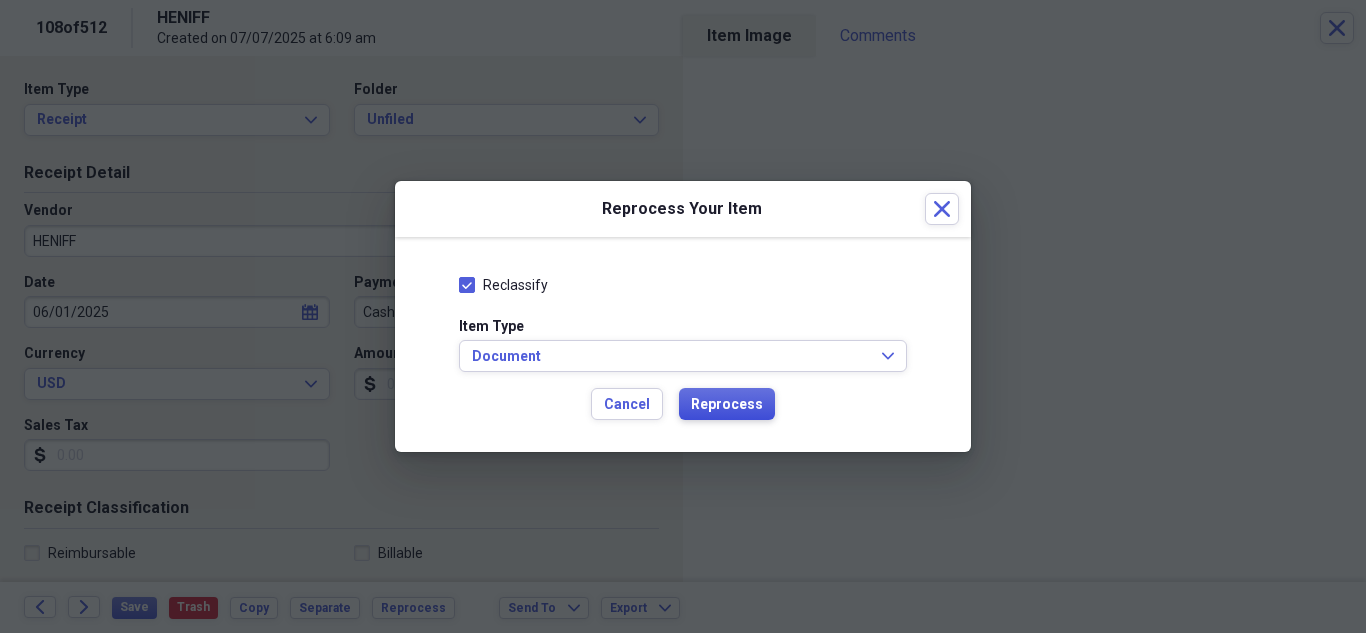 click on "Reprocess" at bounding box center [727, 405] 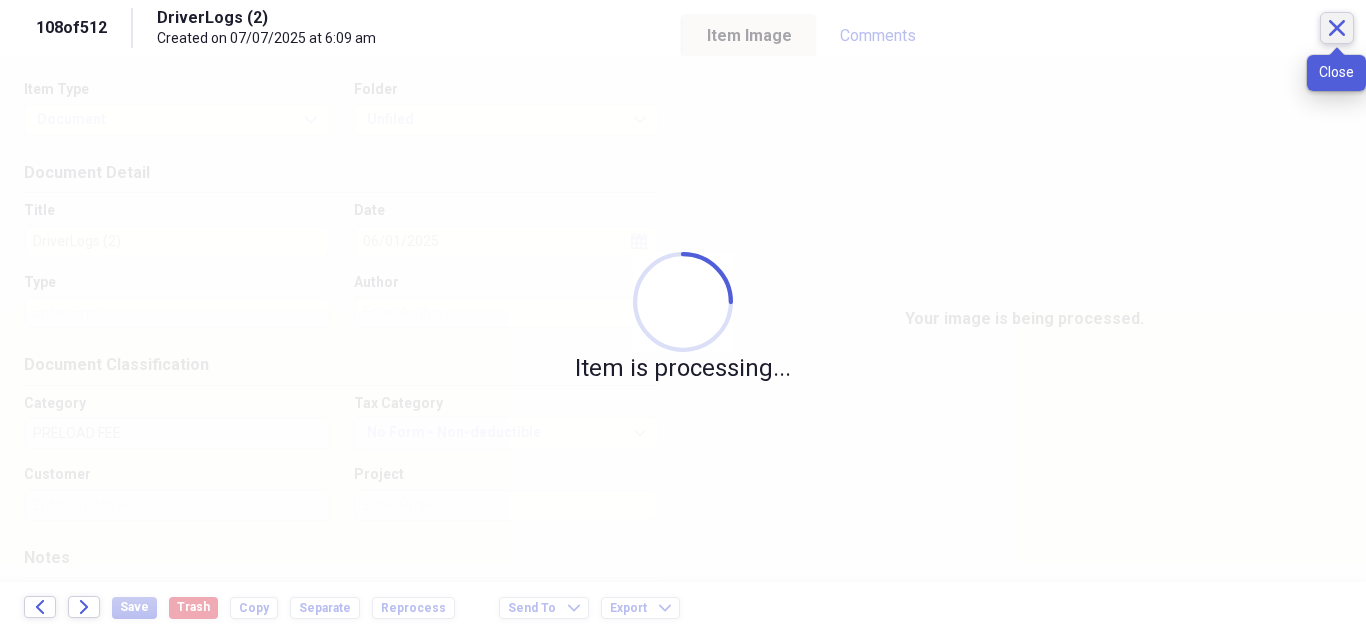 click on "Close" 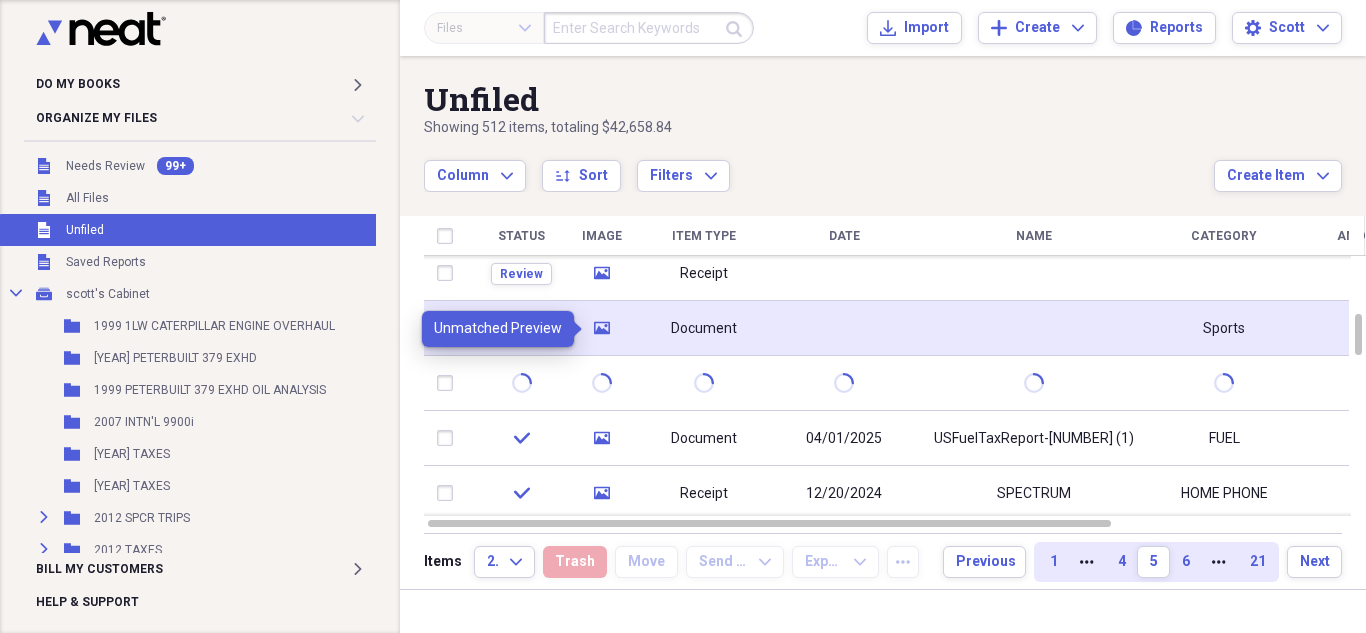 click 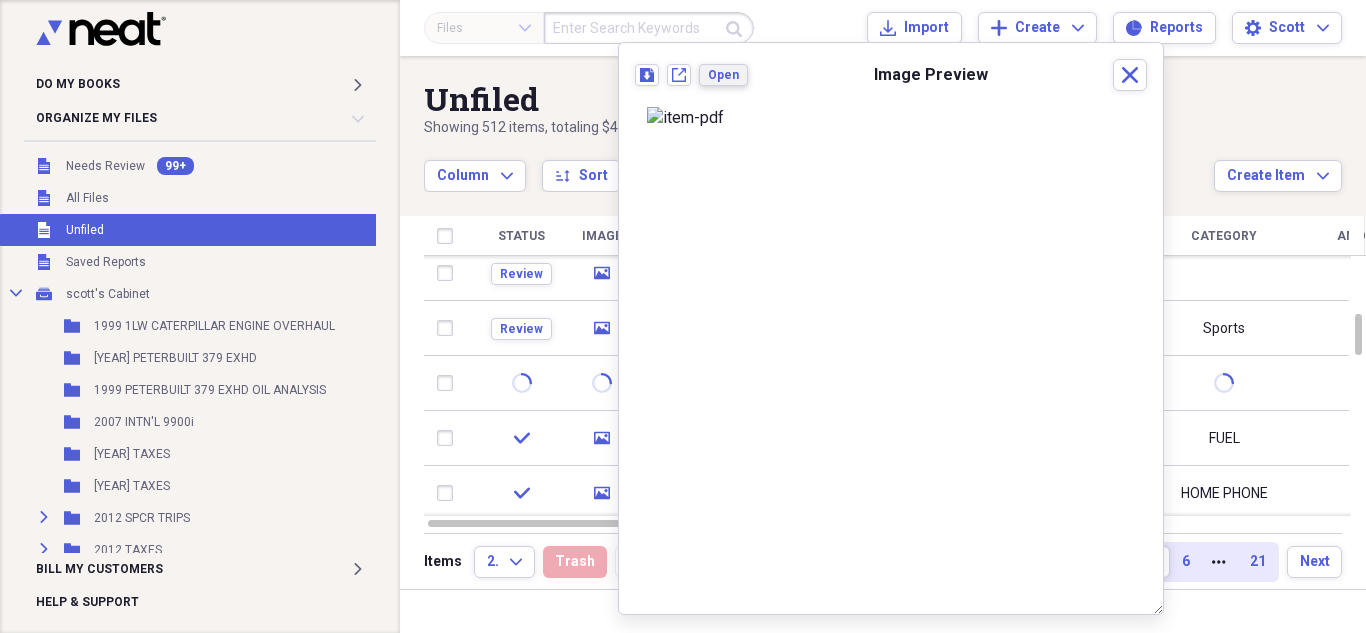 click on "Open" at bounding box center [723, 75] 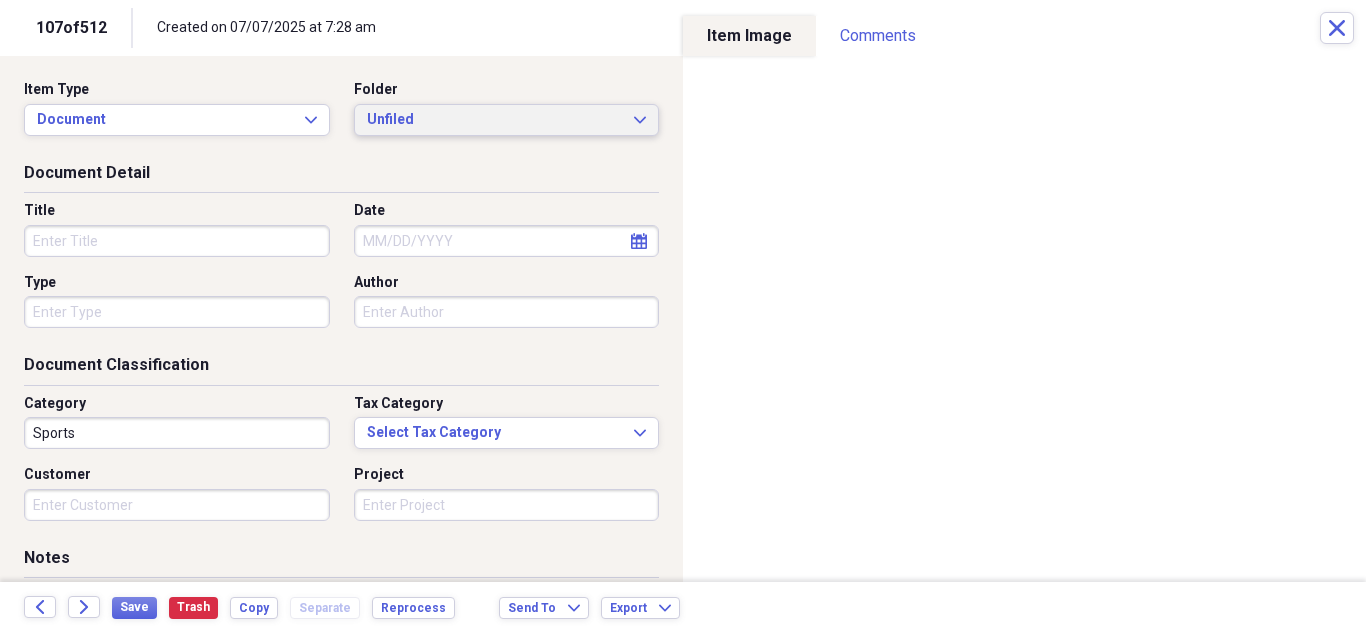 click on "Unfiled" at bounding box center [495, 120] 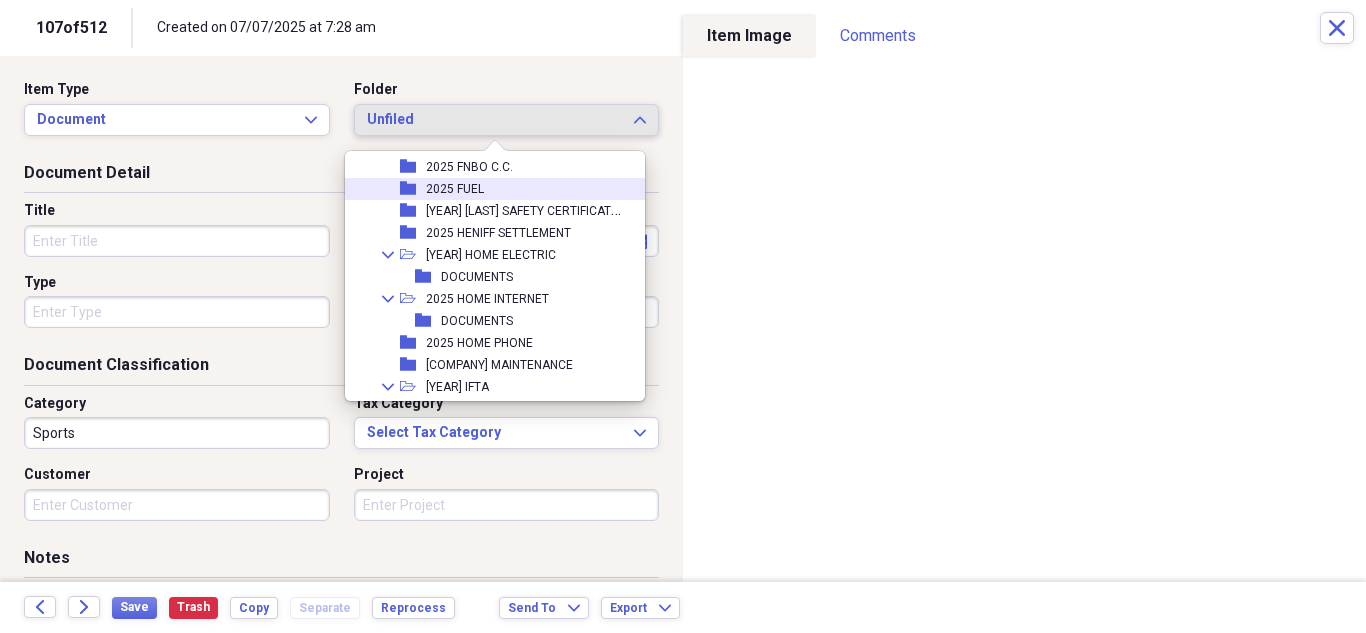 scroll, scrollTop: 1100, scrollLeft: 0, axis: vertical 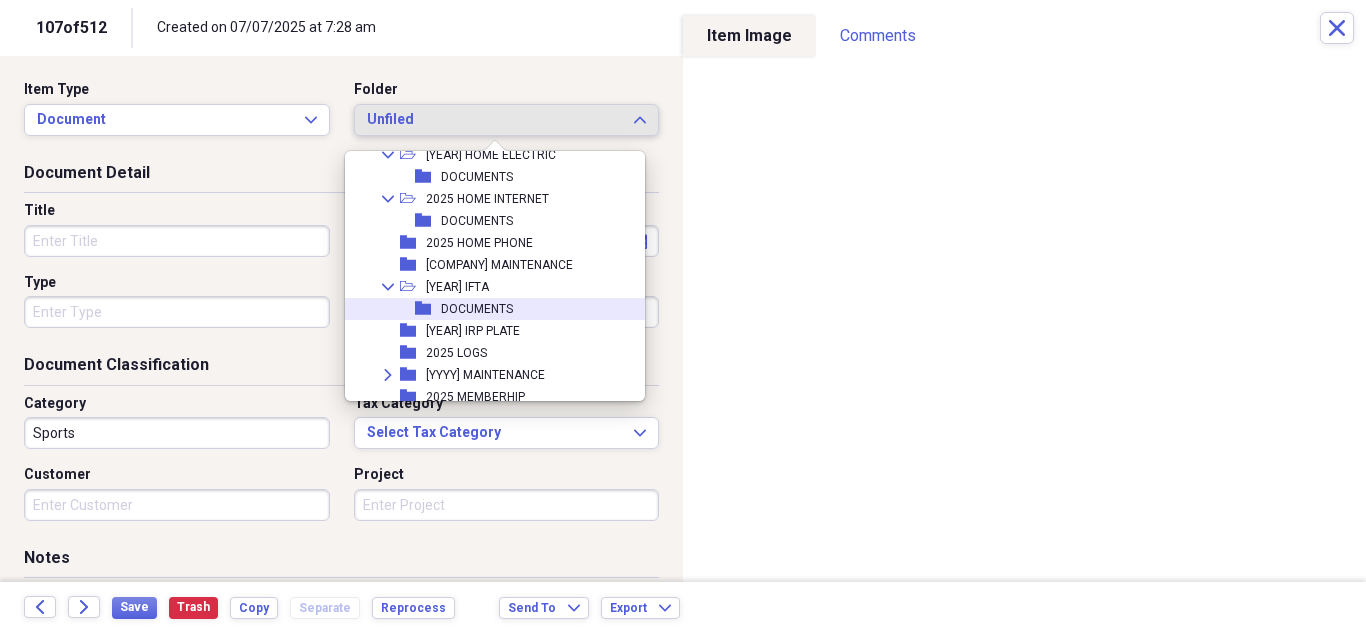 click on "DOCUMENTS" at bounding box center [477, 309] 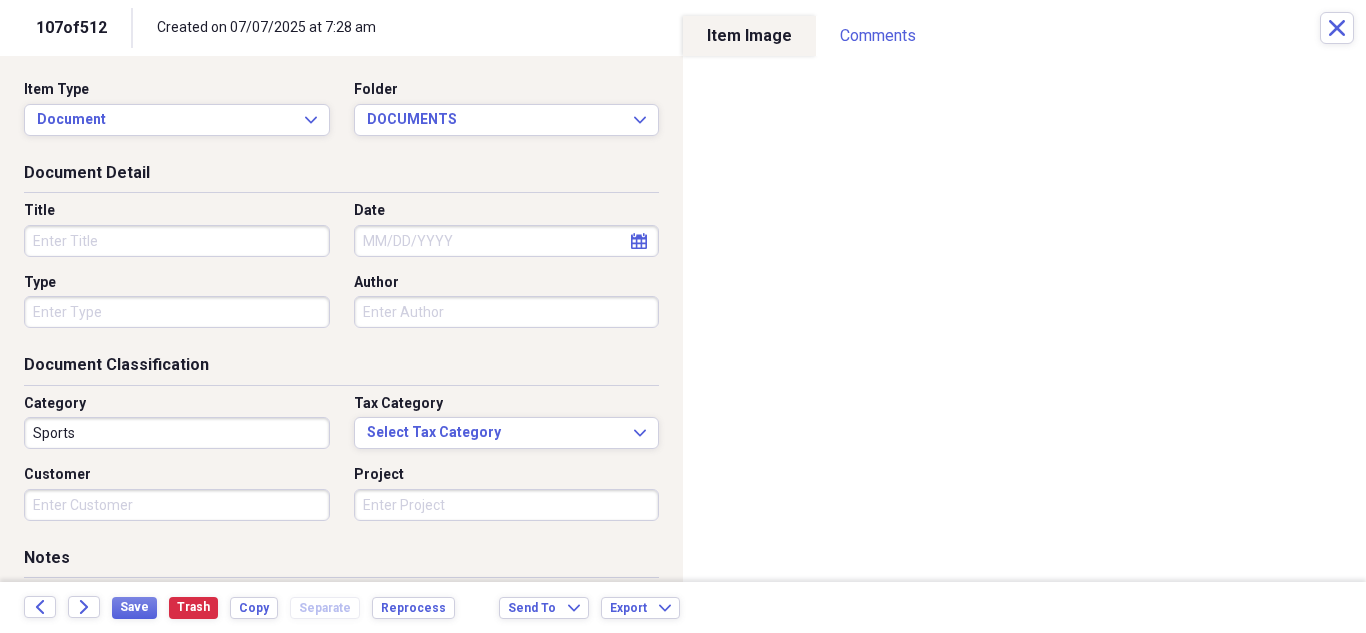 click on "Title" at bounding box center (177, 241) 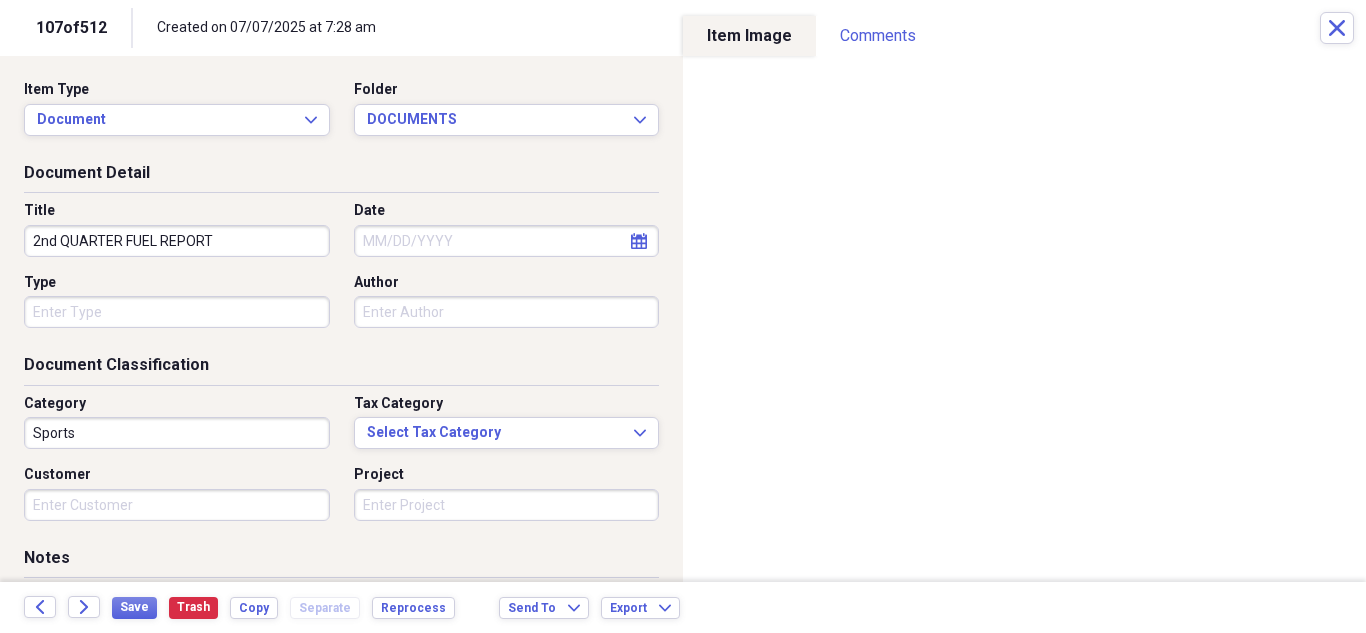 type on "2nd QUARTER FUEL REPORT" 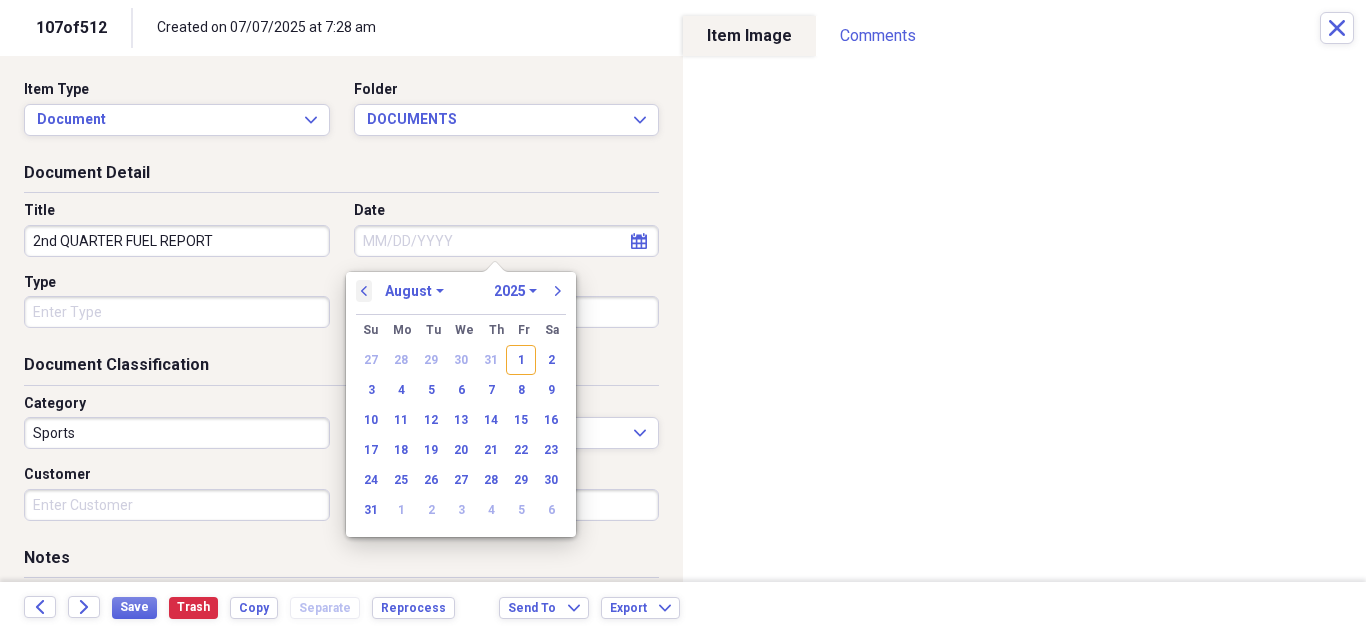 click on "previous" at bounding box center (364, 291) 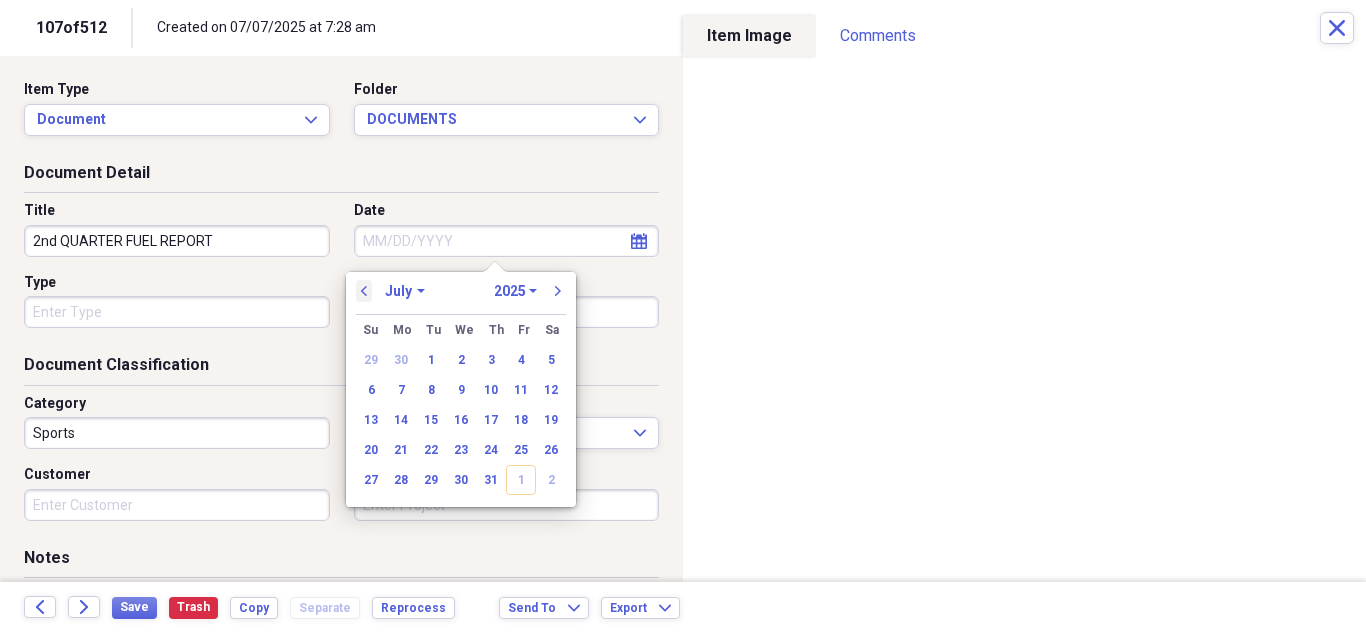 click on "previous" at bounding box center (364, 291) 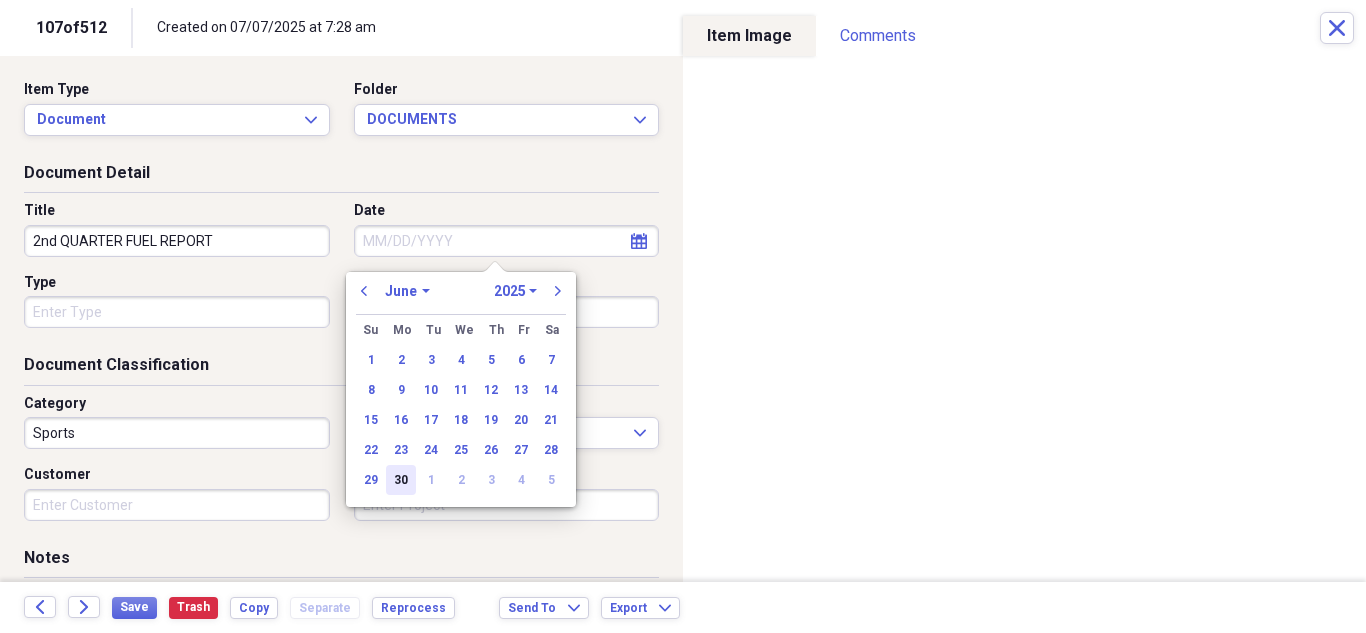 click on "30" at bounding box center (401, 480) 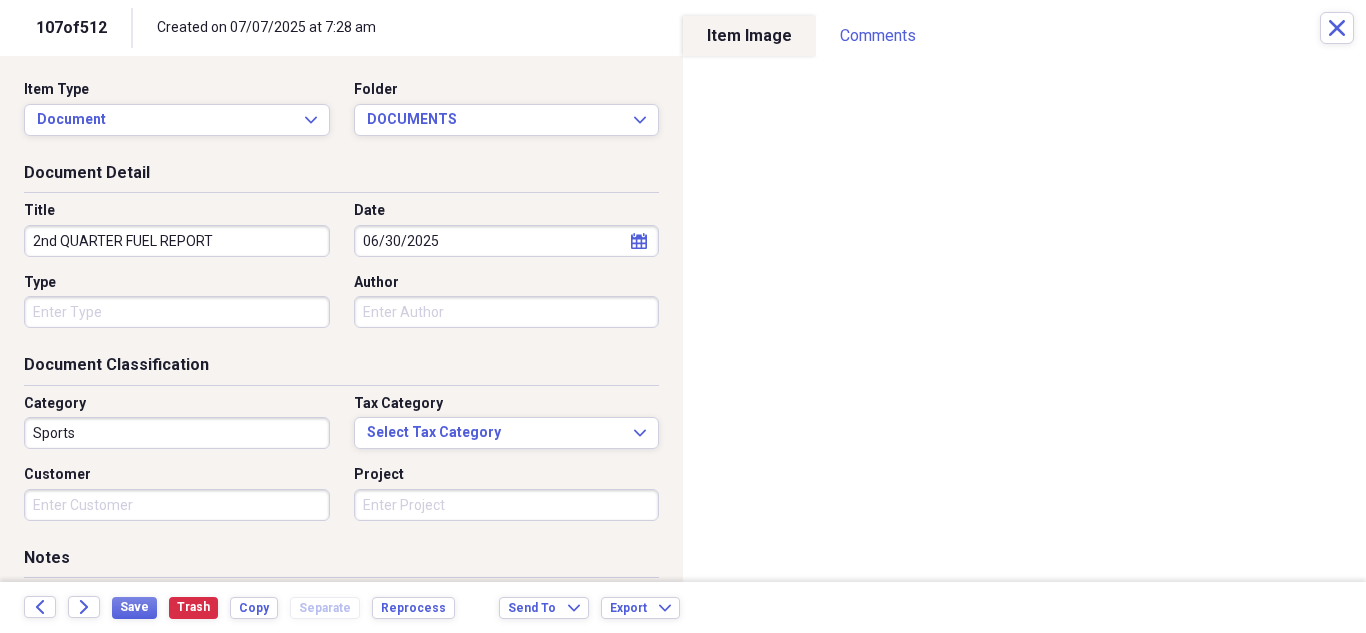 click on "Type" at bounding box center (177, 312) 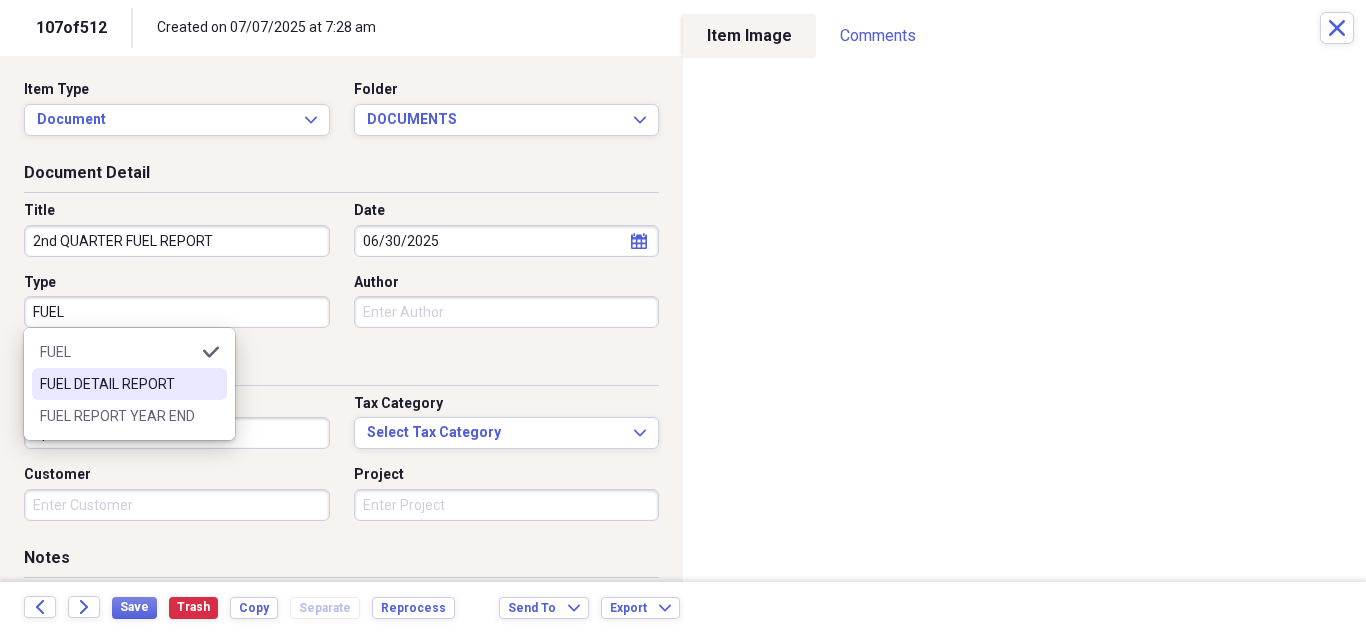 click on "FUEL DETAIL REPORT" at bounding box center (117, 384) 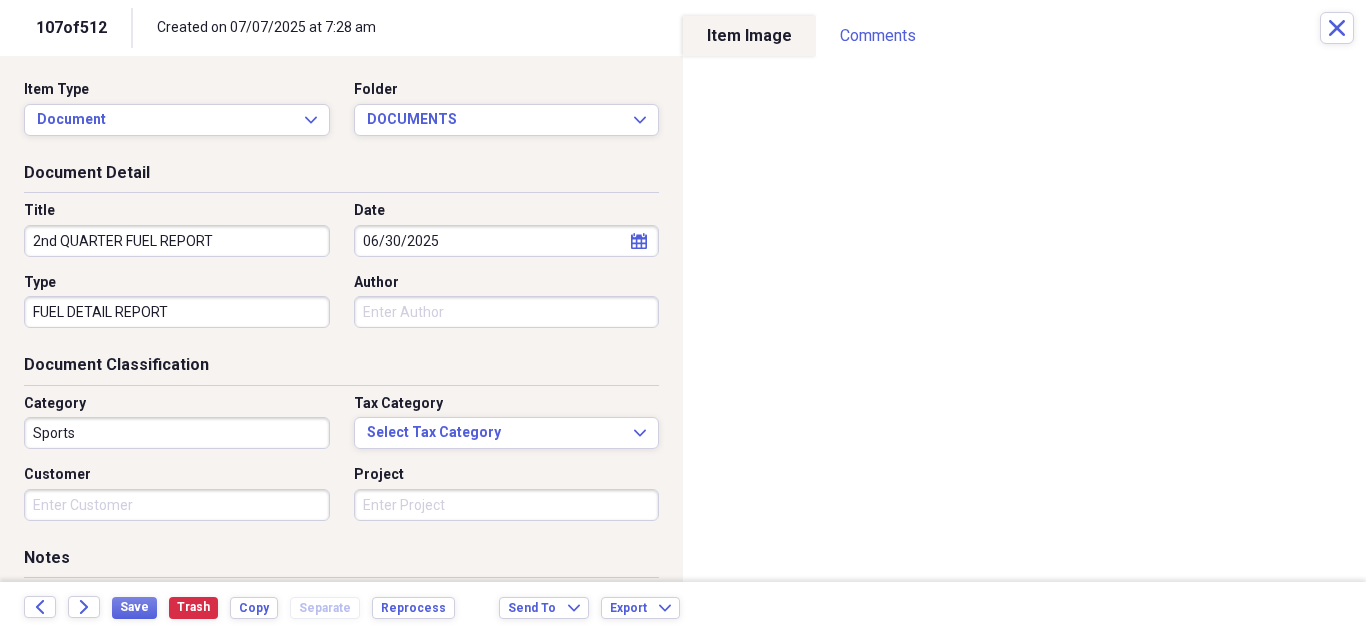click on "Sports" at bounding box center [177, 433] 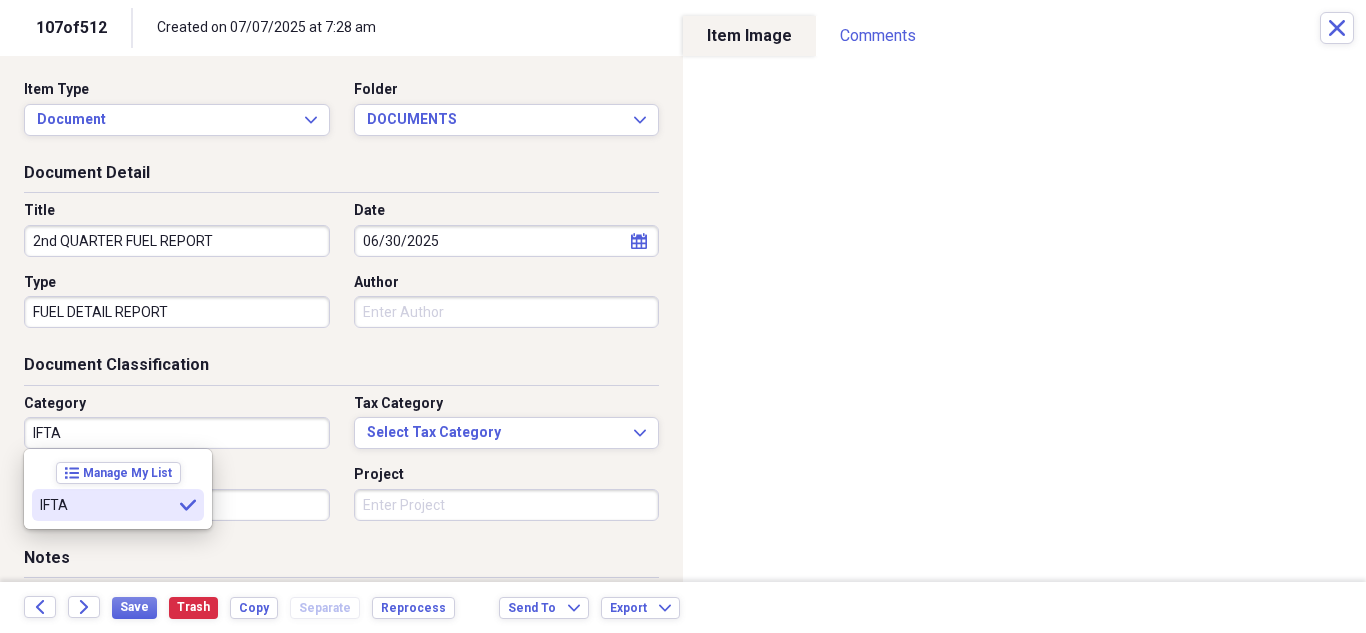 type on "IFTA" 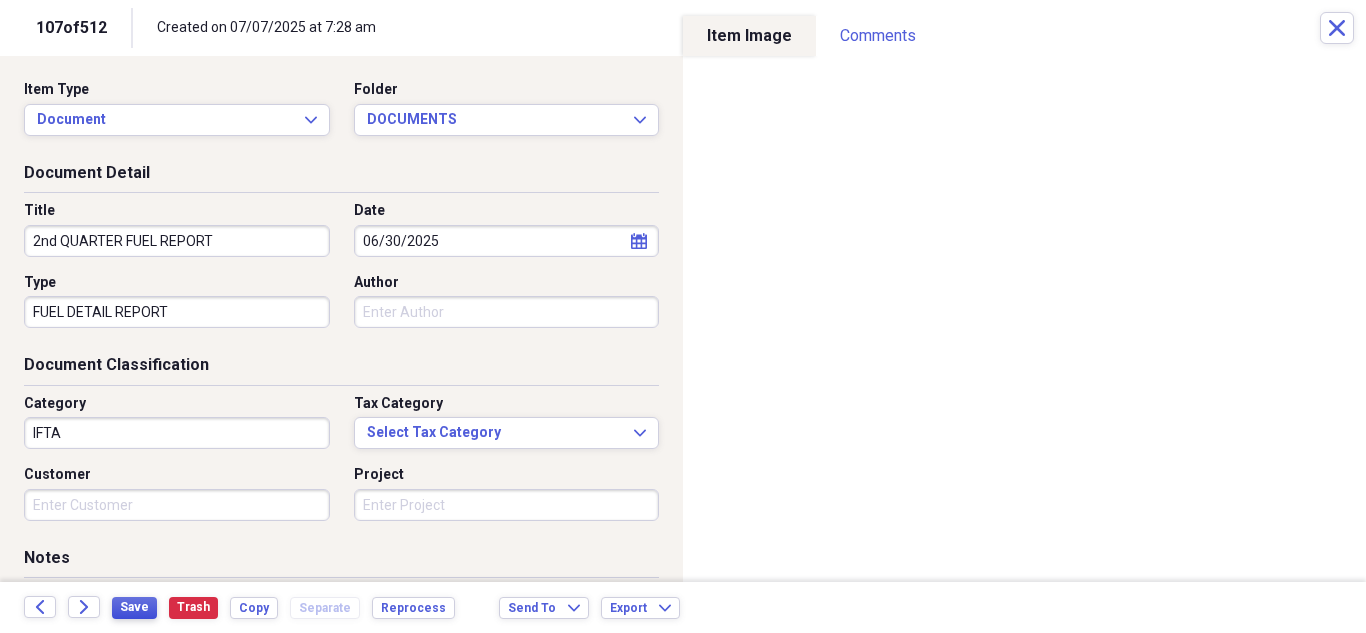 click on "Save" at bounding box center [134, 607] 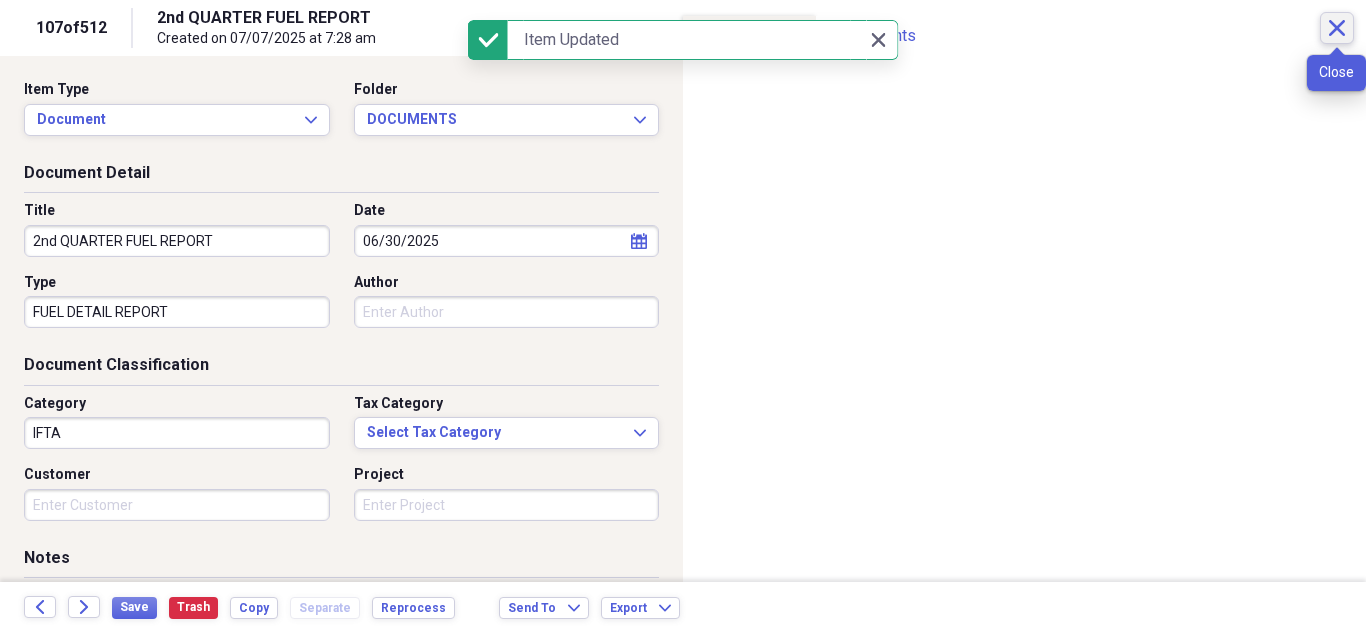 click 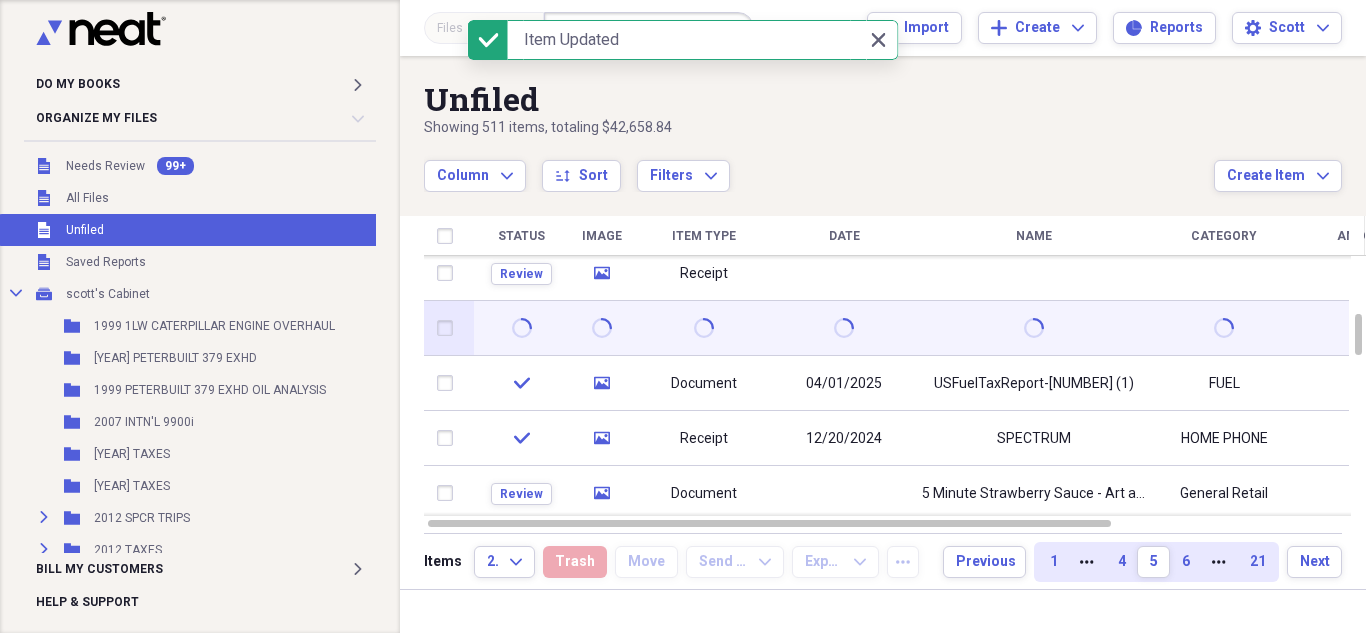 drag, startPoint x: 652, startPoint y: 380, endPoint x: 741, endPoint y: 331, distance: 101.597244 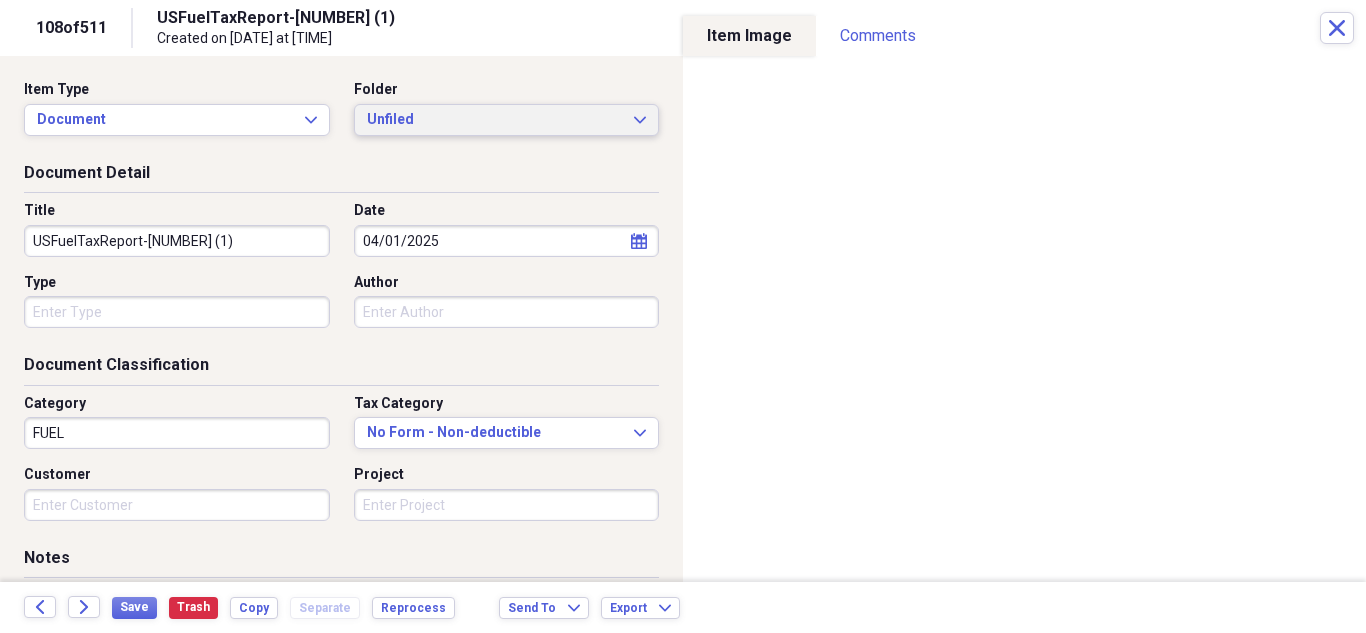 click on "Unfiled" at bounding box center [495, 120] 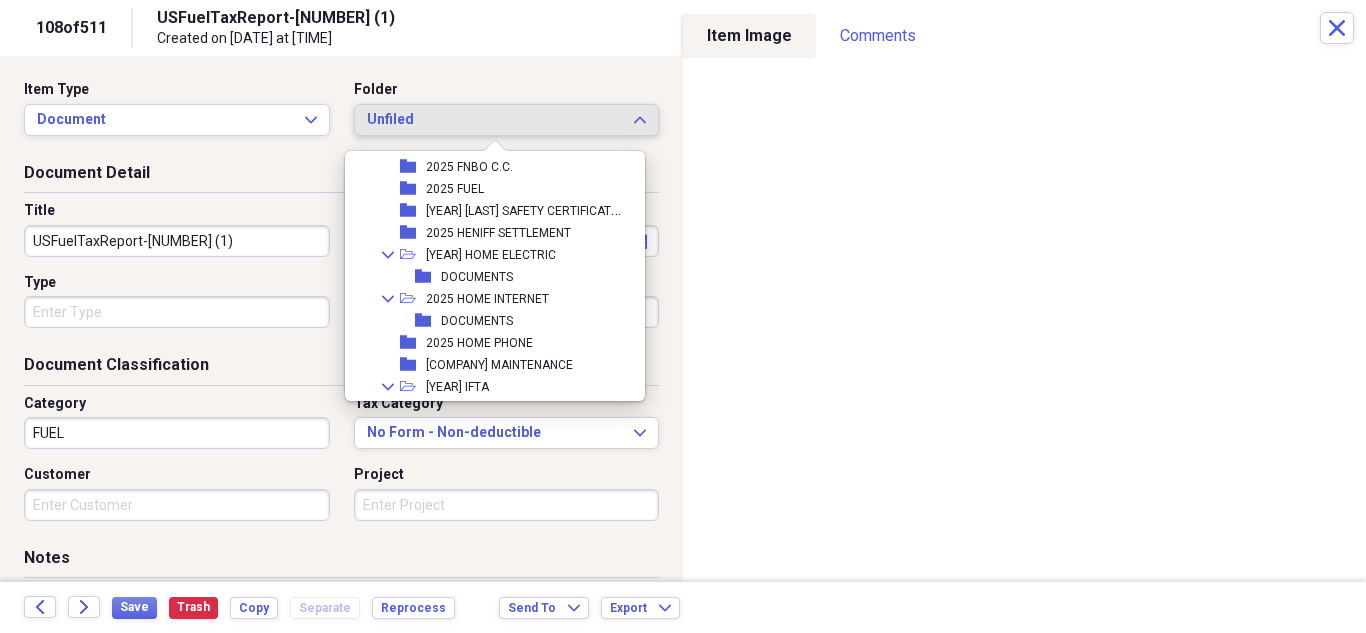 scroll, scrollTop: 1100, scrollLeft: 0, axis: vertical 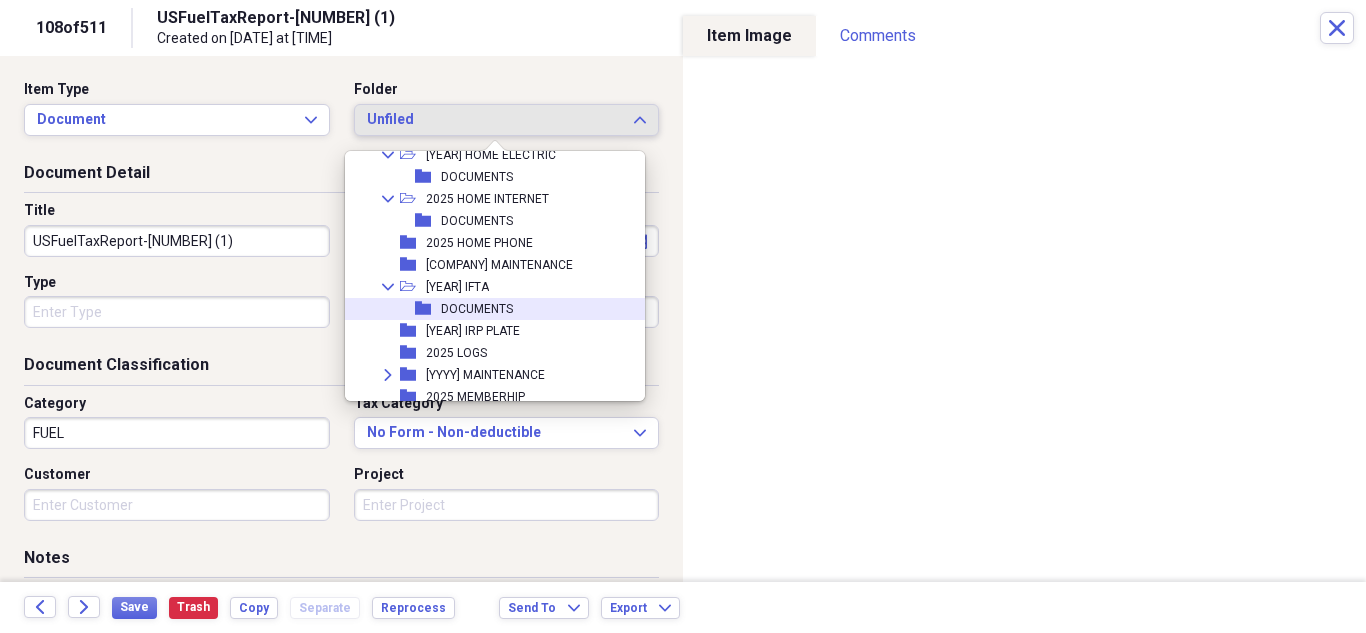 click on "DOCUMENTS" at bounding box center (477, 309) 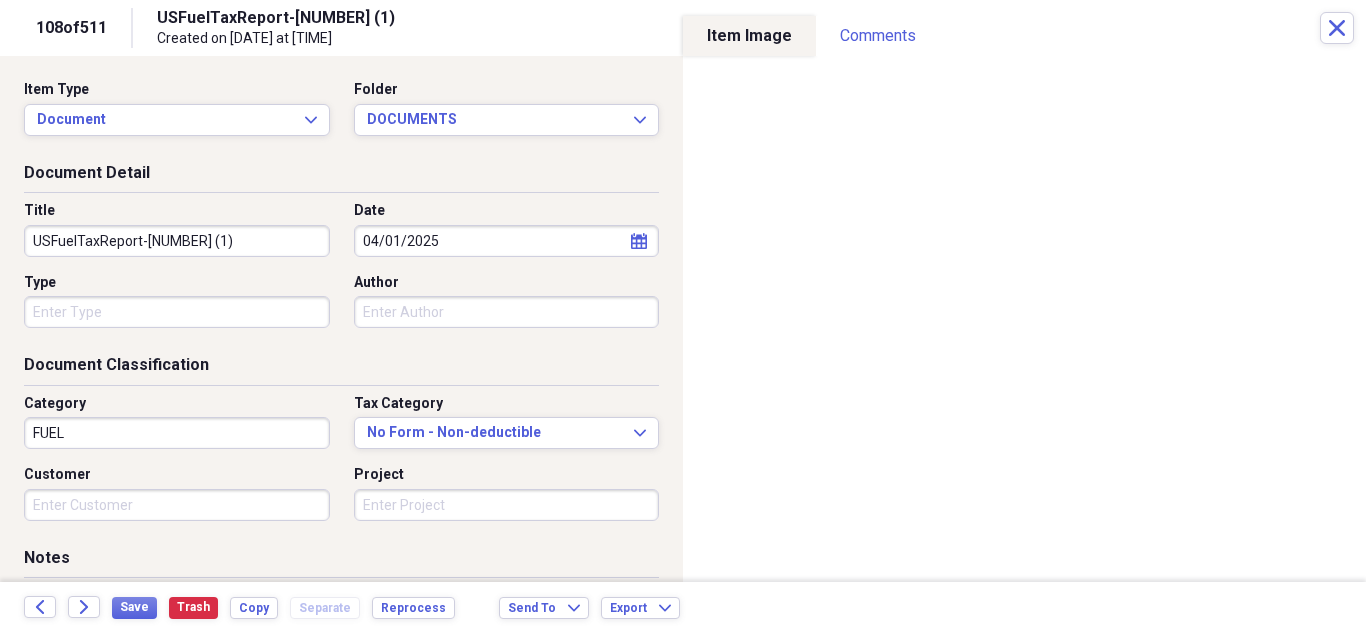 click on "USFuelTaxReport-[NUMBER] (1)" at bounding box center [177, 241] 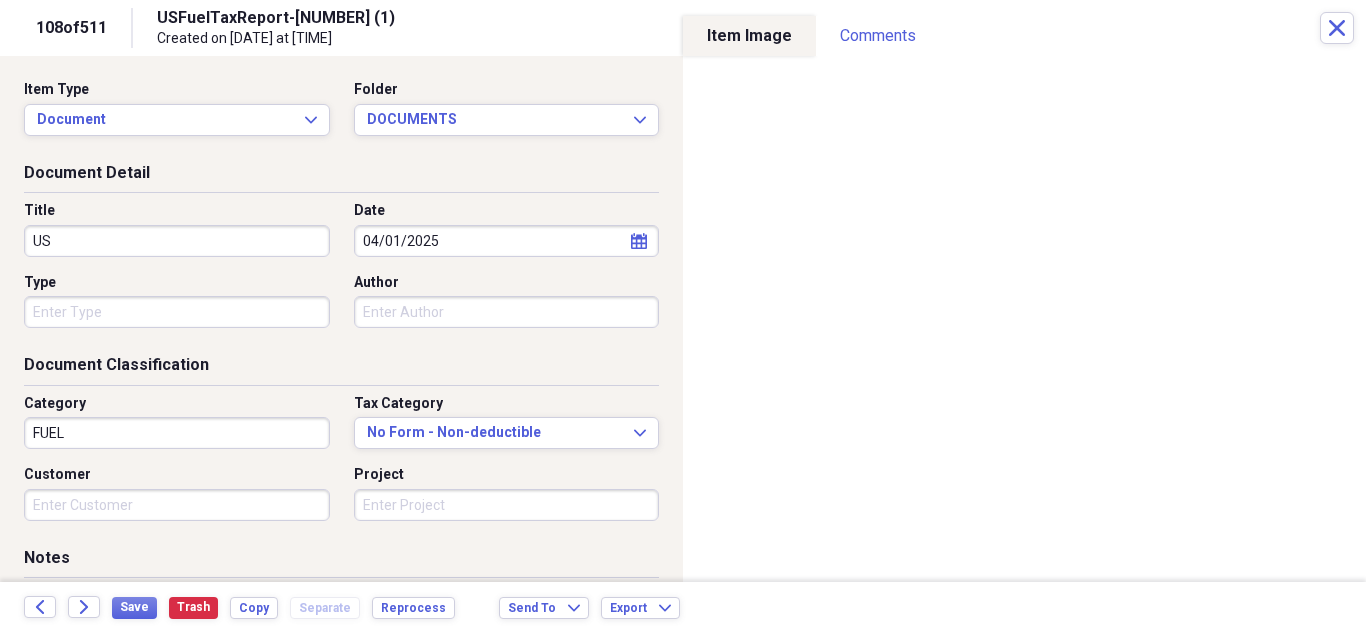 type on "U" 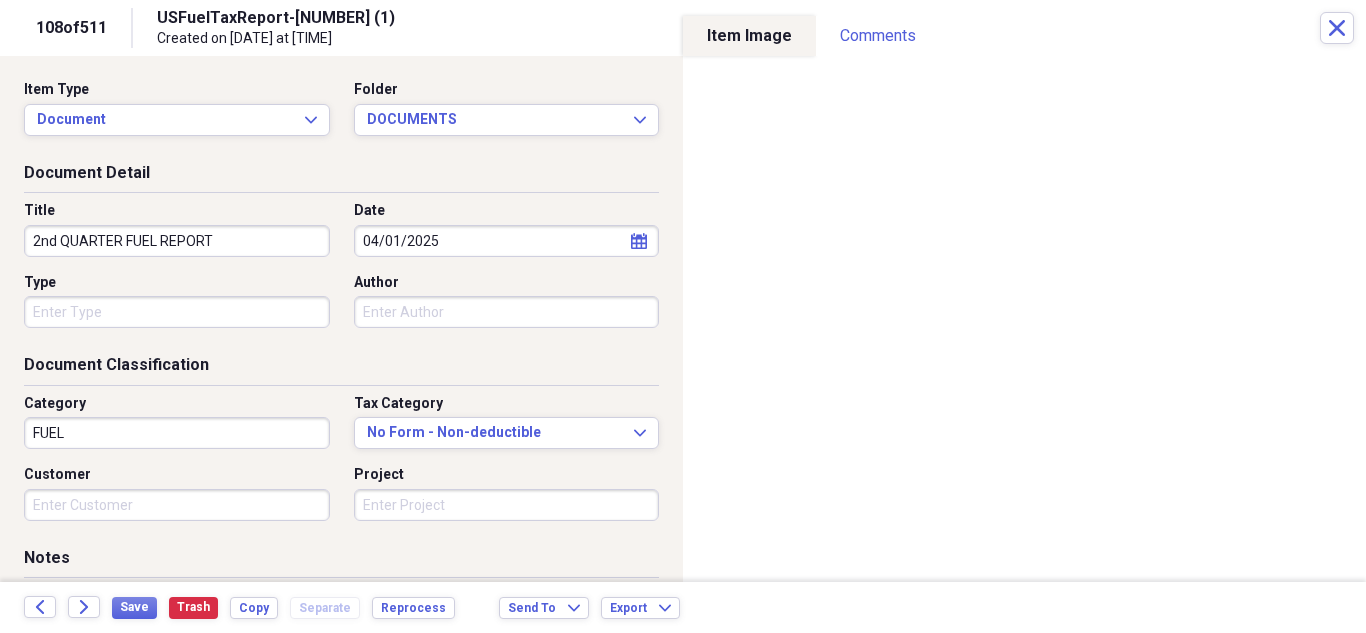 type on "2nd QUARTER FUEL REPORT" 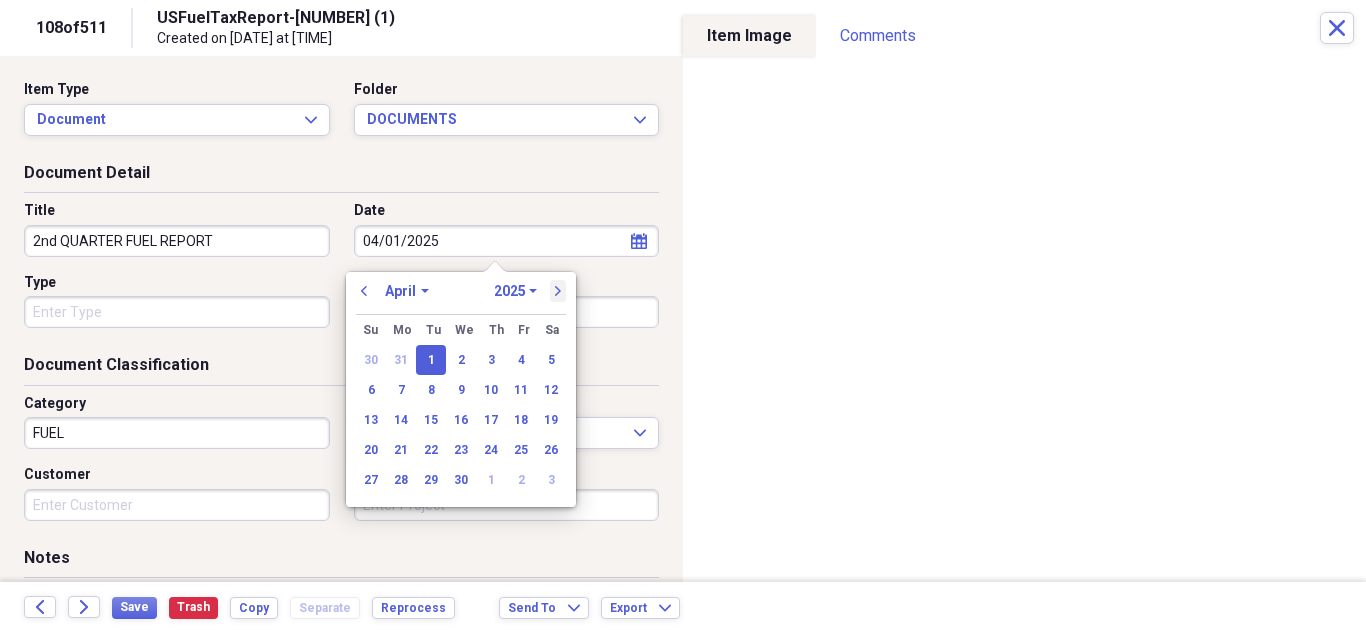 click on "next" at bounding box center [558, 291] 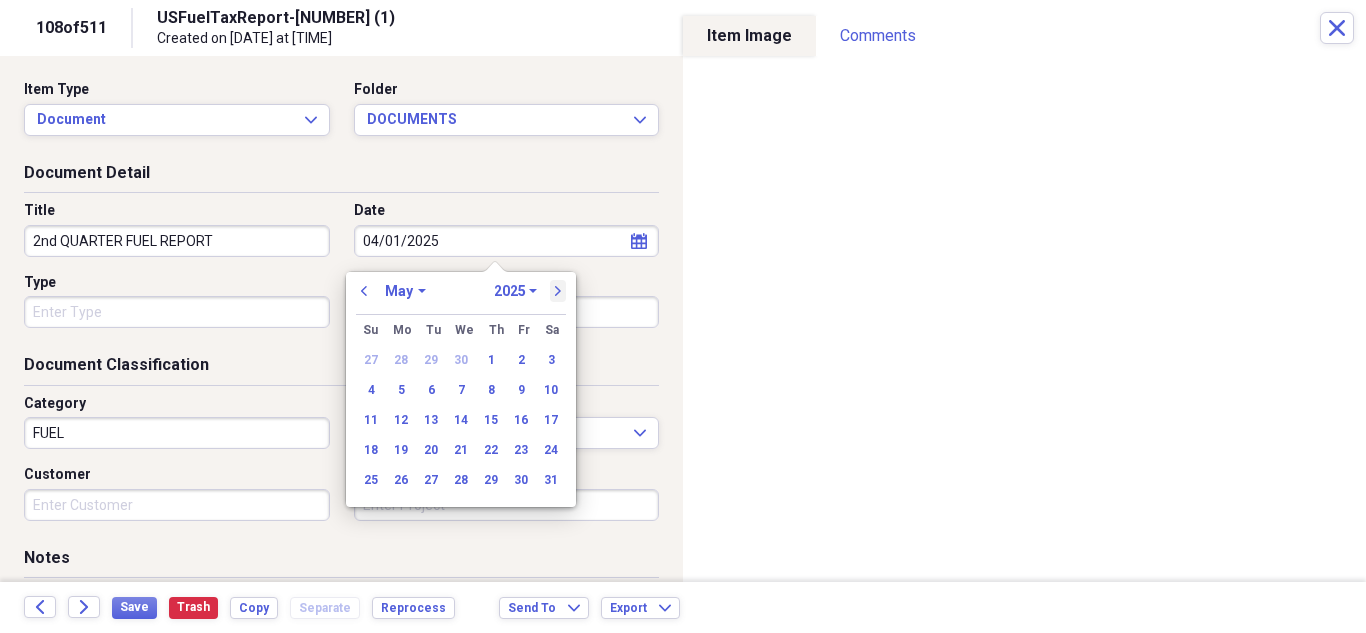 click on "next" at bounding box center [558, 291] 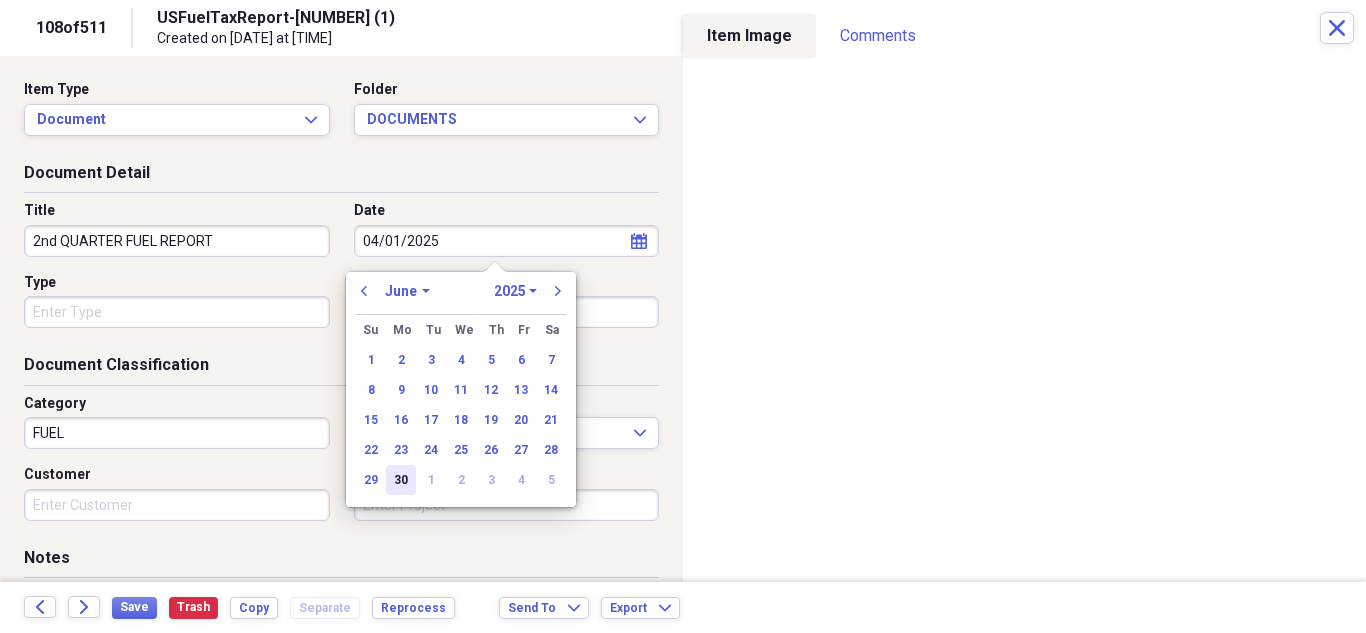 click on "30" at bounding box center (401, 480) 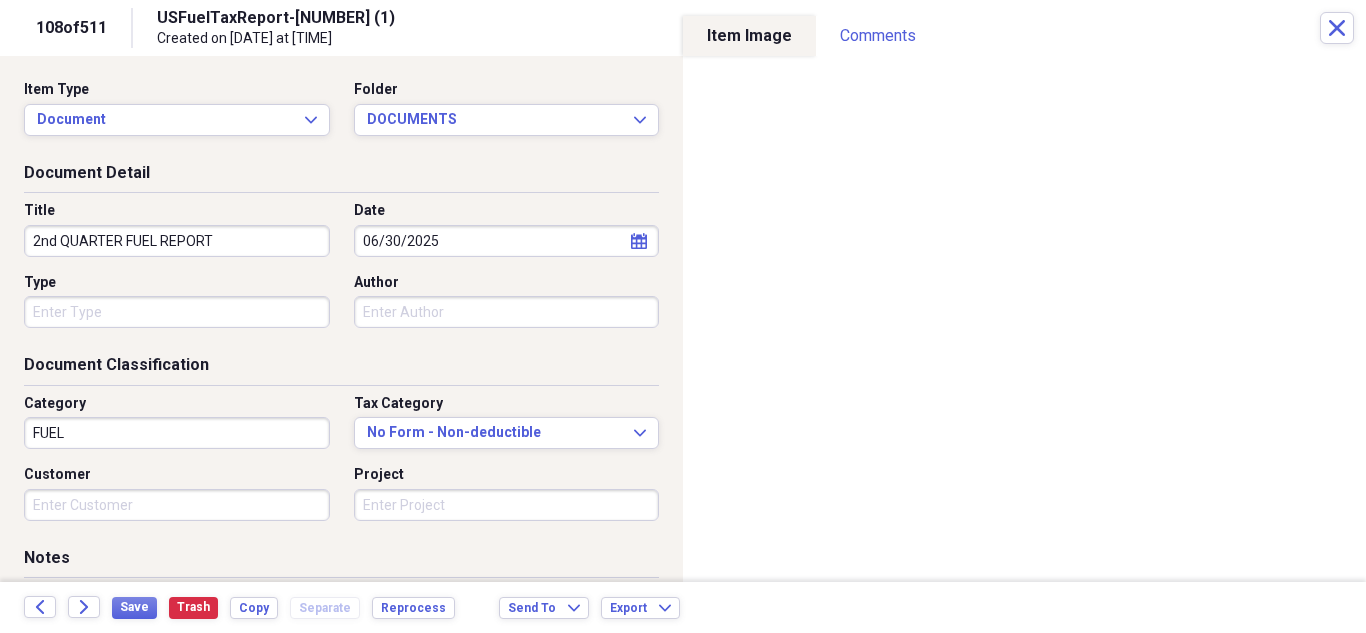 click on "Type" at bounding box center (177, 312) 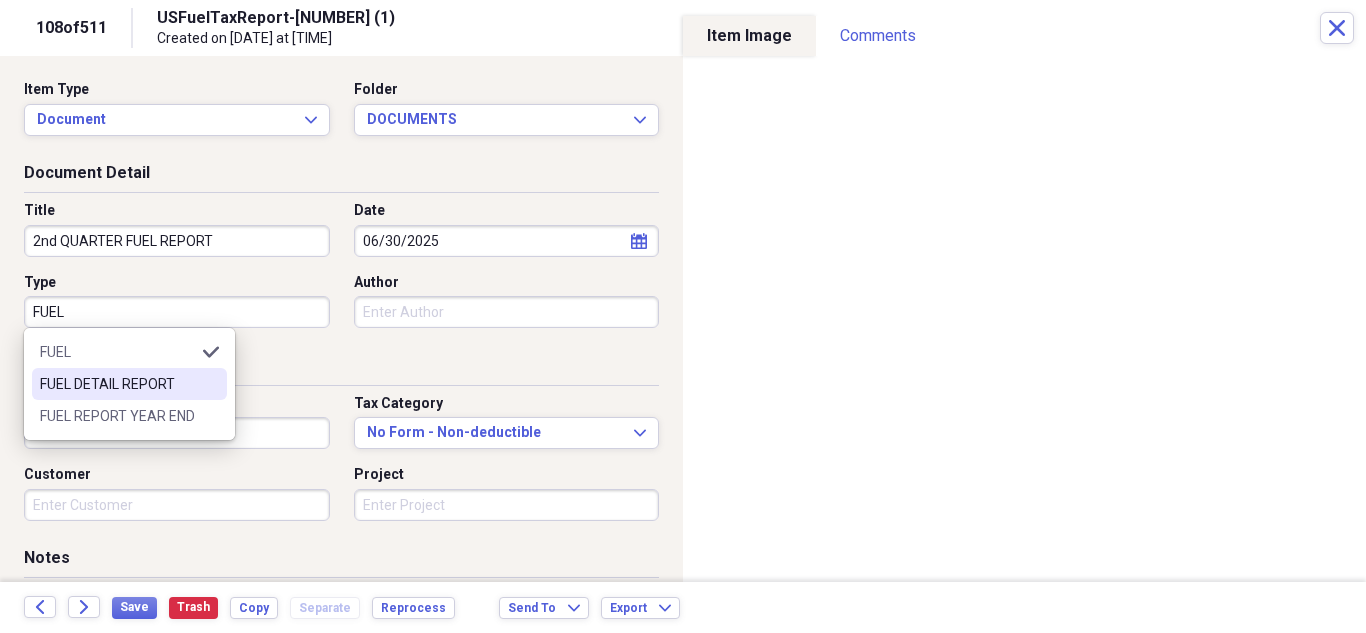 click on "FUEL DETAIL REPORT" at bounding box center [117, 384] 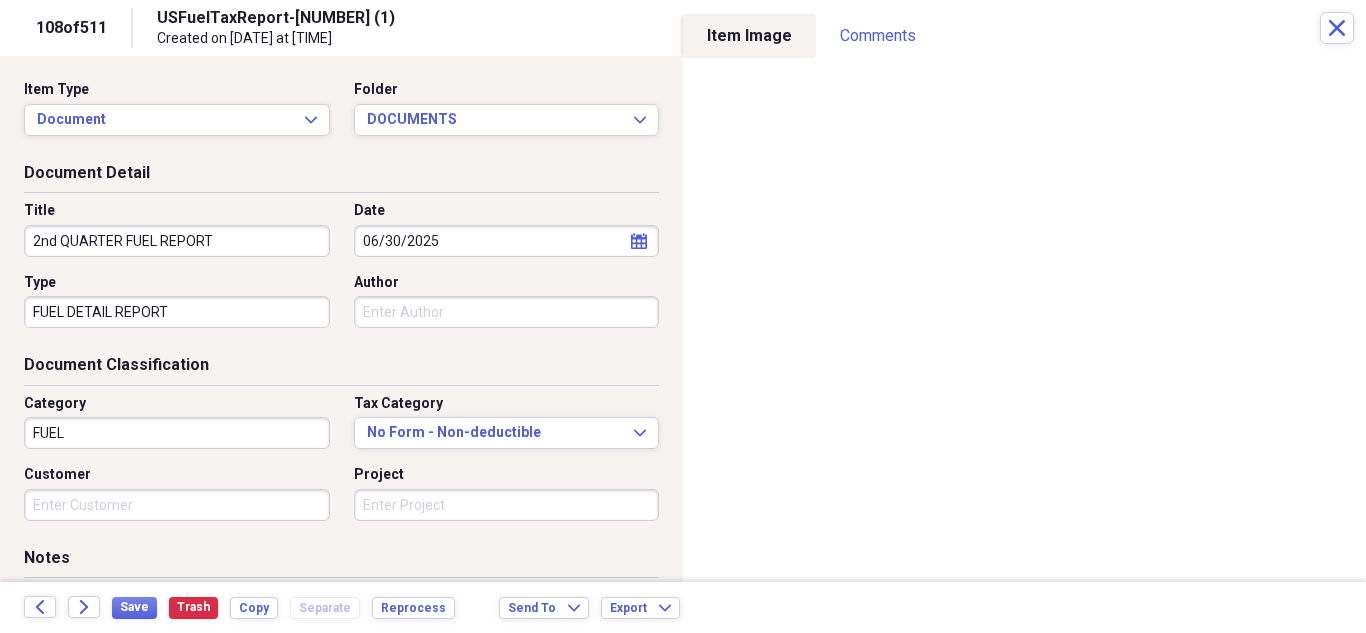click on "FUEL" at bounding box center (177, 433) 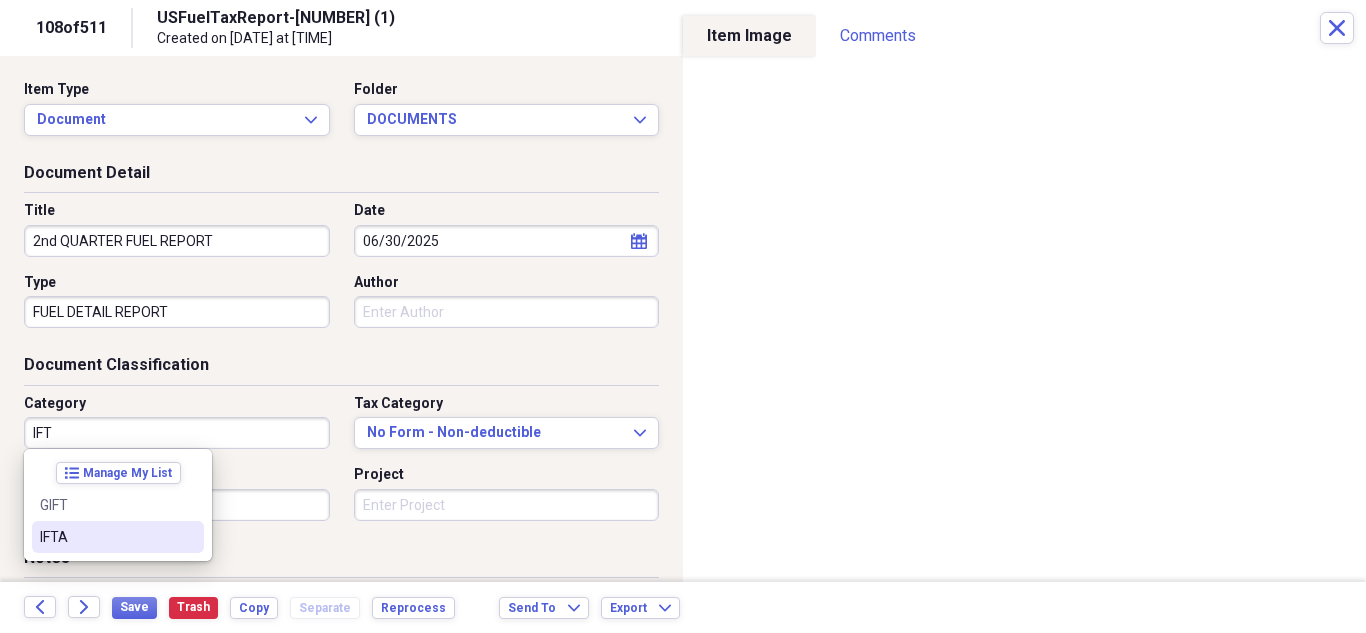 click on "IFTA" at bounding box center (106, 537) 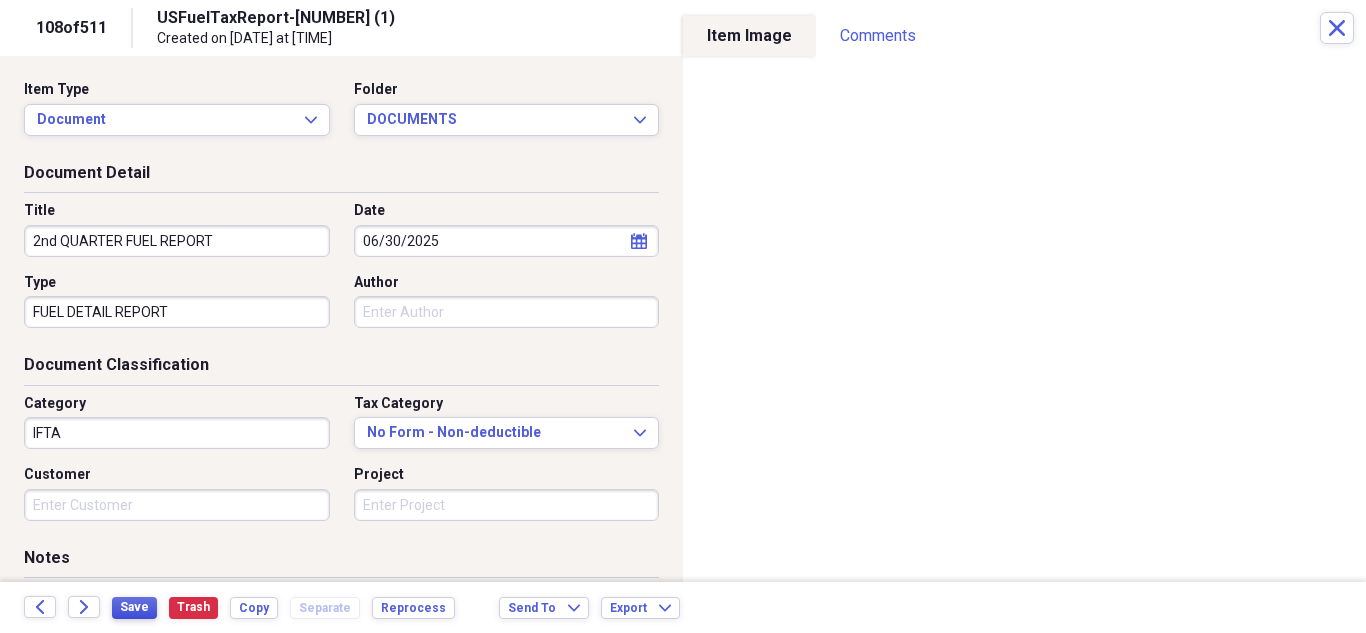 click on "Save" at bounding box center (134, 607) 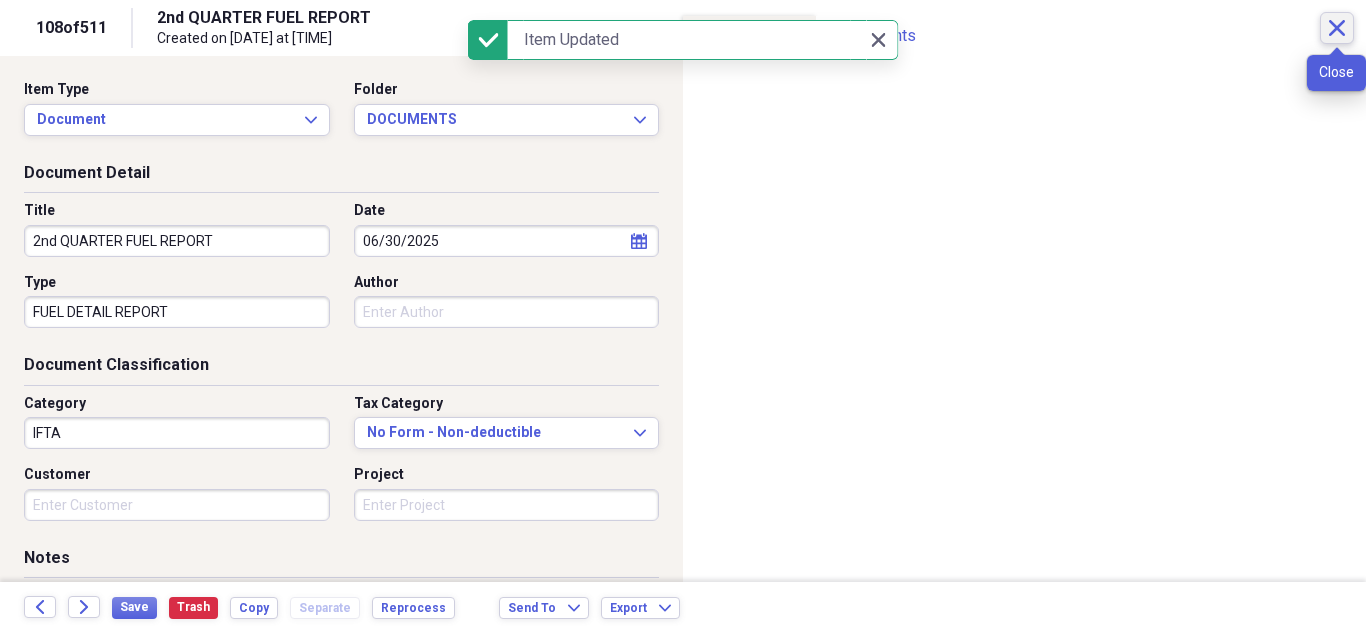 click on "Close" at bounding box center (1337, 28) 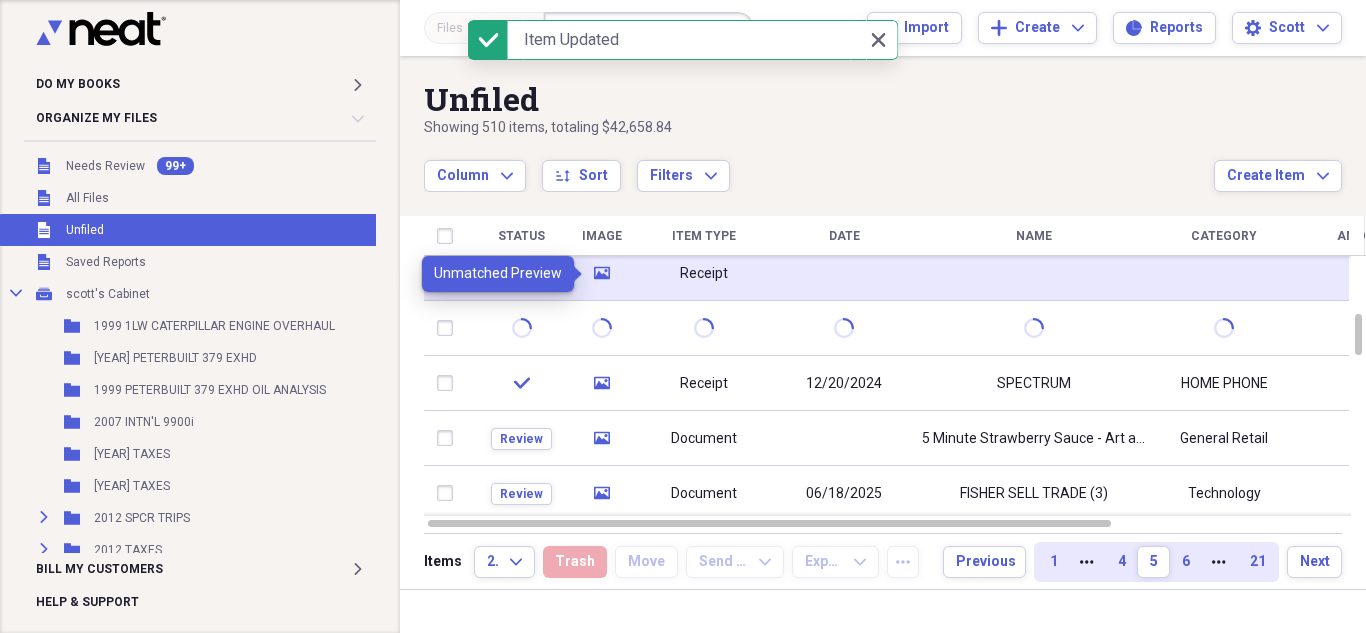 click 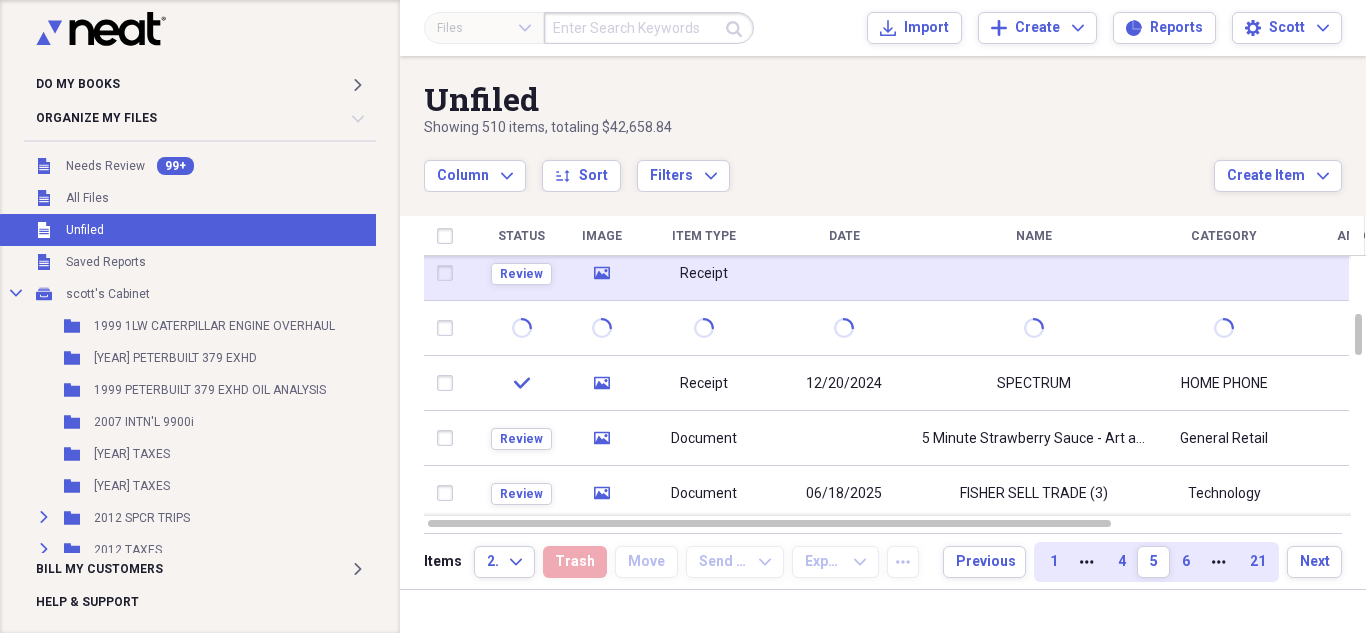 click at bounding box center (449, 273) 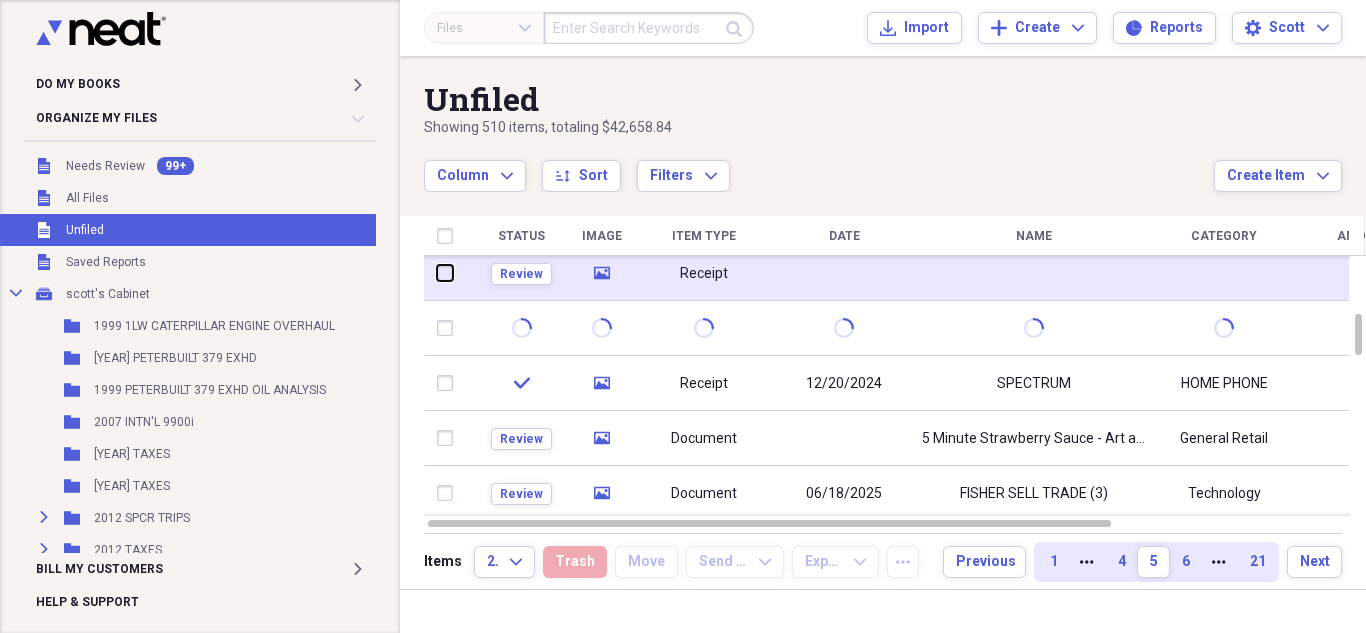 click at bounding box center [437, 273] 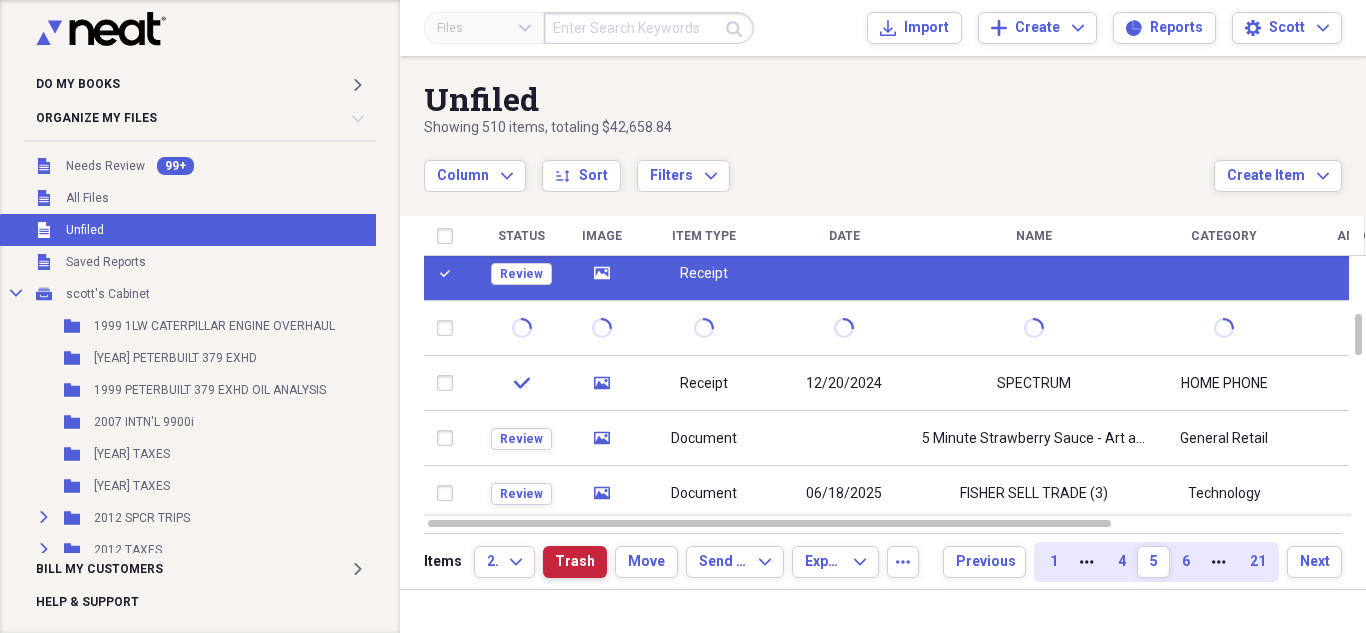 click on "Trash" at bounding box center [575, 562] 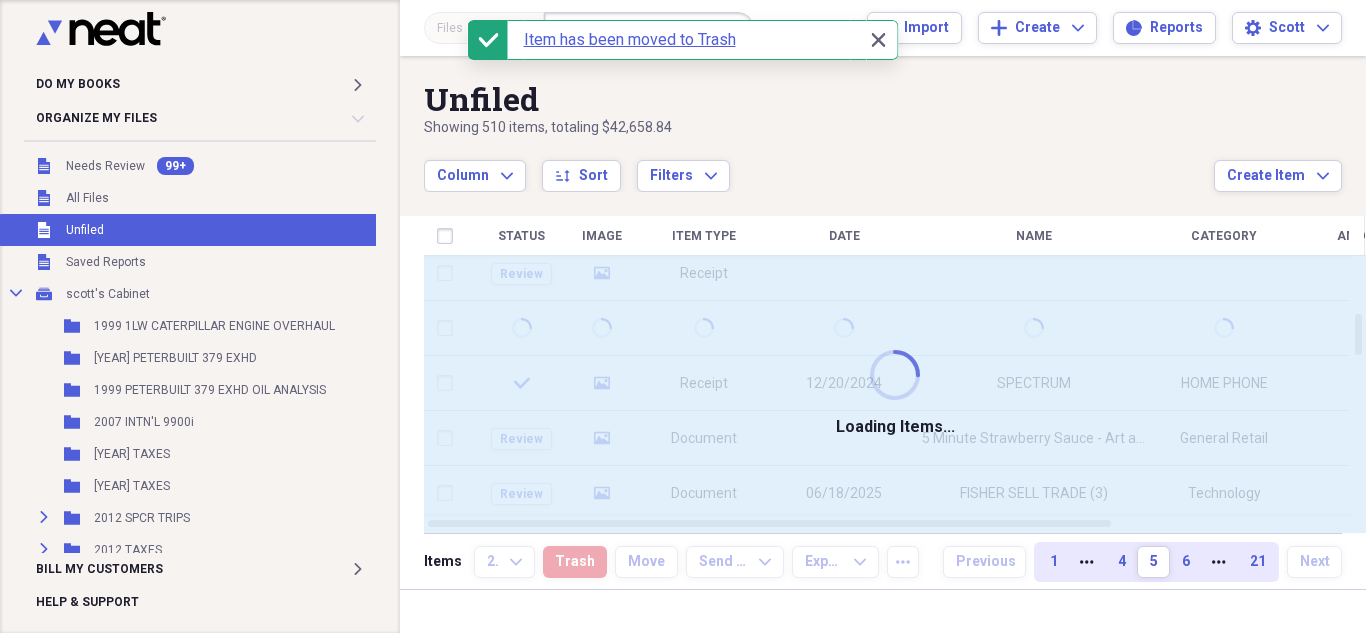 checkbox on "false" 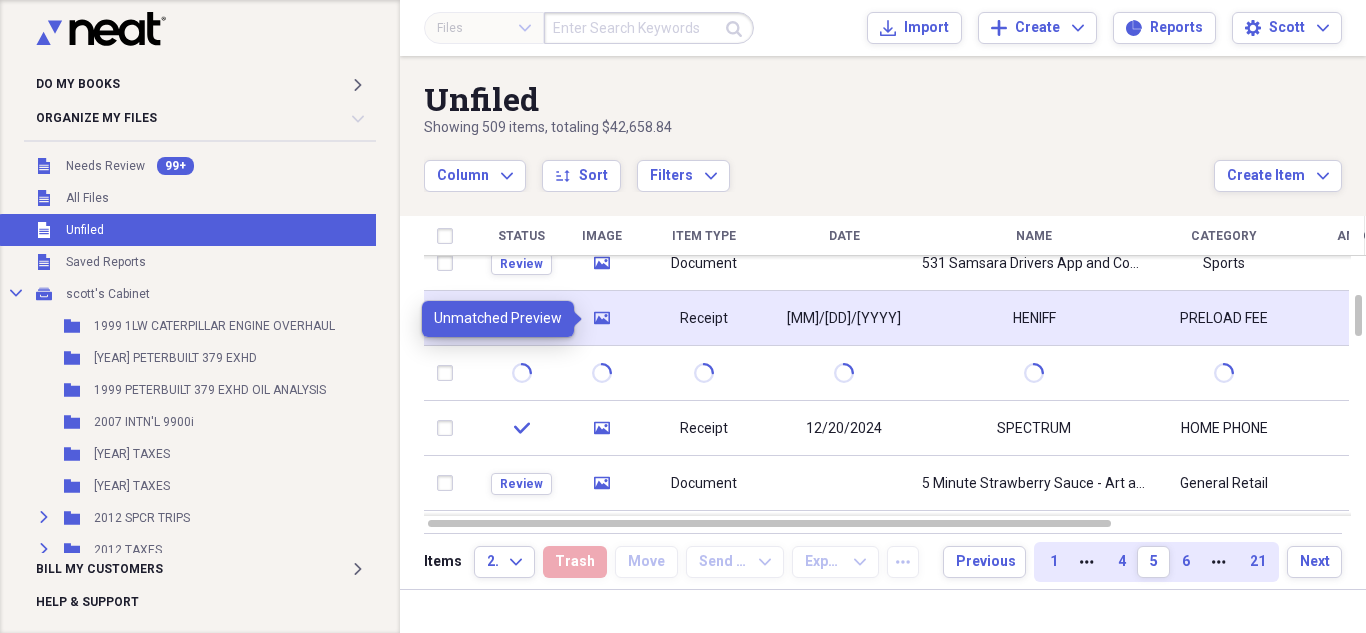 click on "media" 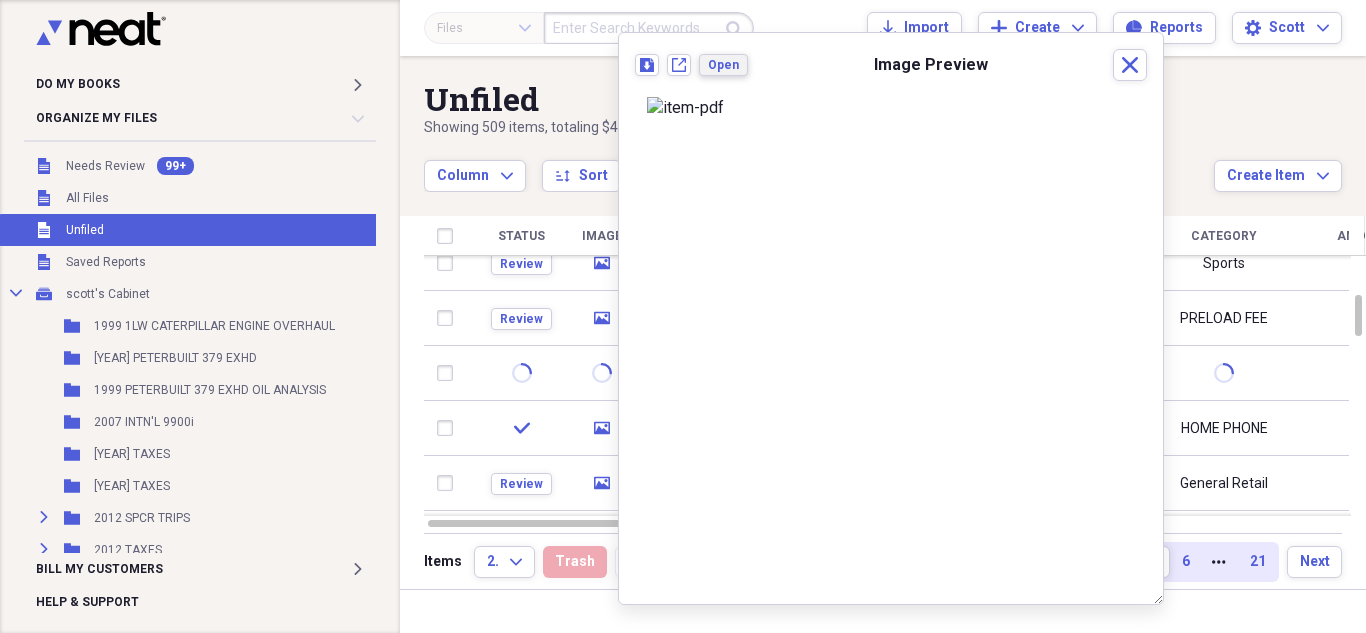 click on "Open" at bounding box center [723, 65] 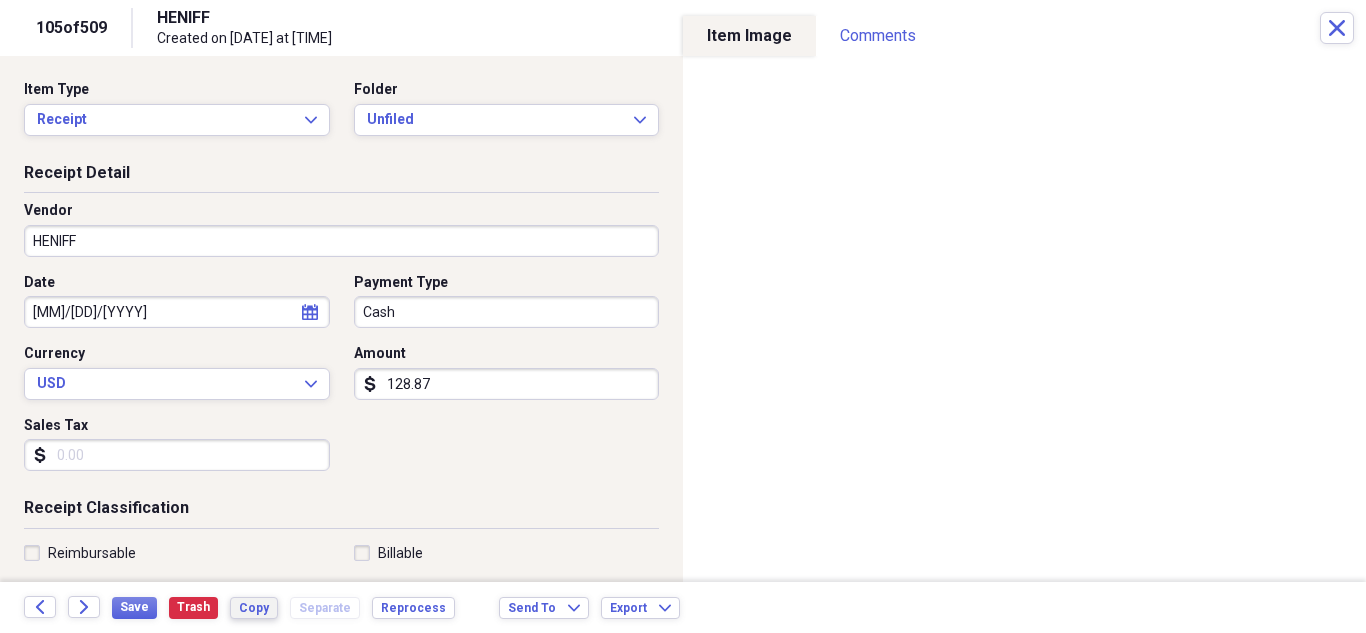 click on "Copy" at bounding box center (254, 608) 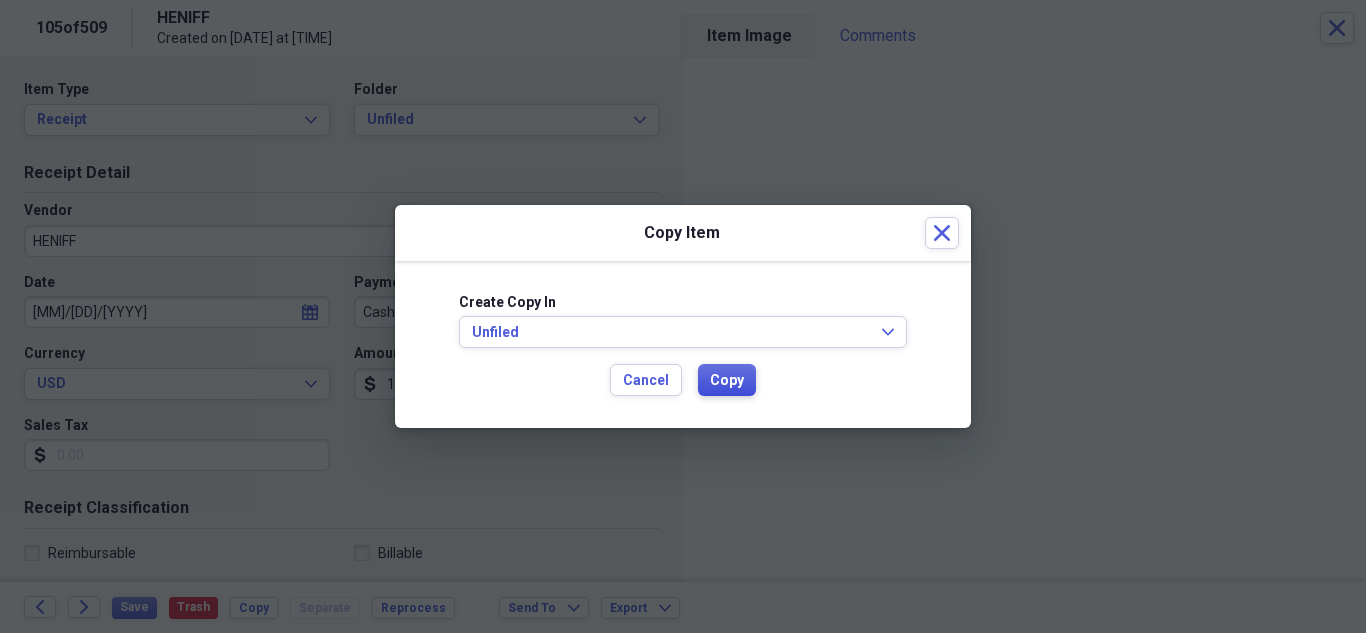 click on "Copy" at bounding box center [727, 381] 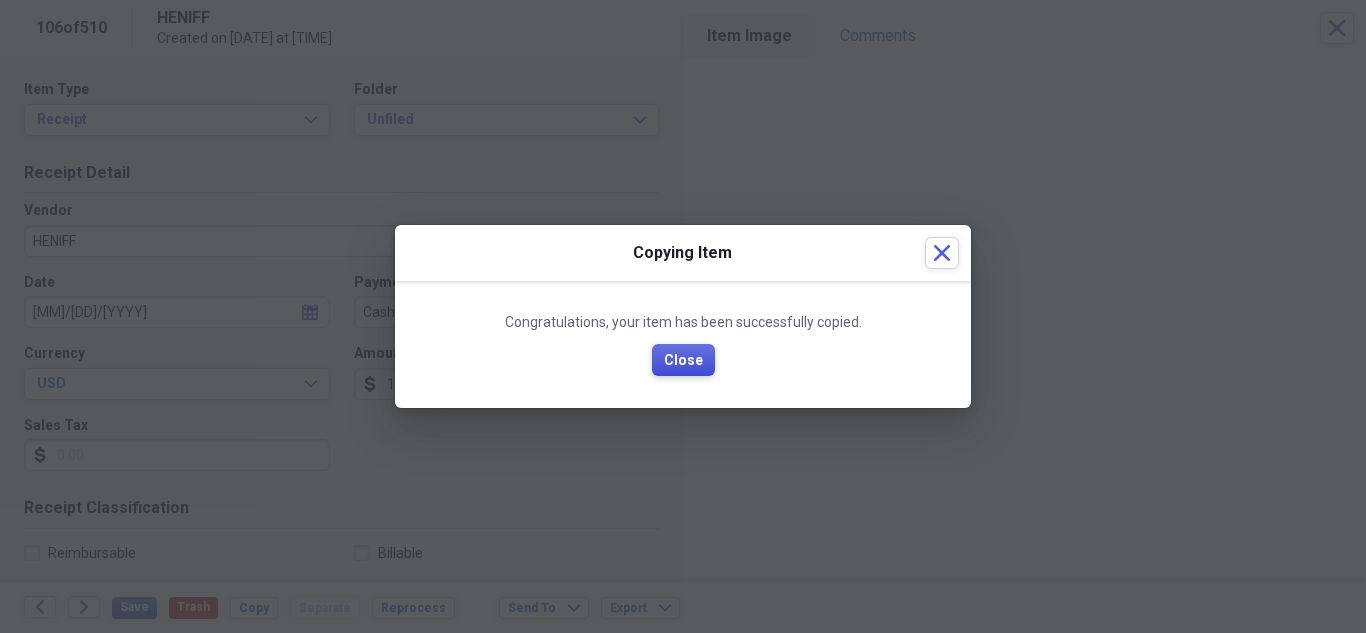 click on "Close" at bounding box center (683, 361) 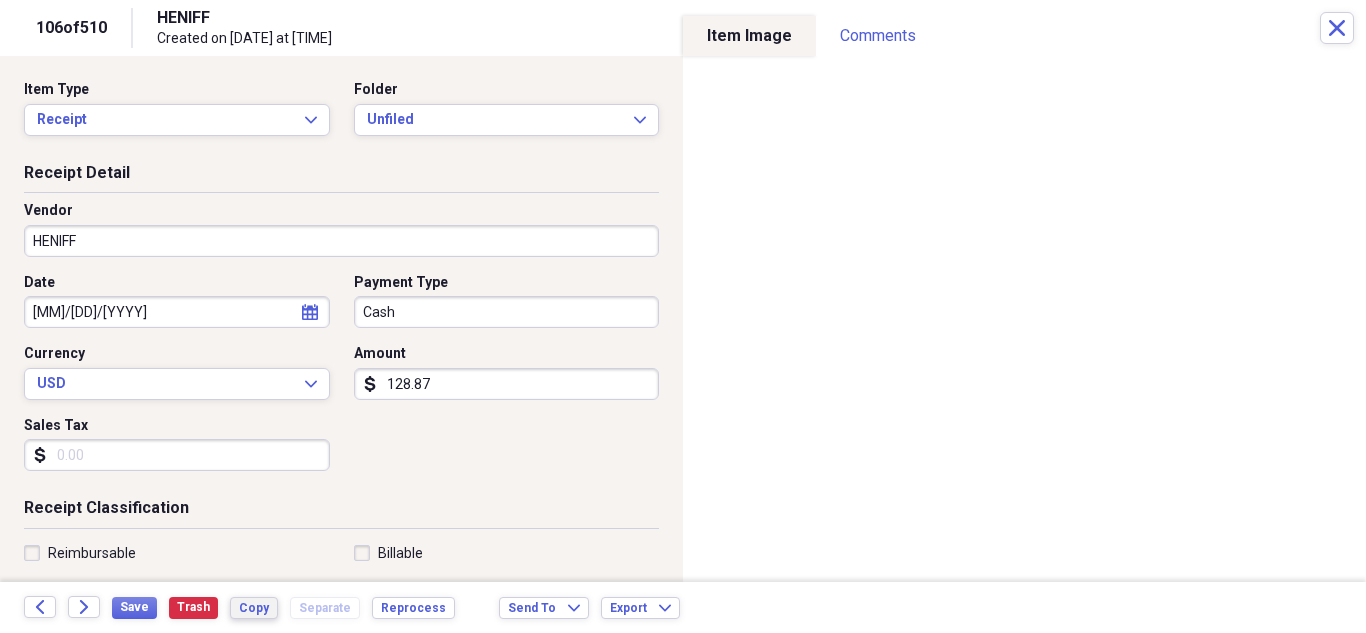 click on "Copy" at bounding box center (254, 608) 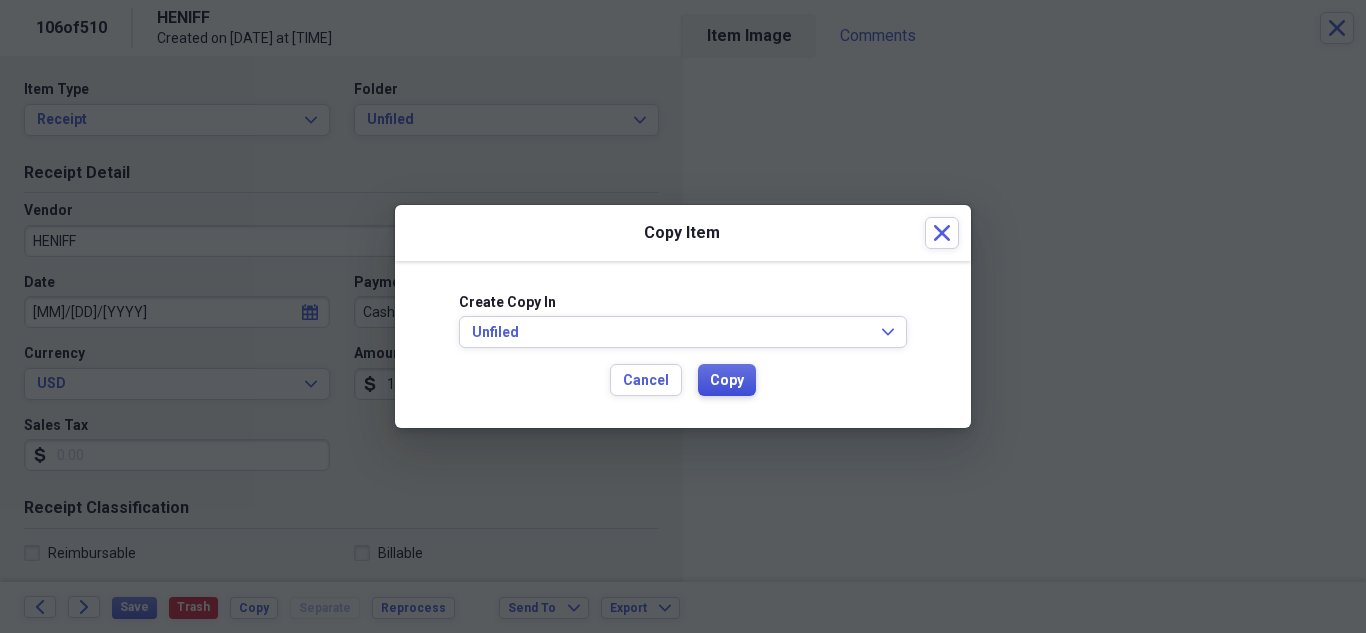 click on "Copy" at bounding box center (727, 381) 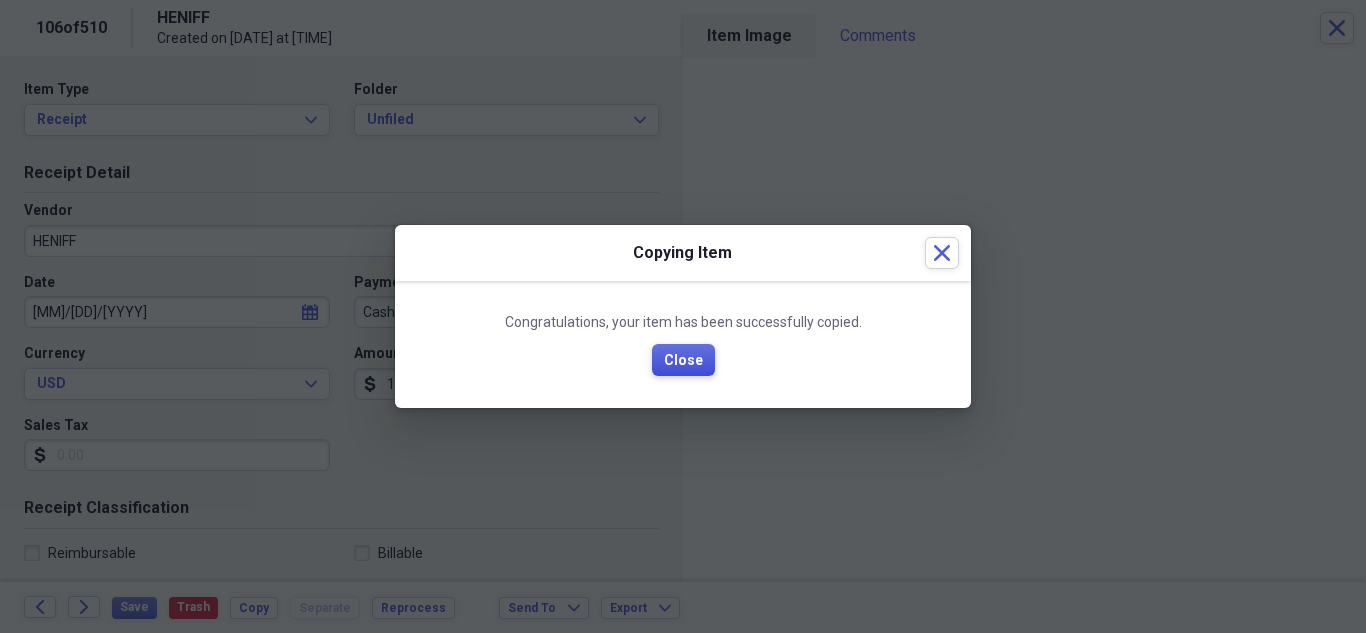 click on "Close" at bounding box center (683, 361) 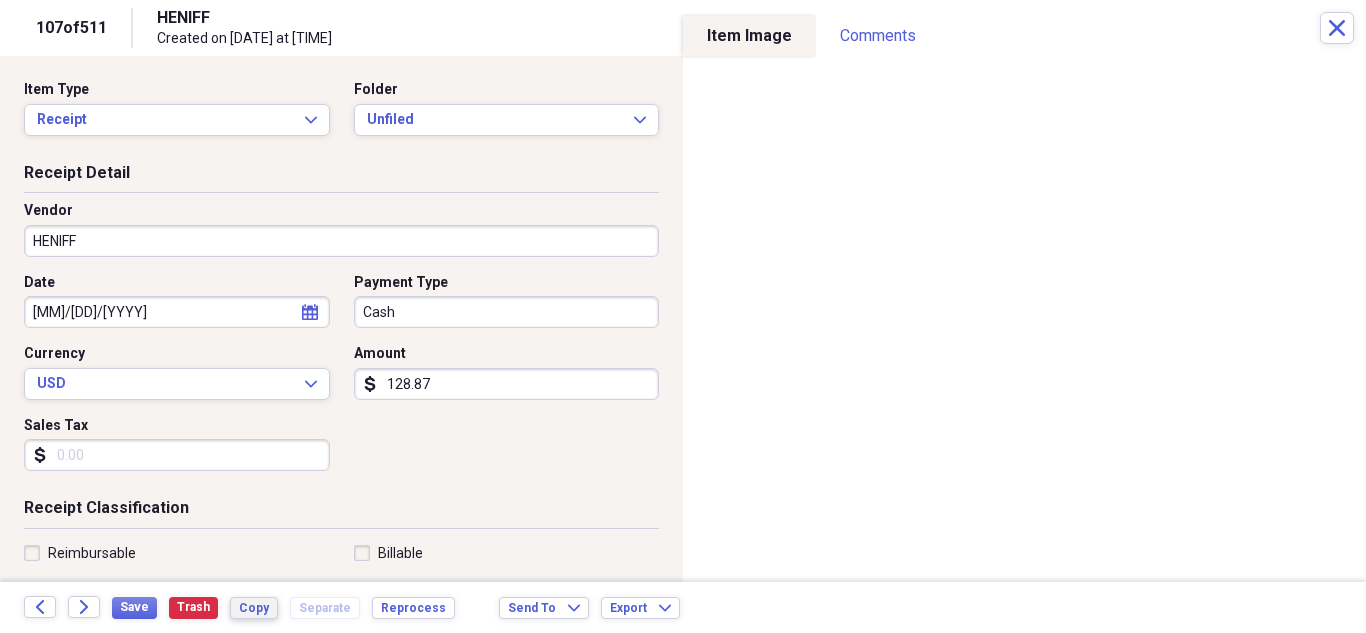 click on "Copy" at bounding box center (254, 608) 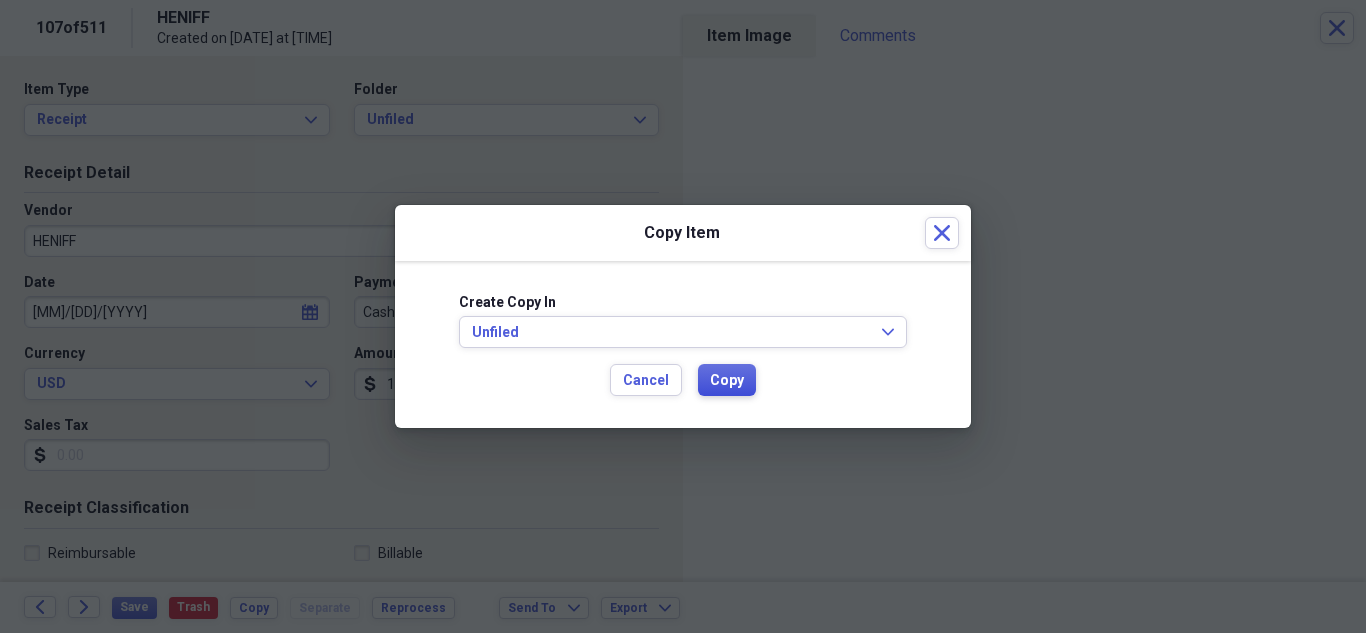 click on "Copy" at bounding box center [727, 381] 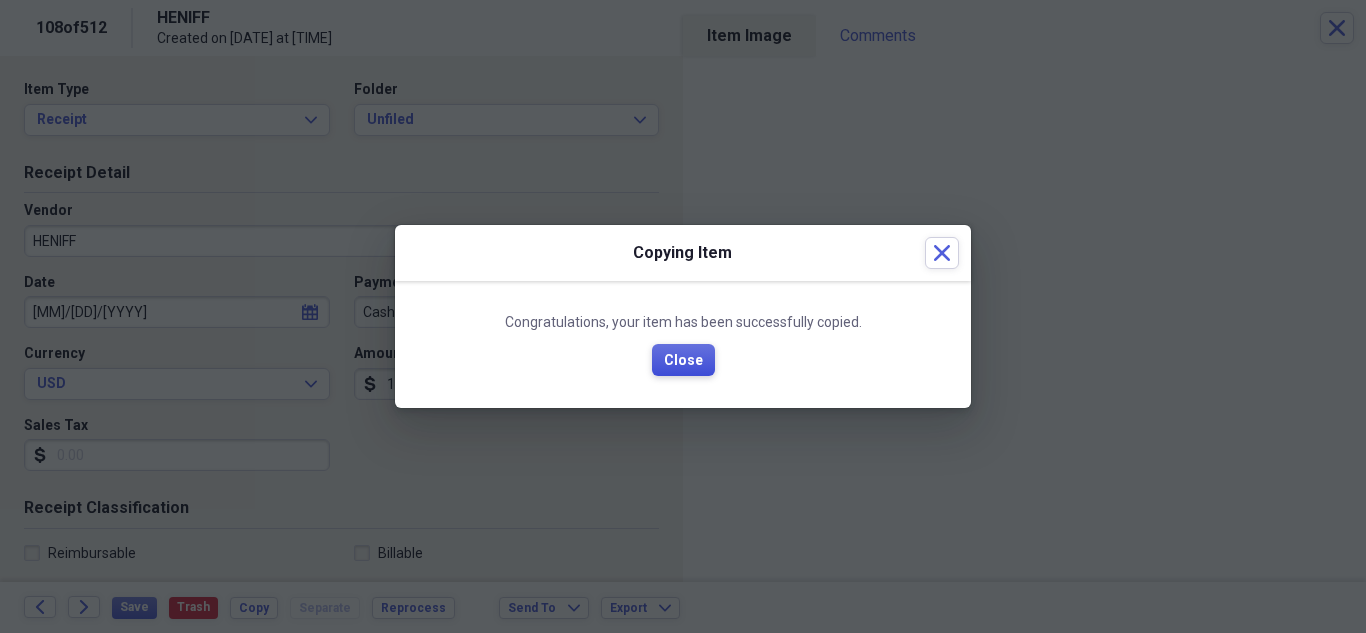 click on "Close" at bounding box center (683, 361) 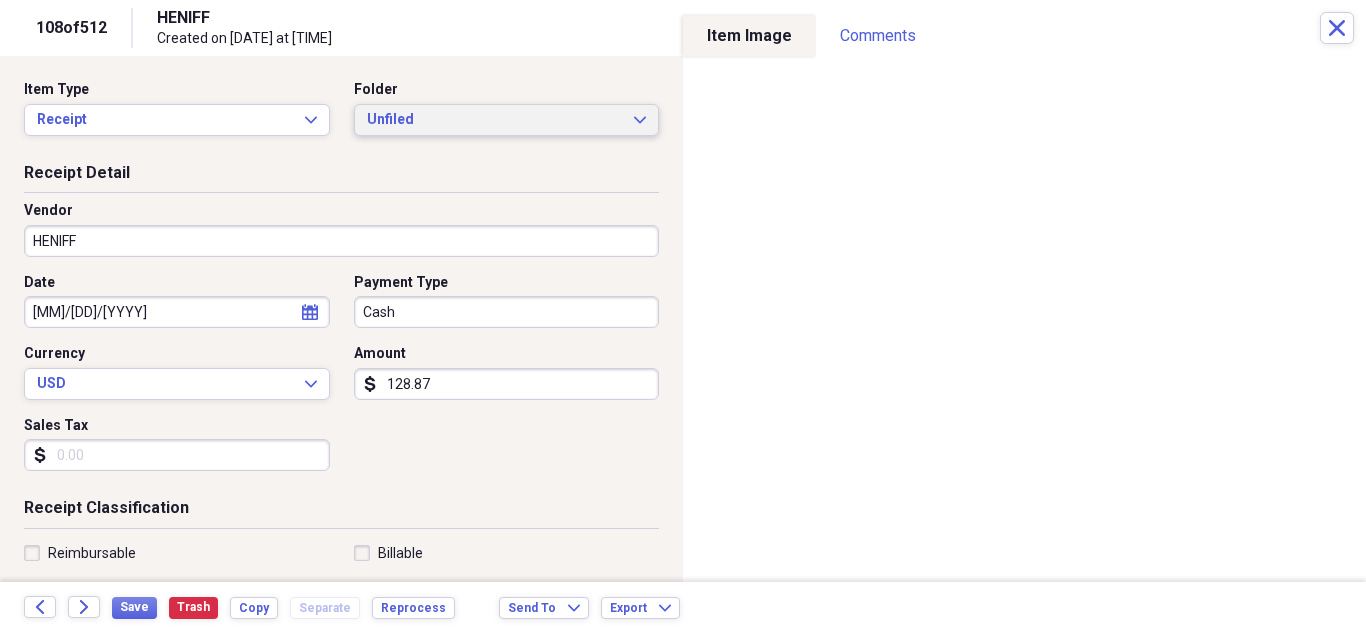 click on "Unfiled" at bounding box center (495, 120) 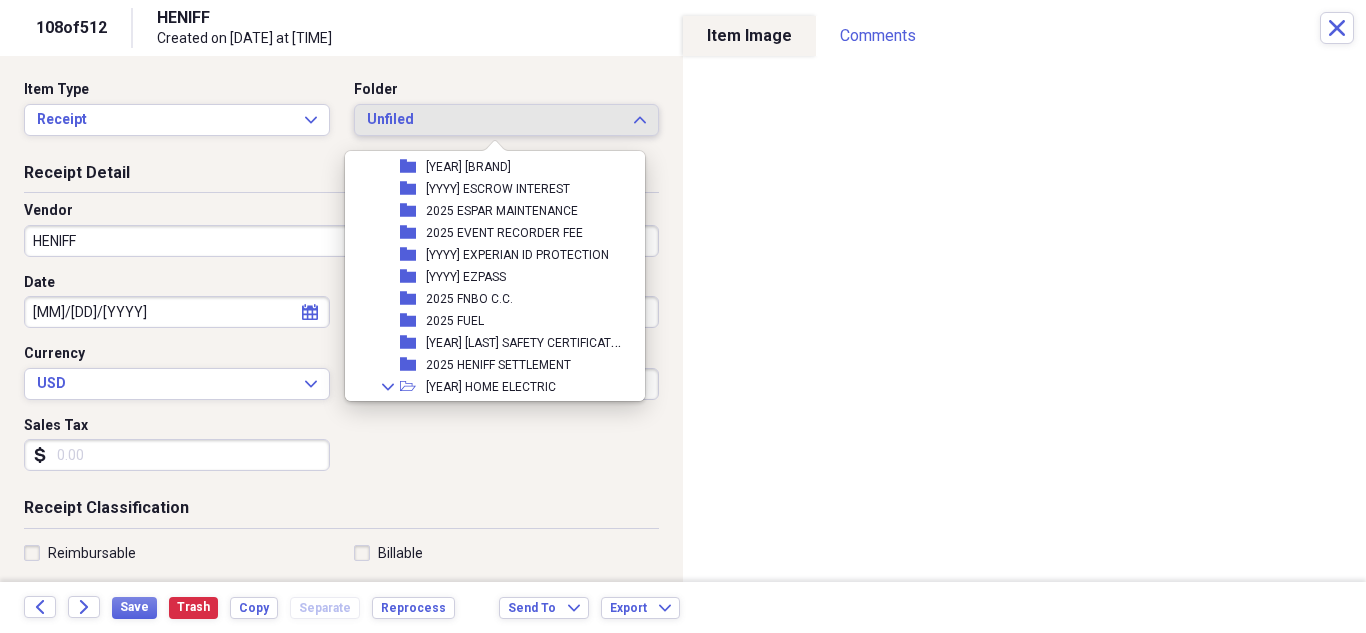 scroll, scrollTop: 900, scrollLeft: 0, axis: vertical 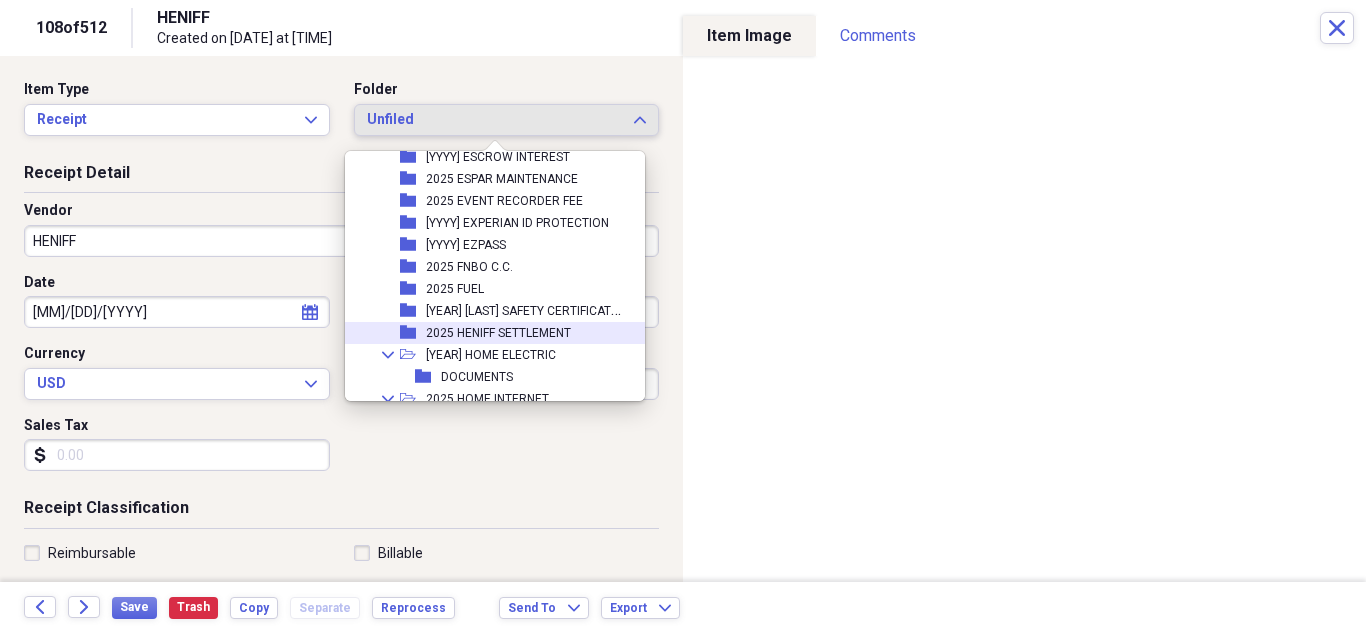 click on "2025 HENIFF SETTLEMENT" at bounding box center (498, 333) 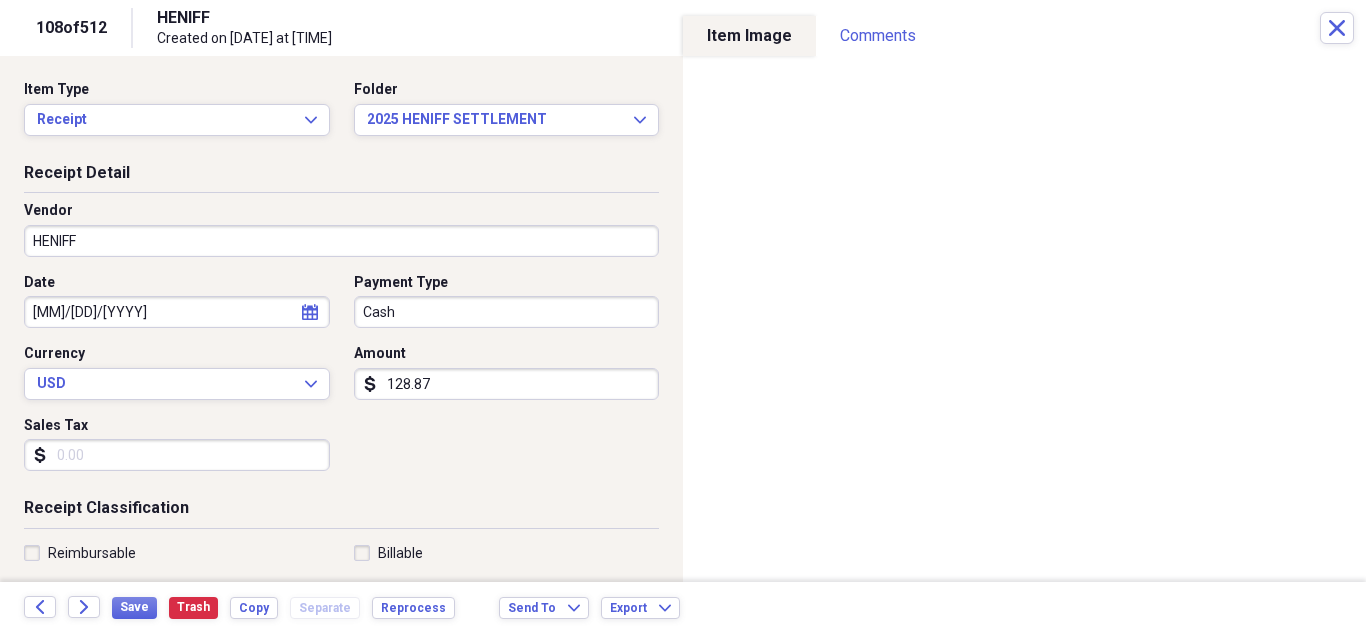 click on "HENIFF" at bounding box center [341, 241] 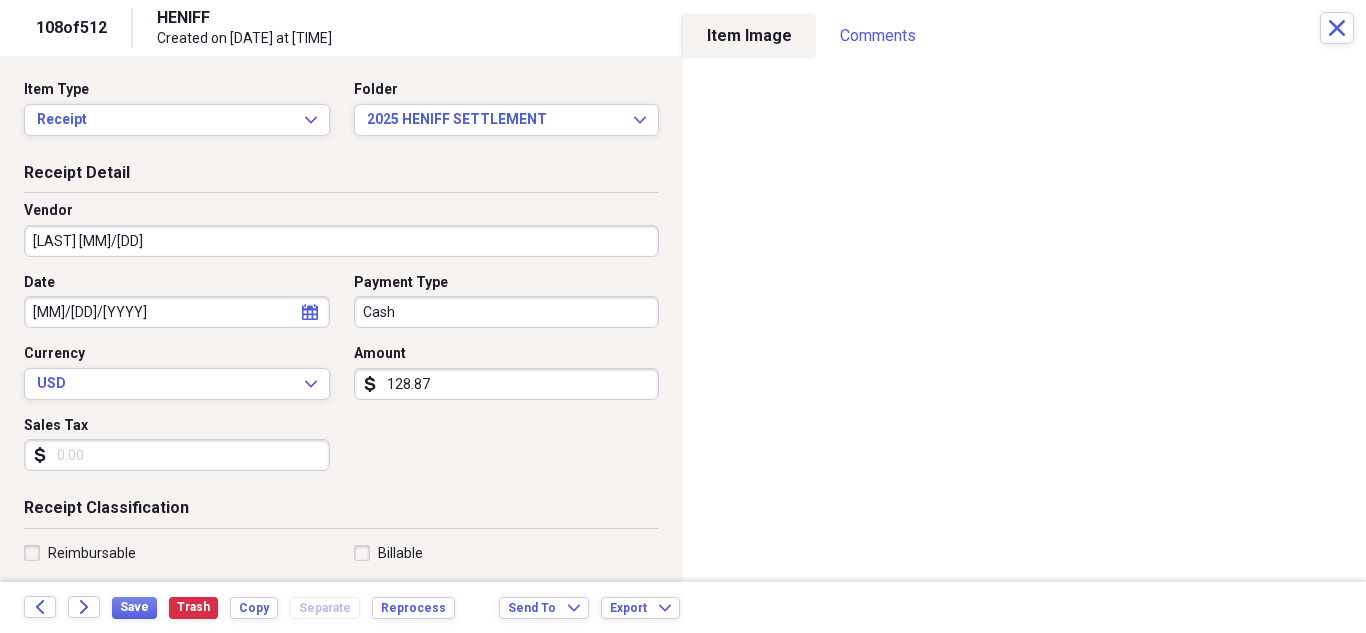 type on "[LAST] [MM]/[DD]" 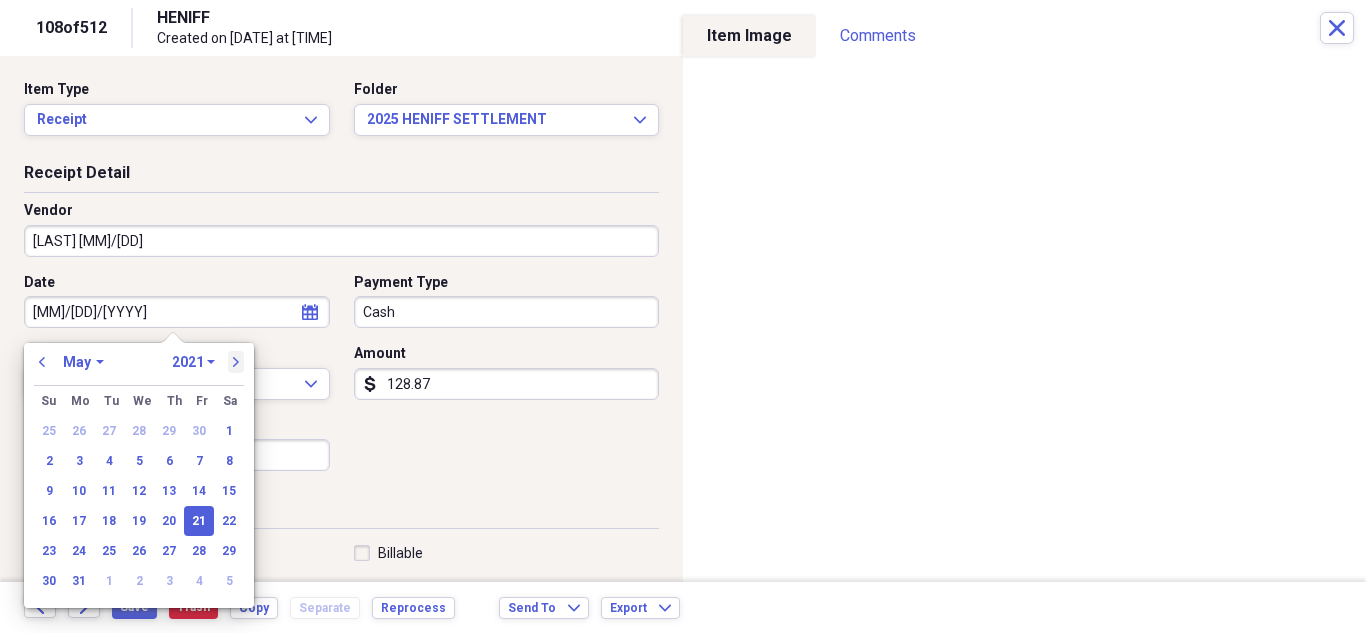 click on "next" at bounding box center [236, 362] 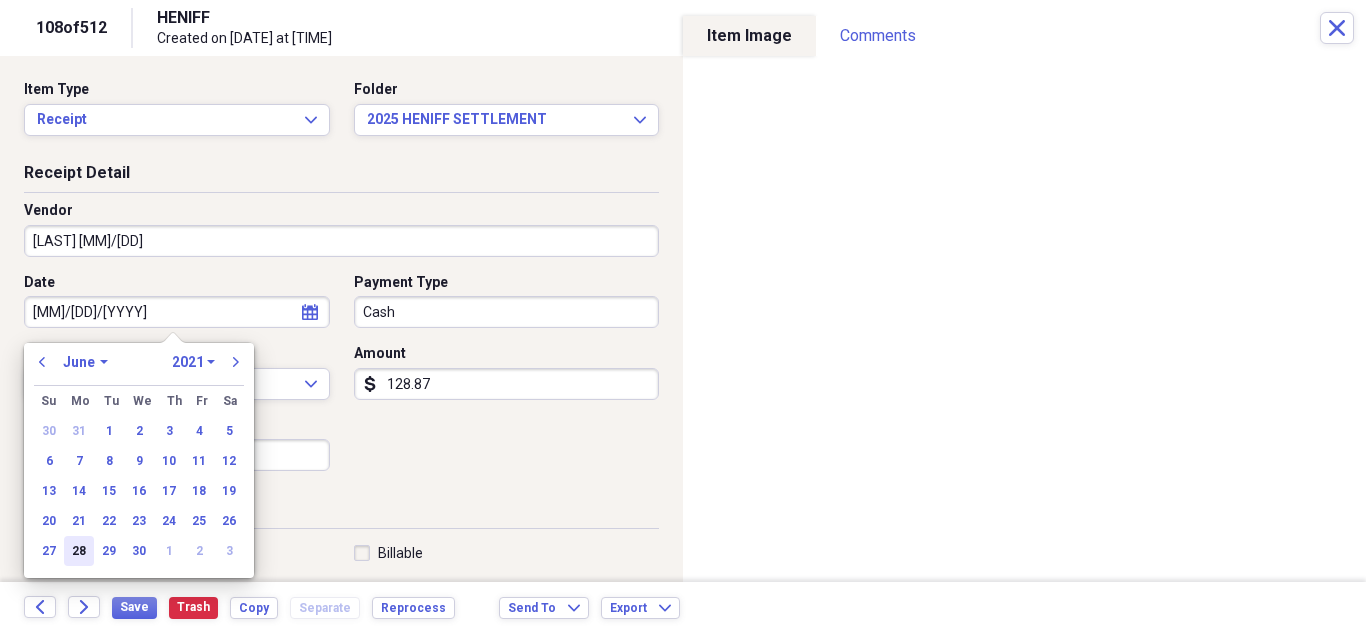 click on "28" at bounding box center [79, 551] 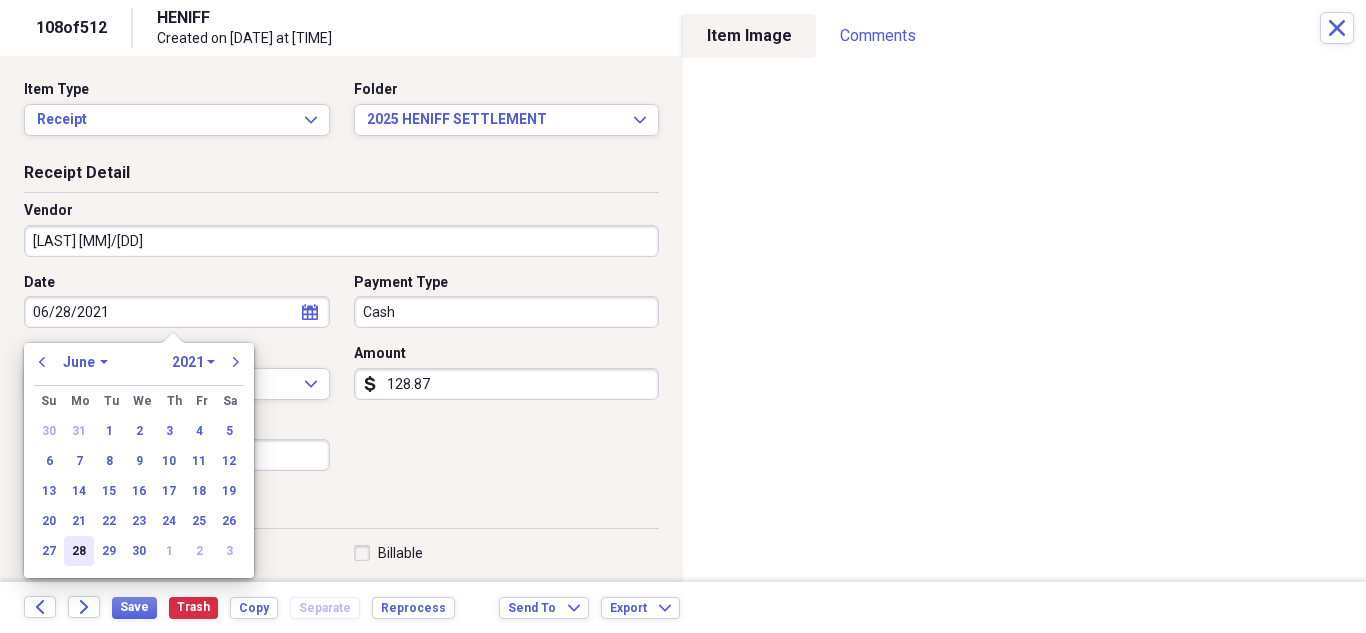 type on "06/28/2021" 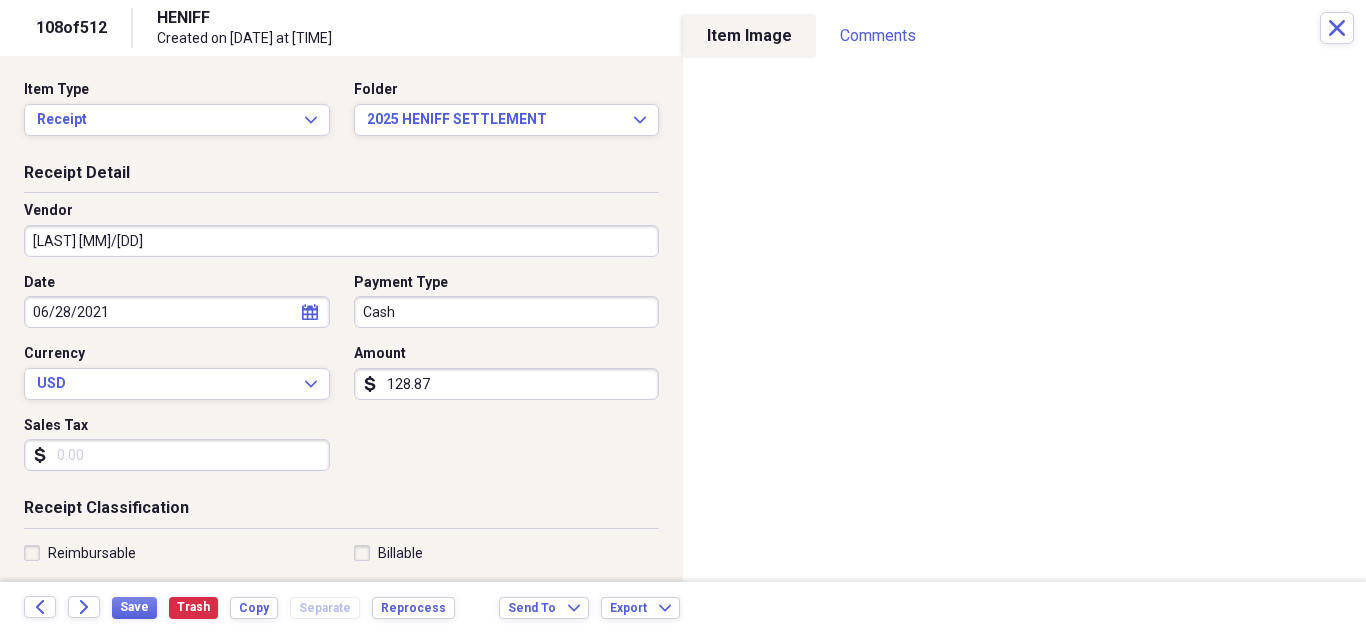 click on "128.87" at bounding box center [507, 384] 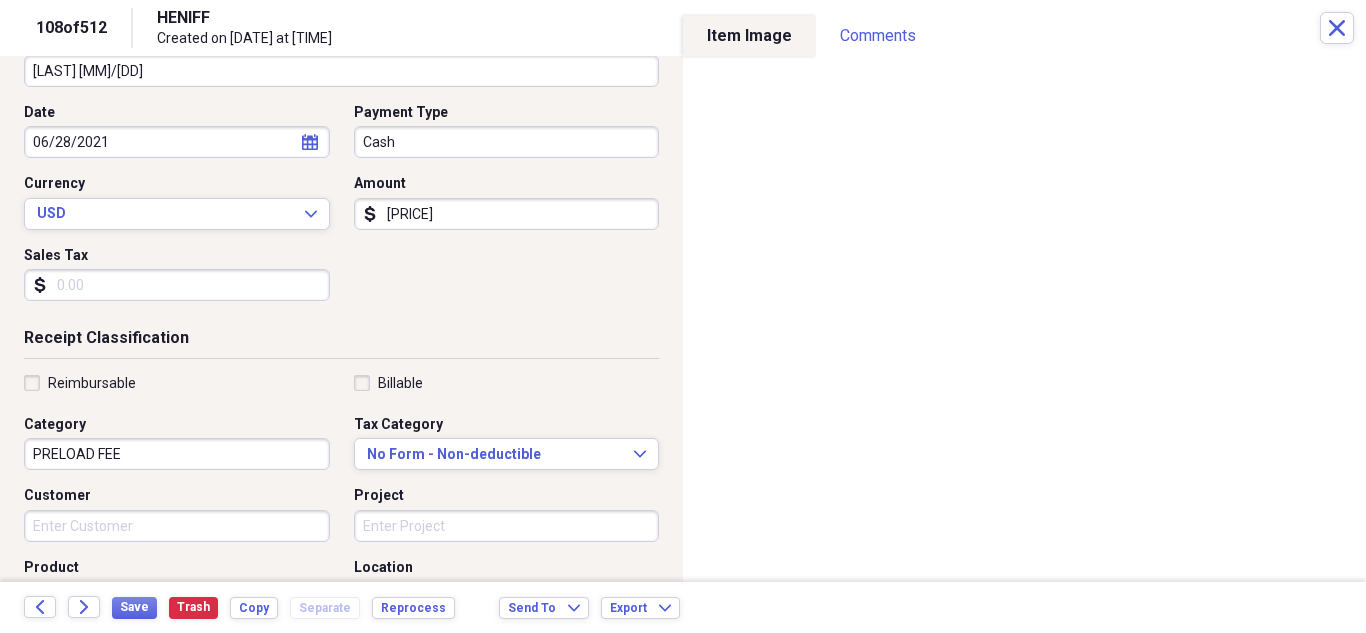 scroll, scrollTop: 200, scrollLeft: 0, axis: vertical 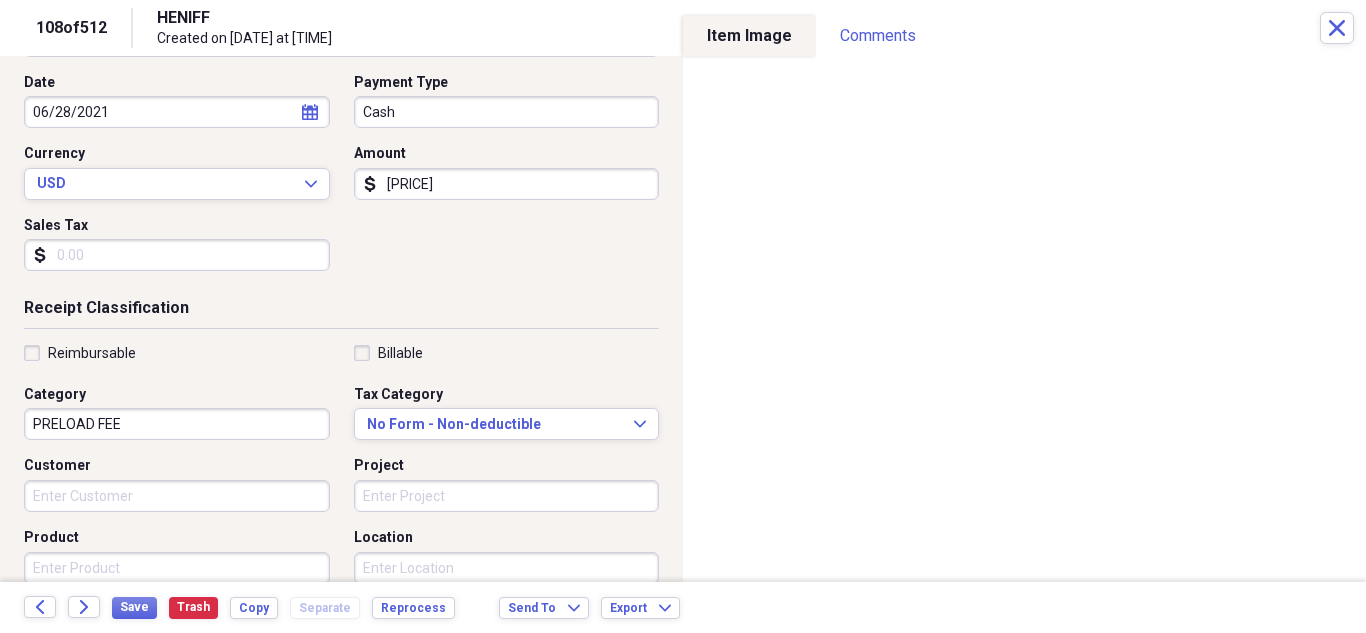 type on "[PRICE]" 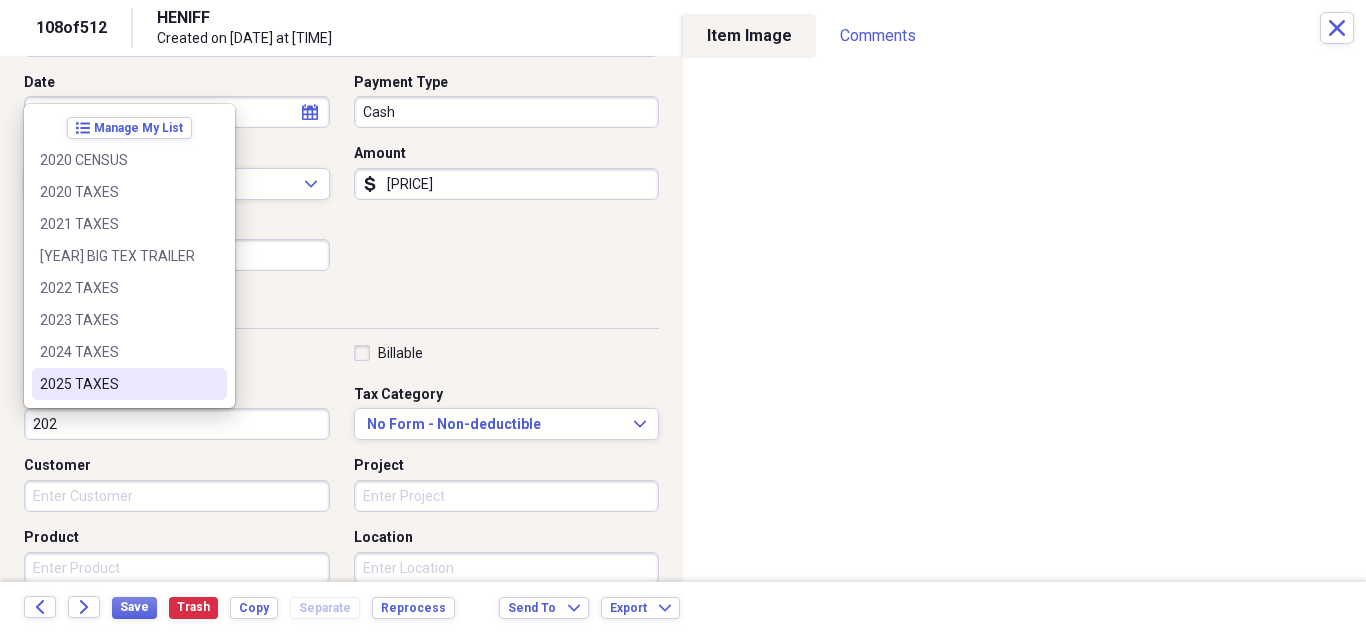 click on "2025 TAXES" at bounding box center [117, 384] 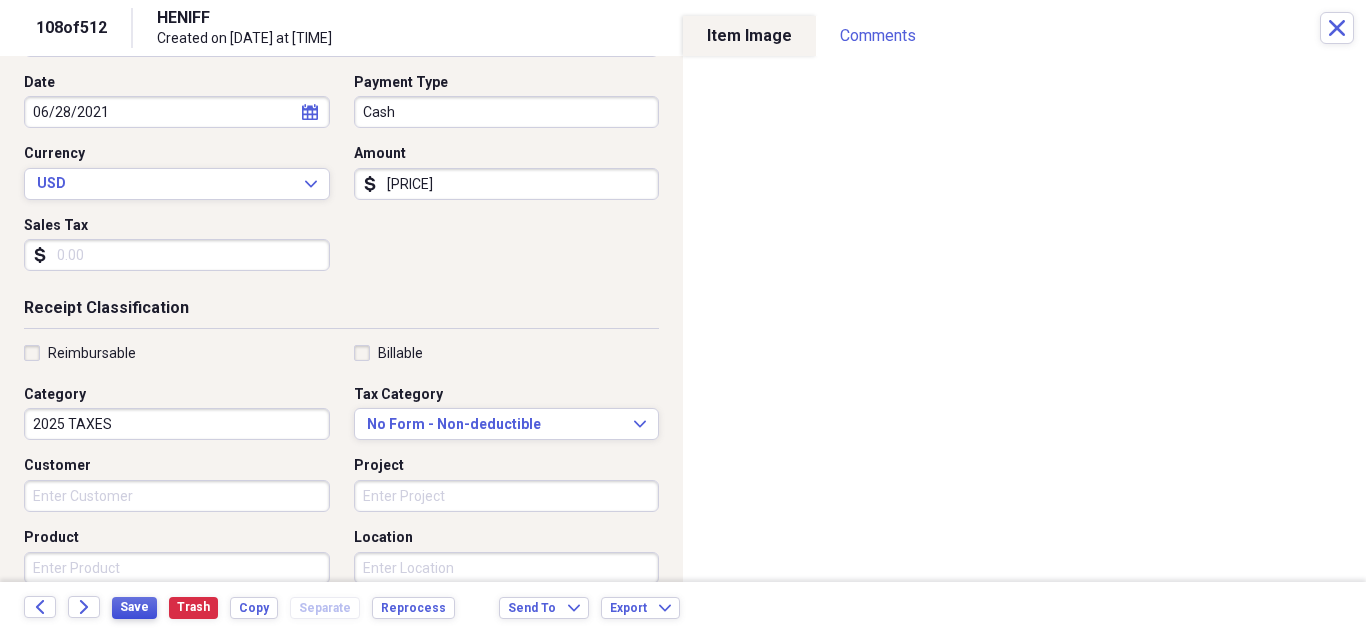 click on "Save" at bounding box center [134, 607] 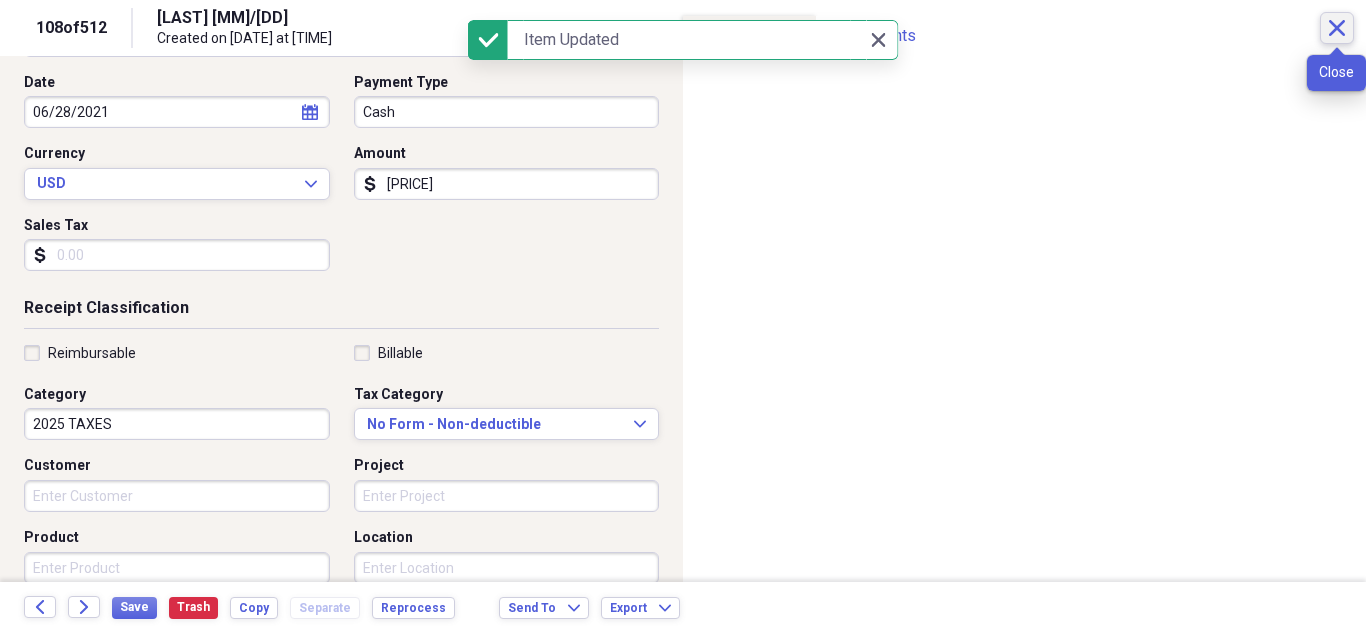 click 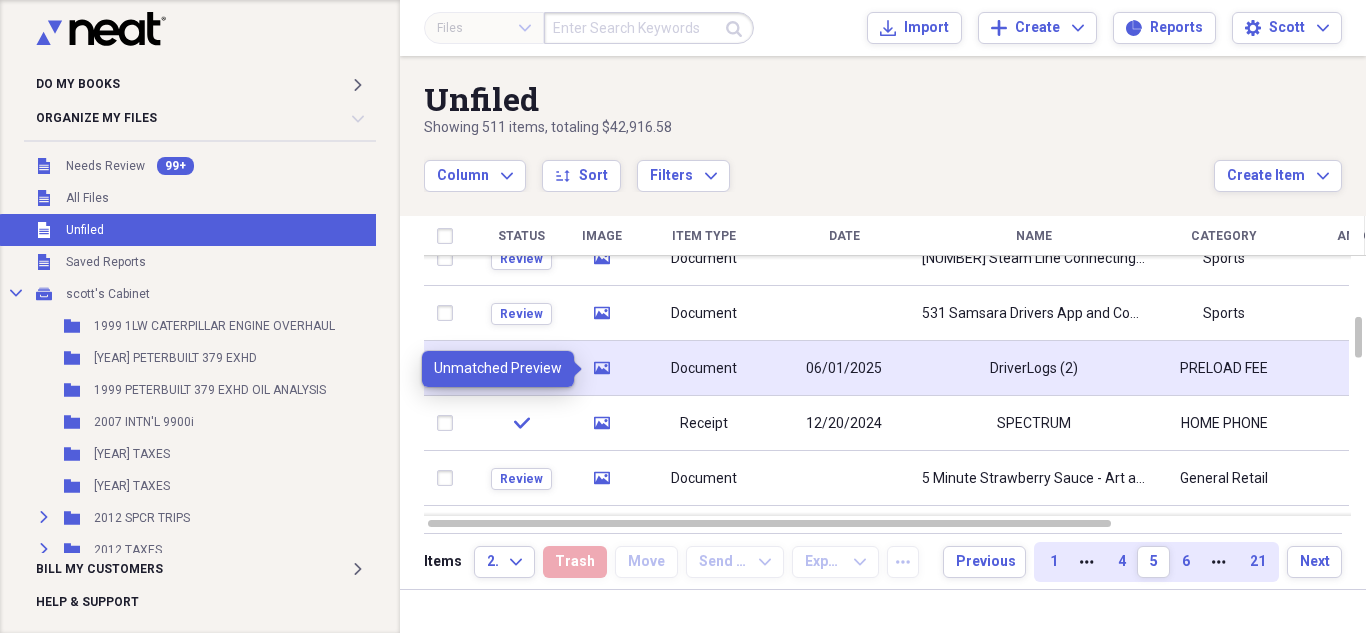 click on "media" 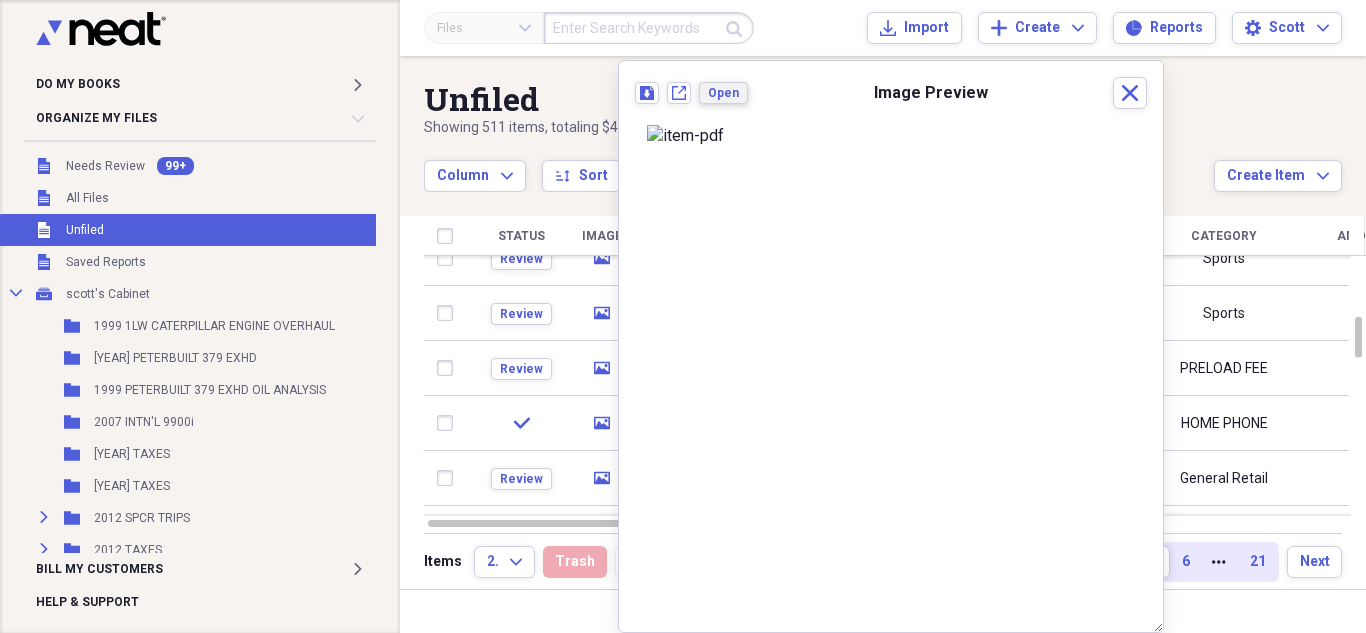 click on "Open" at bounding box center (723, 93) 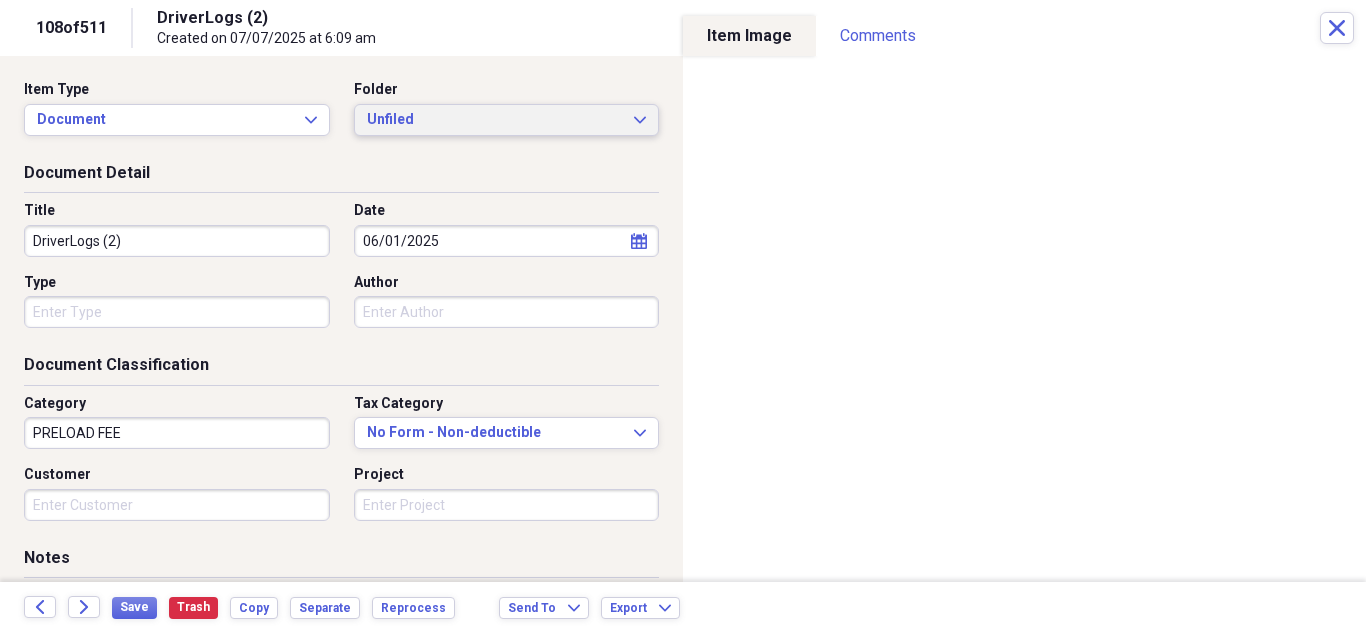 click on "Unfiled" at bounding box center [495, 120] 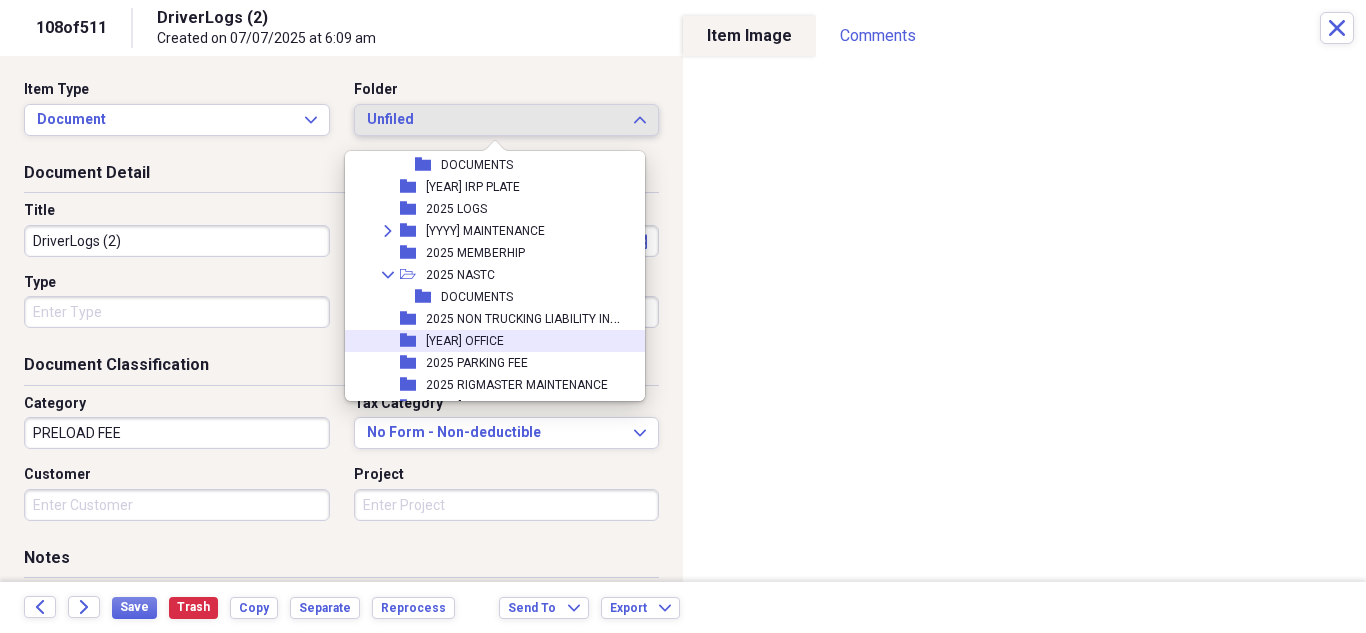 scroll, scrollTop: 1200, scrollLeft: 0, axis: vertical 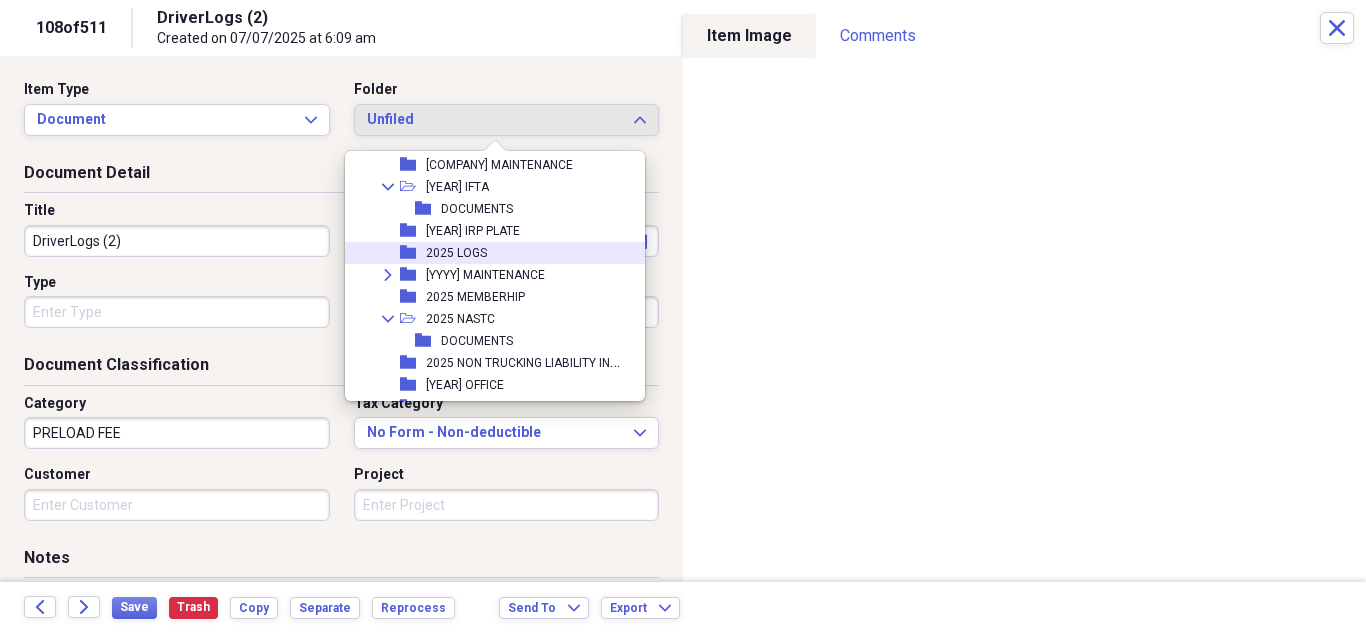 click on "2025 LOGS" at bounding box center (456, 253) 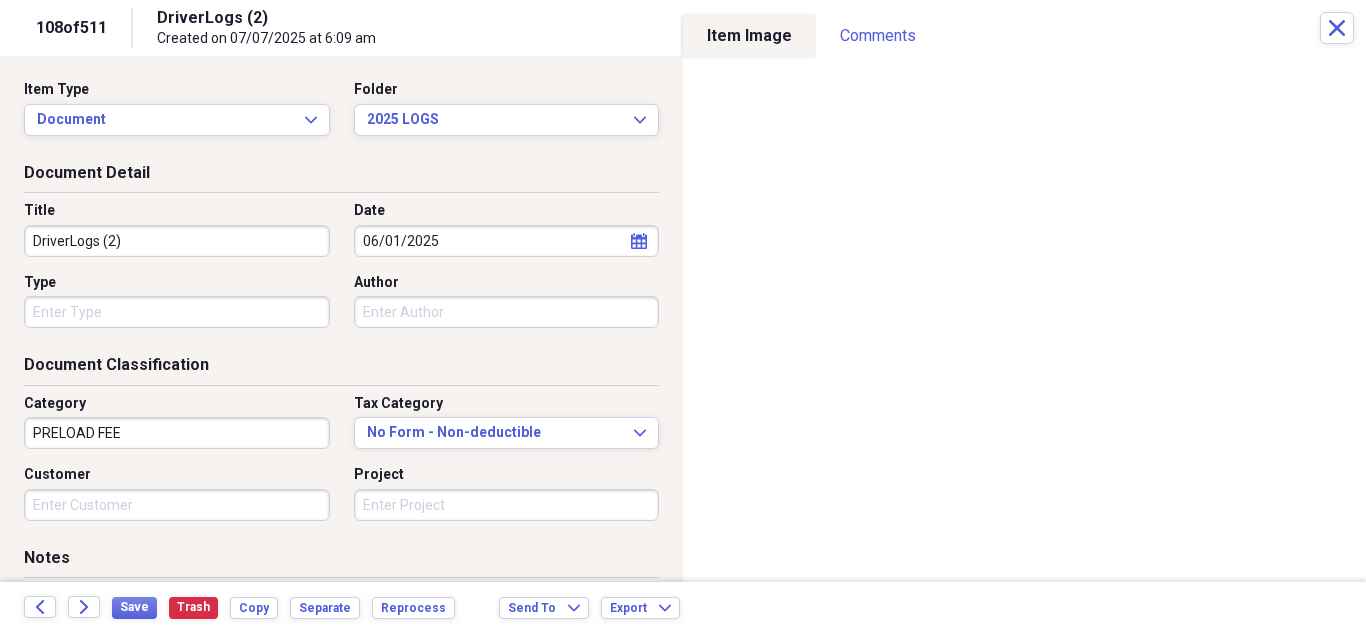 click on "DriverLogs (2)" at bounding box center [177, 241] 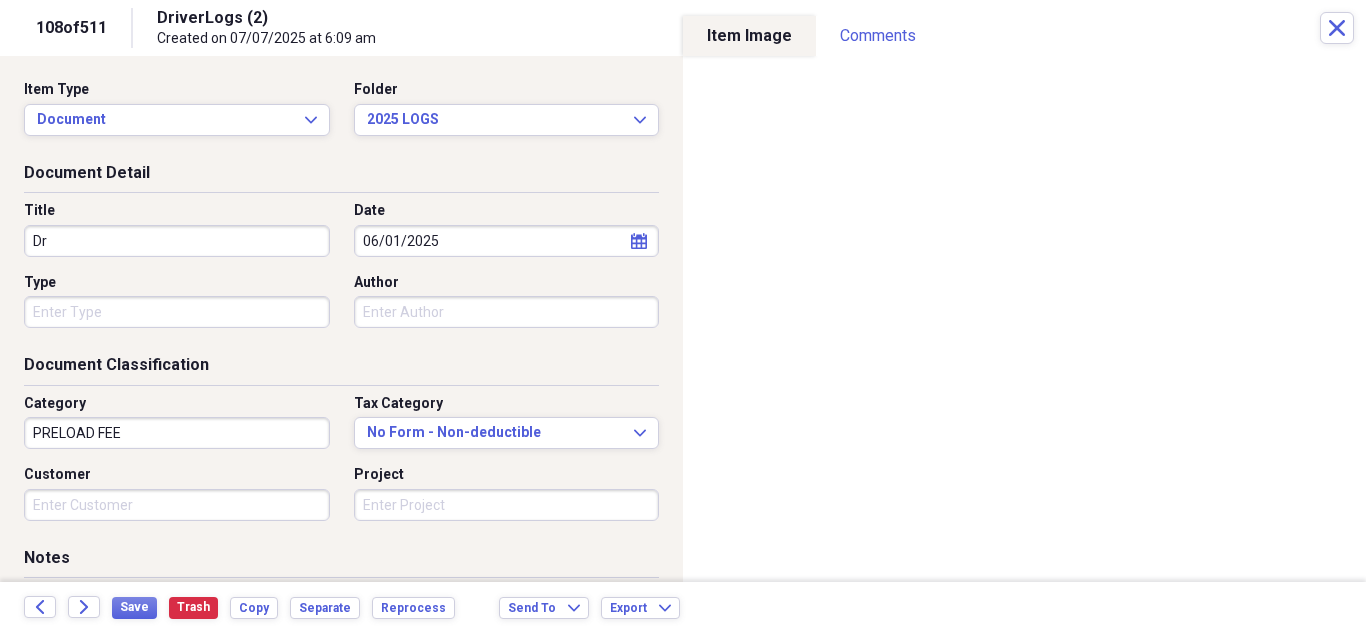 type on "D" 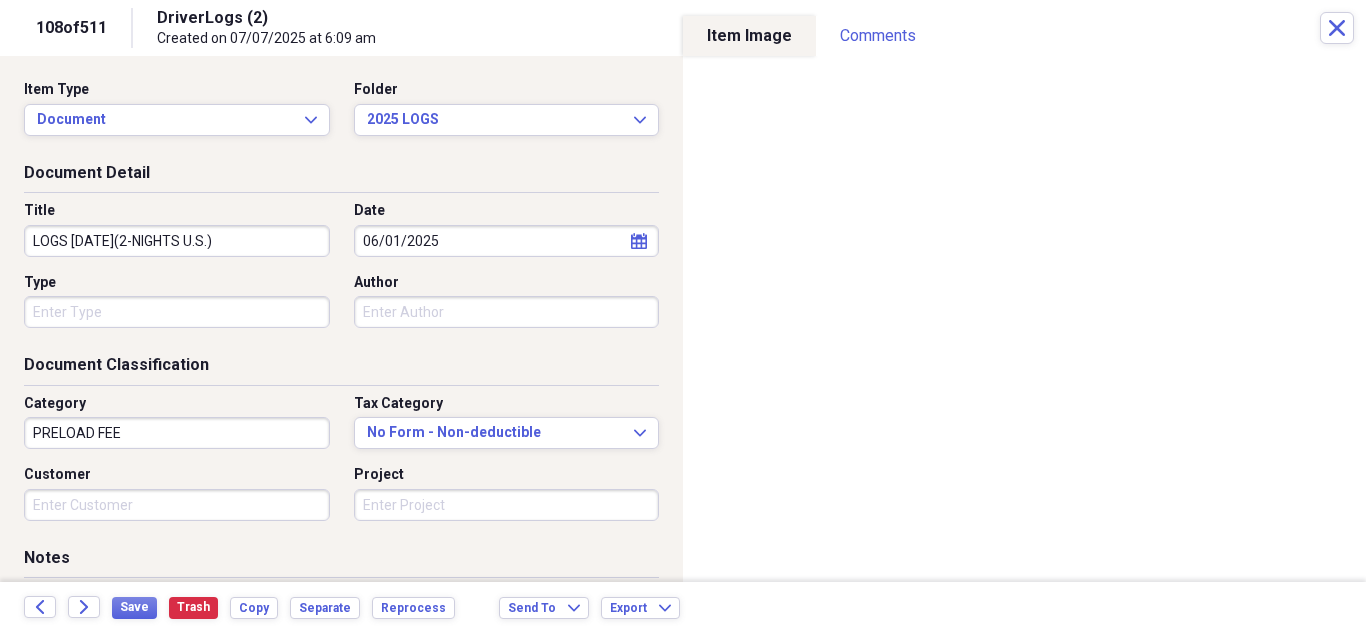 type on "LOGS [DATE](2-NIGHTS U.S.)" 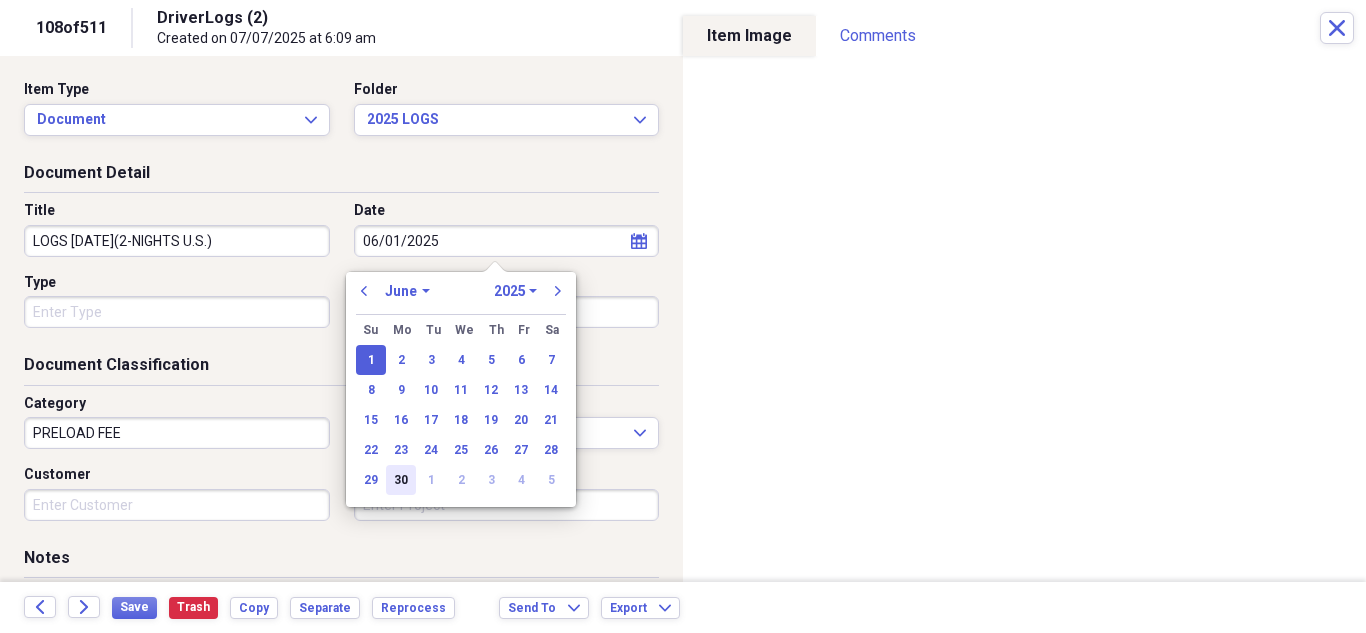 click on "30" at bounding box center [401, 480] 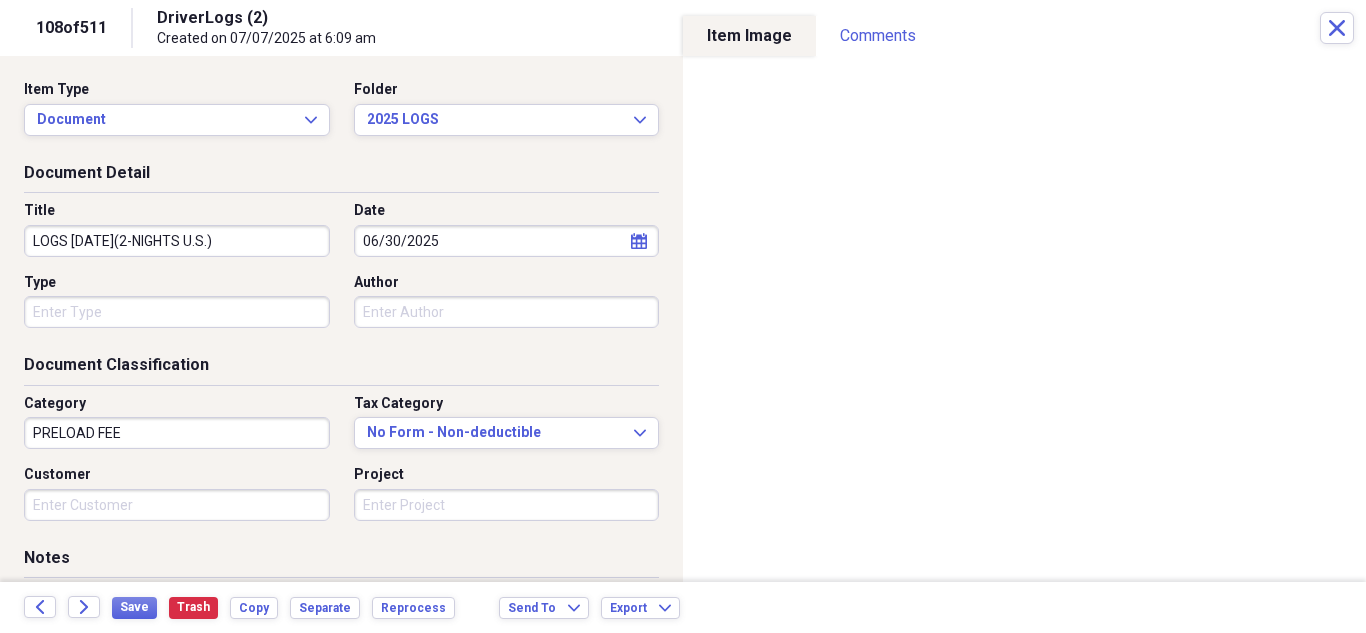 click on "Type" at bounding box center [177, 312] 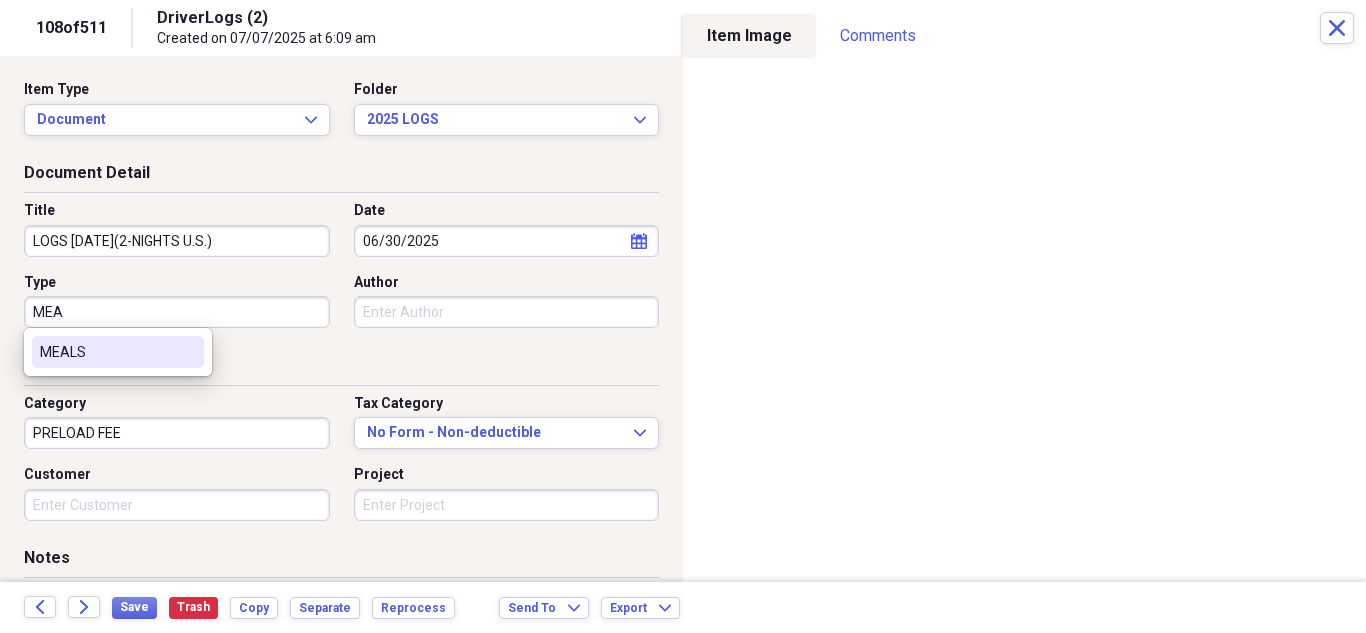 click on "MEALS" at bounding box center (106, 352) 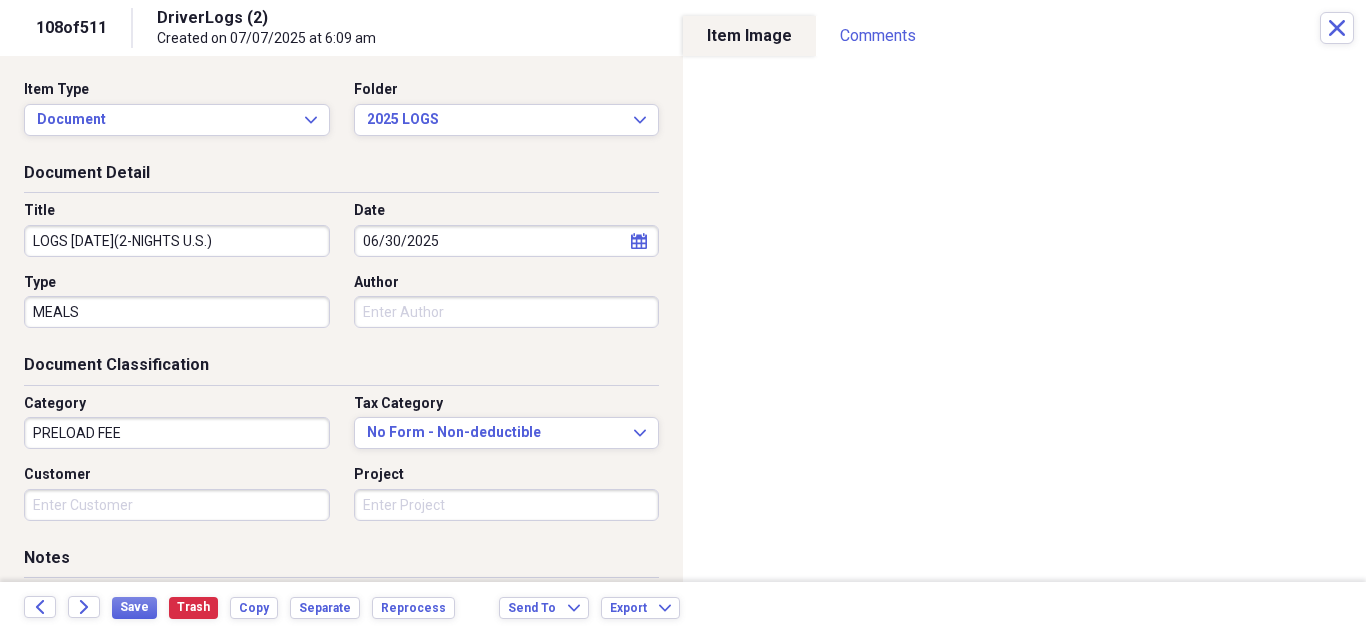 click on "PRELOAD FEE" at bounding box center (177, 433) 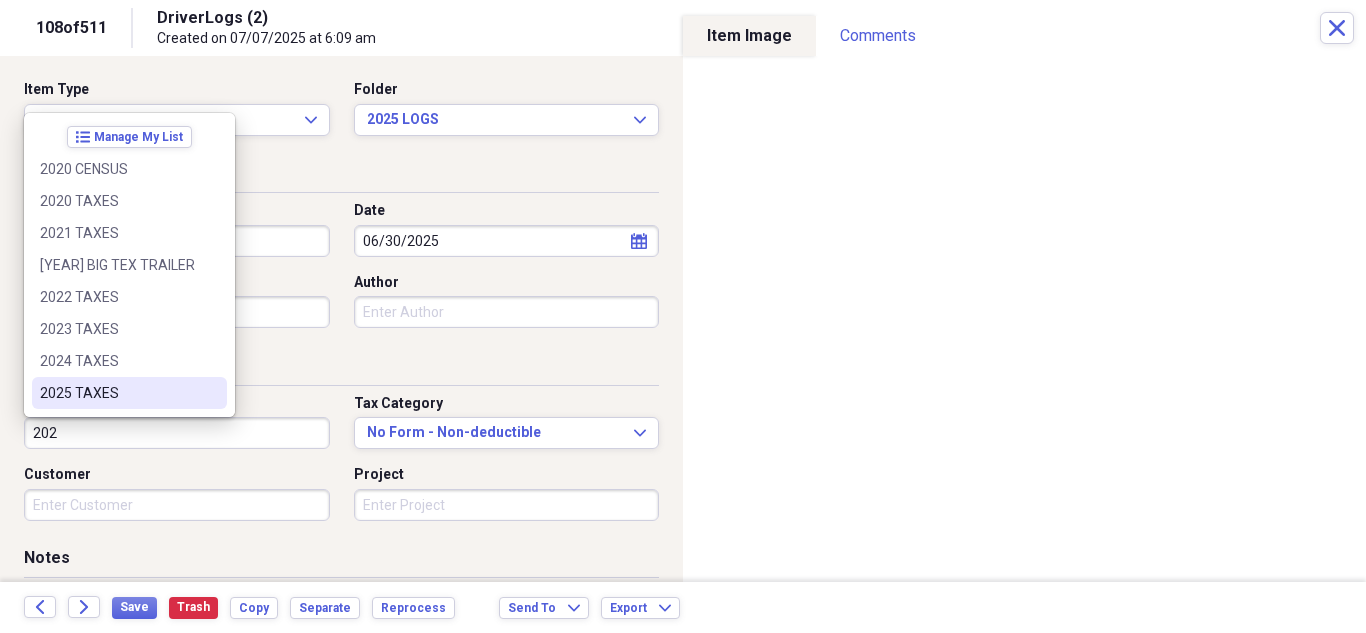 click on "2025 TAXES" at bounding box center (117, 393) 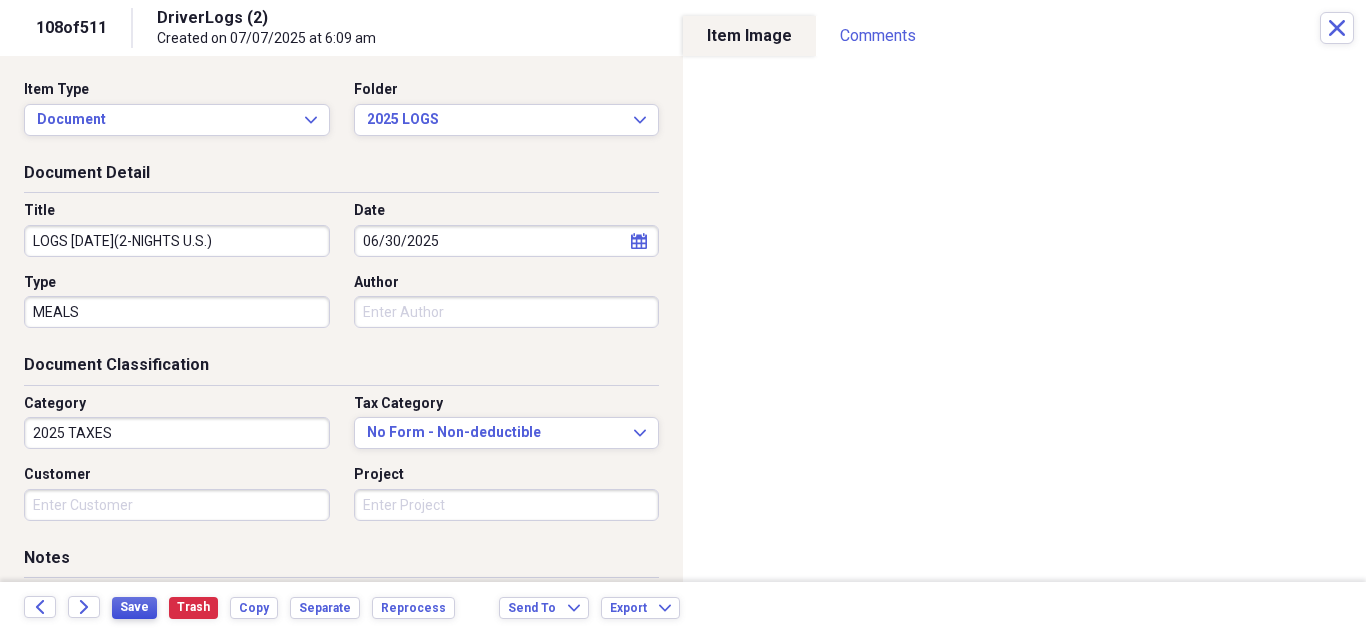 click on "Save" at bounding box center (134, 607) 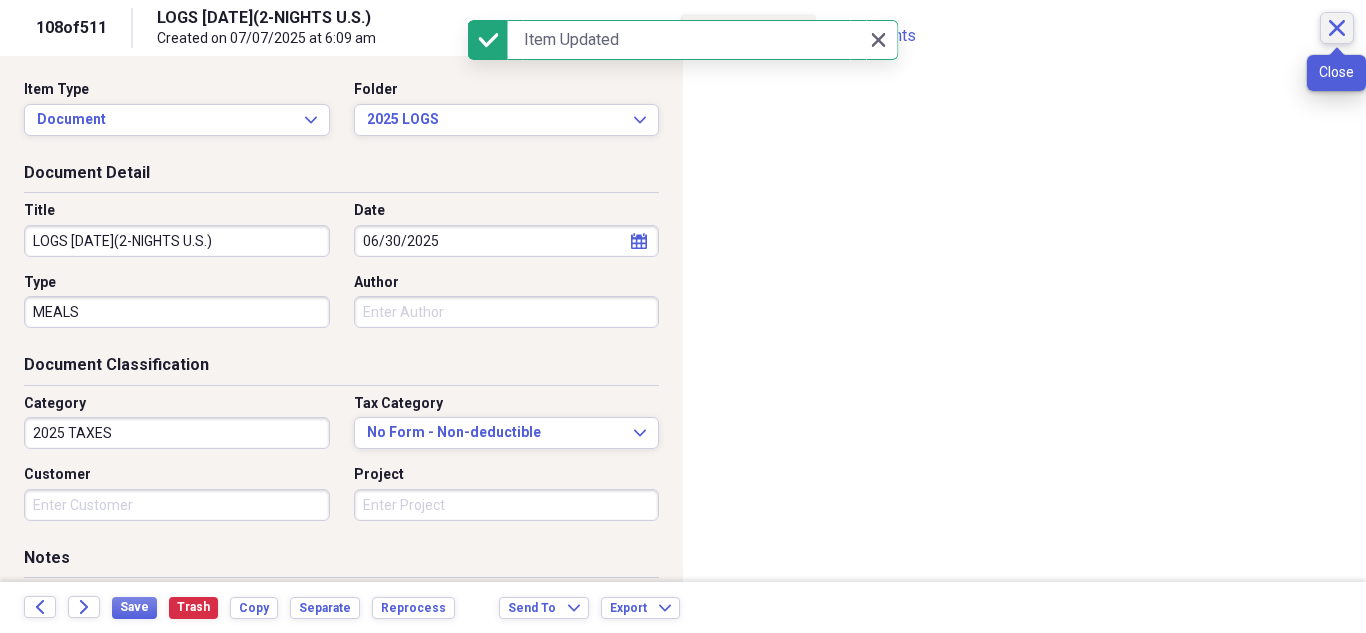 click on "Close" at bounding box center [1337, 28] 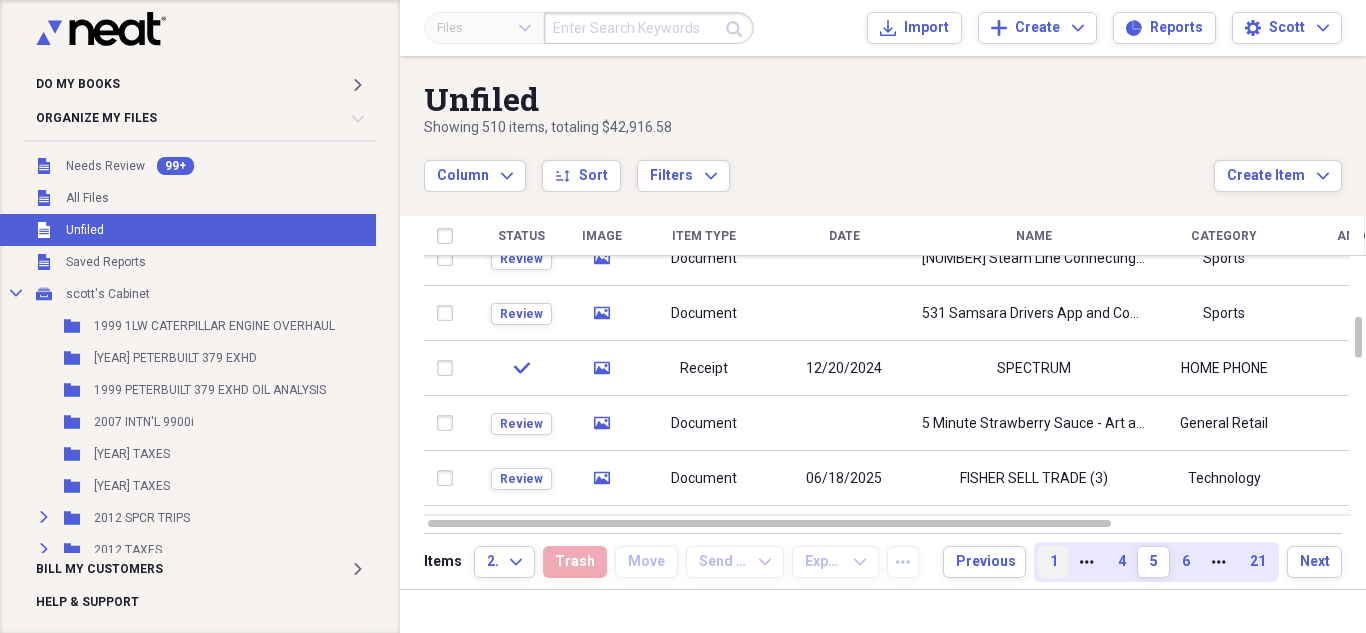click on "1" at bounding box center (1053, 562) 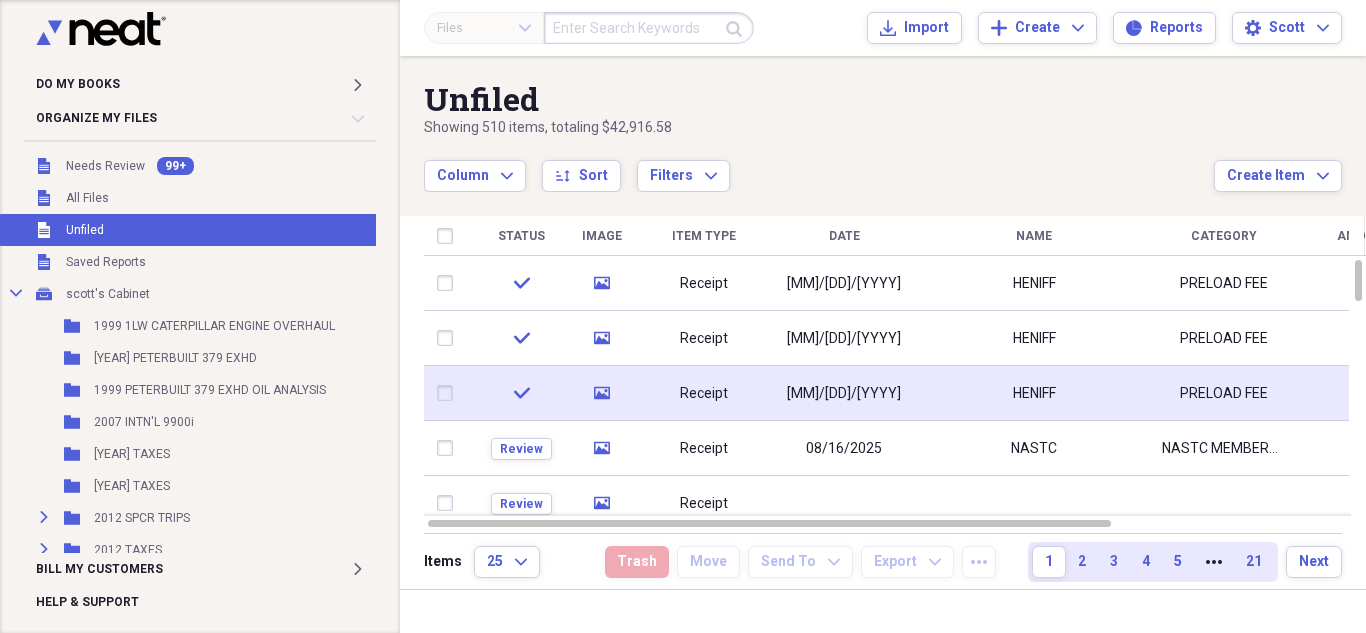 click on "Receipt" at bounding box center (704, 394) 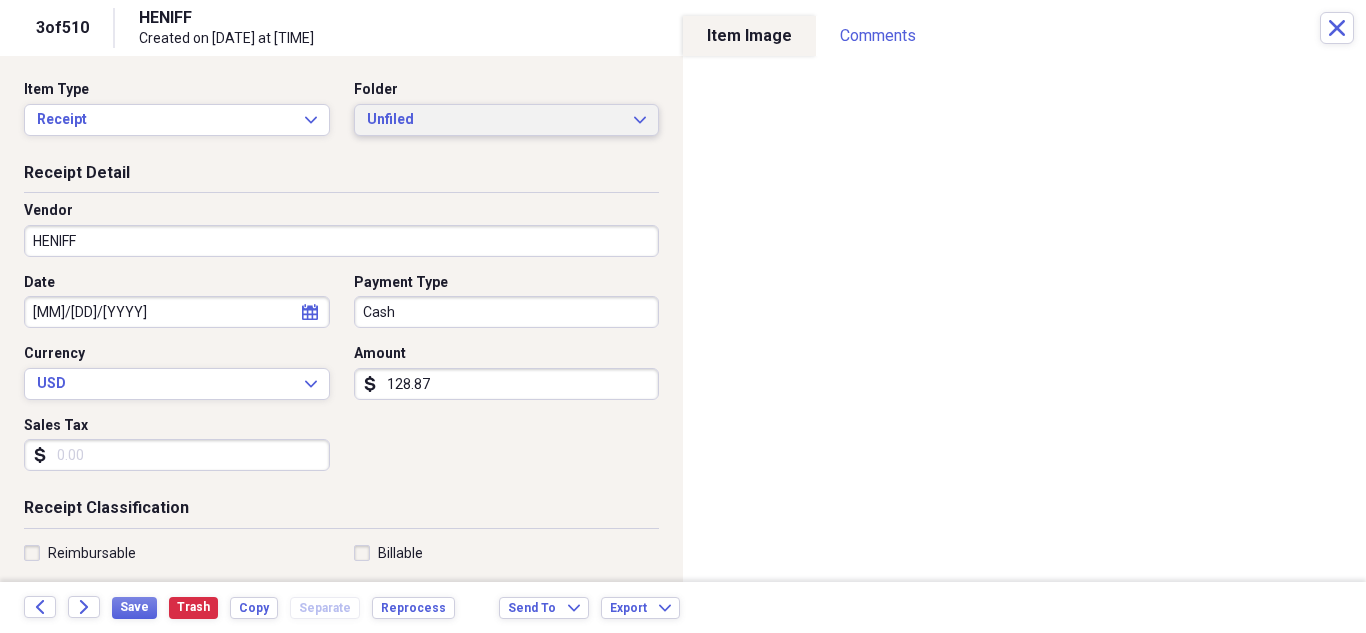 click on "Unfiled" at bounding box center [495, 120] 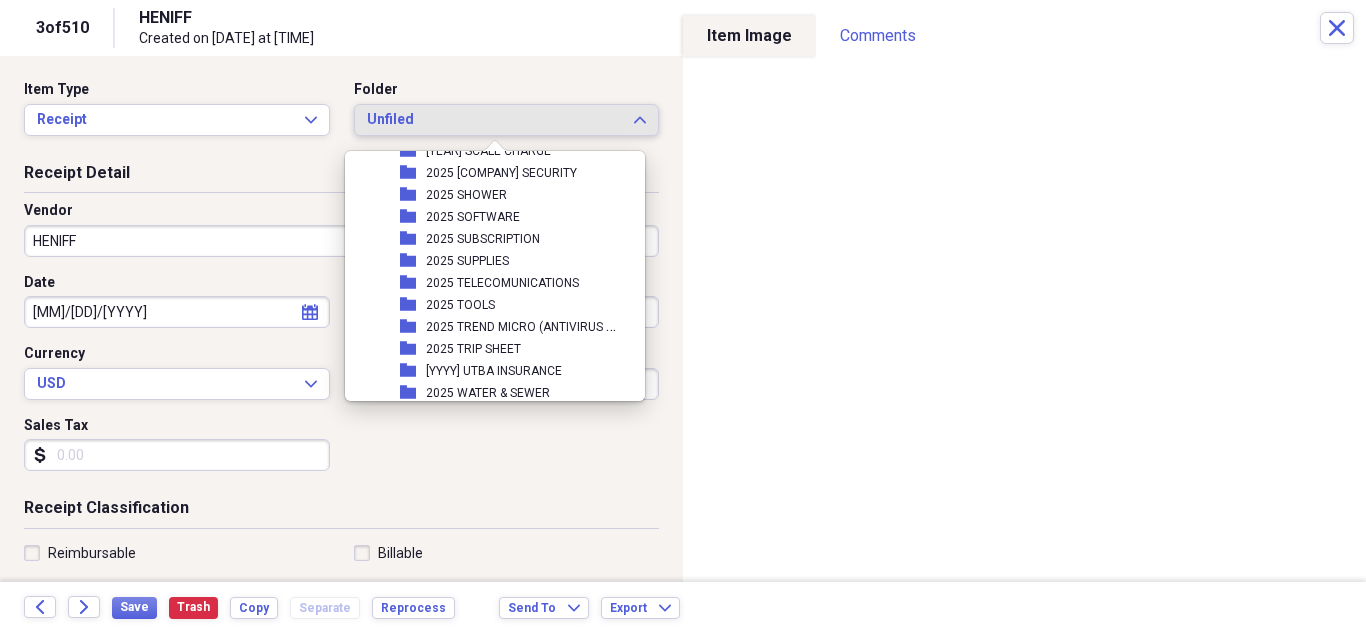 scroll, scrollTop: 1600, scrollLeft: 0, axis: vertical 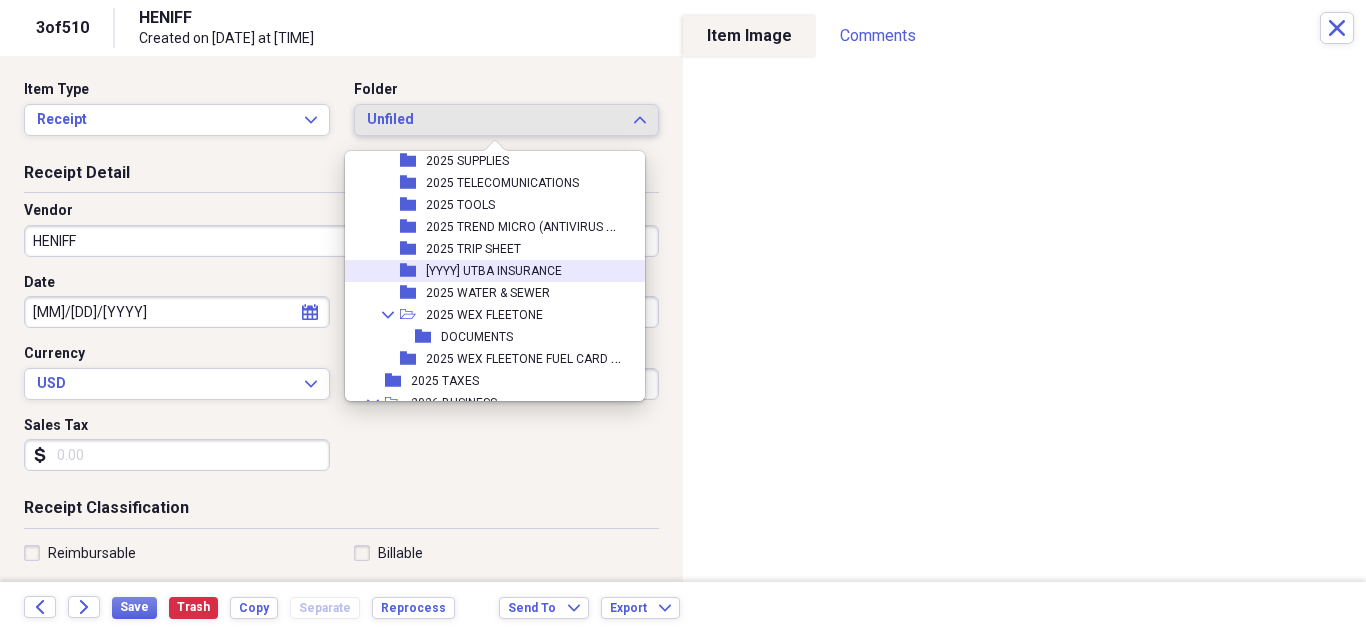 click on "[YYYY] UTBA INSURANCE" at bounding box center [494, 271] 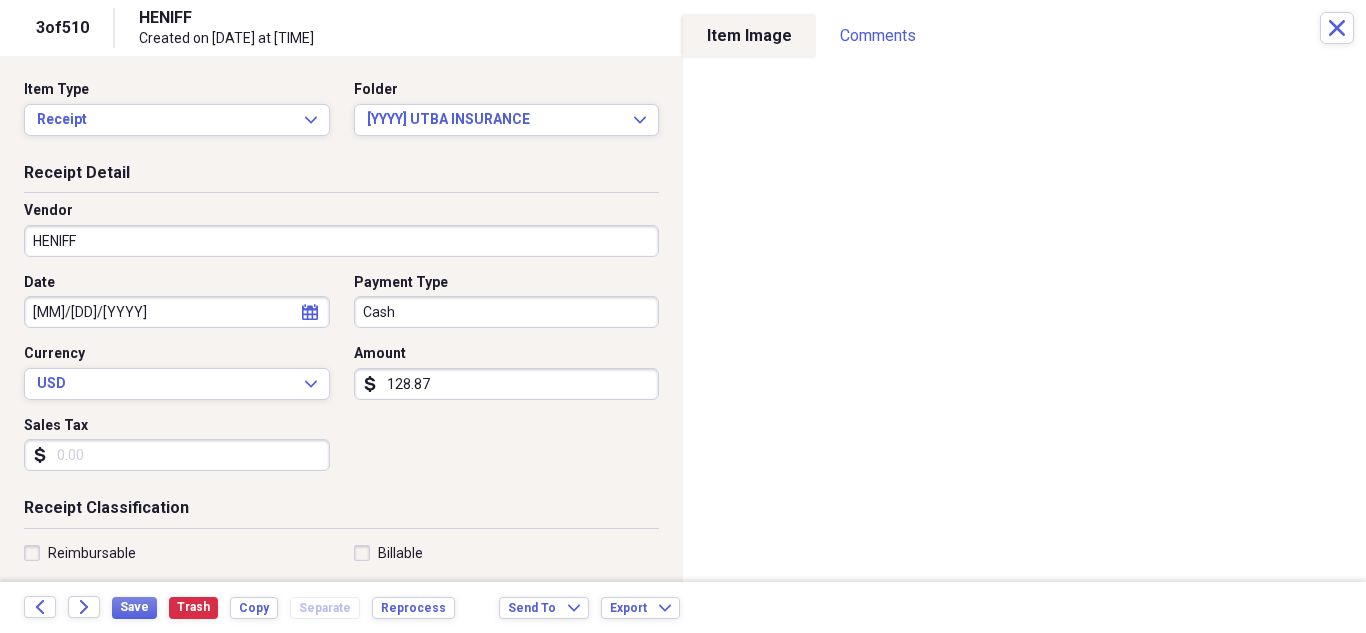 click on "HENIFF" at bounding box center (341, 241) 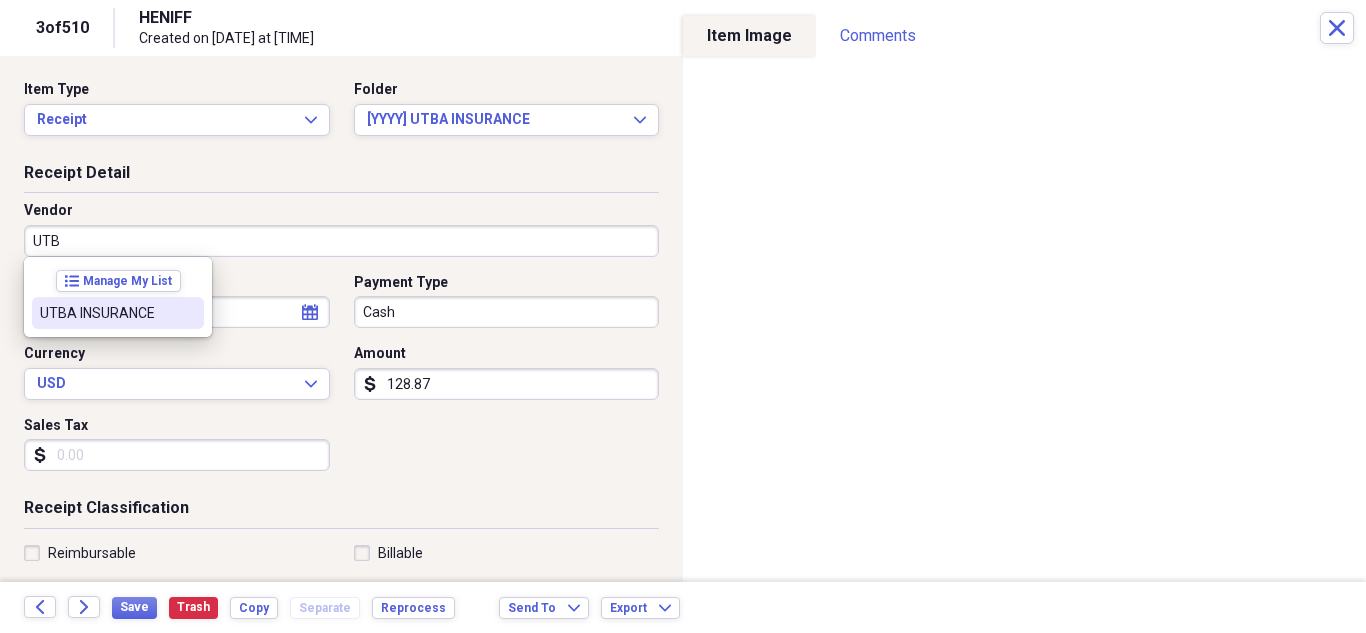 click on "UTBA INSURANCE" at bounding box center [106, 313] 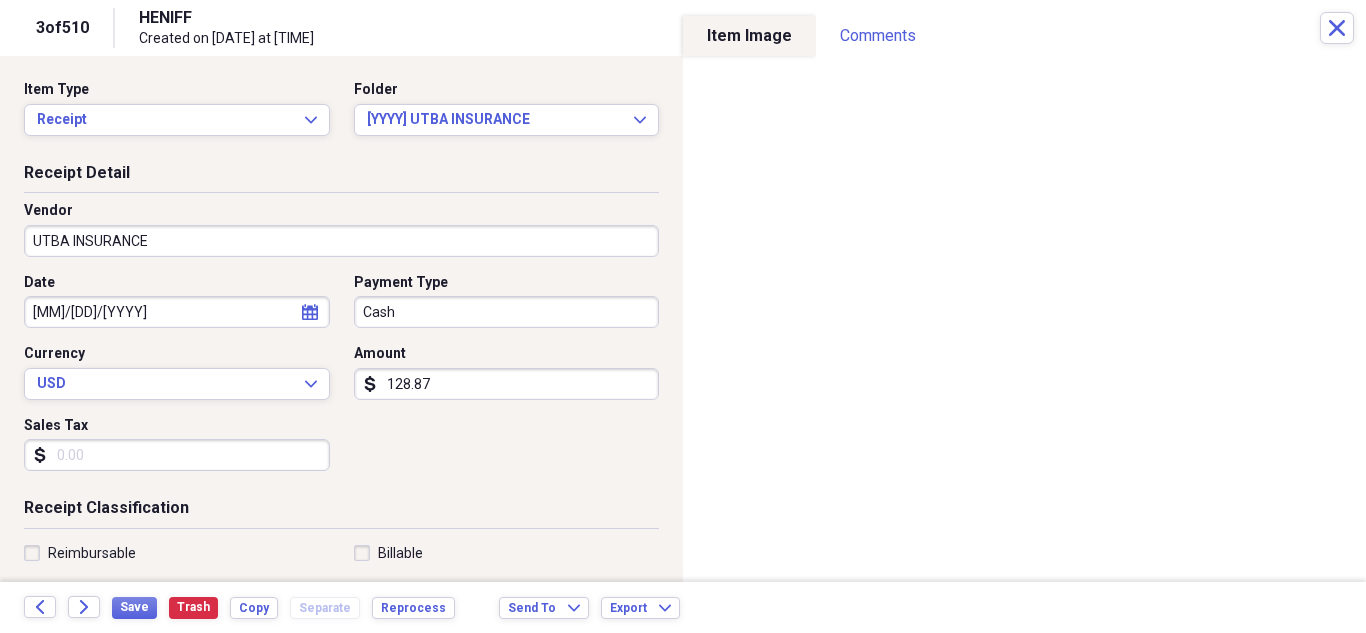 type on "UTBA INS" 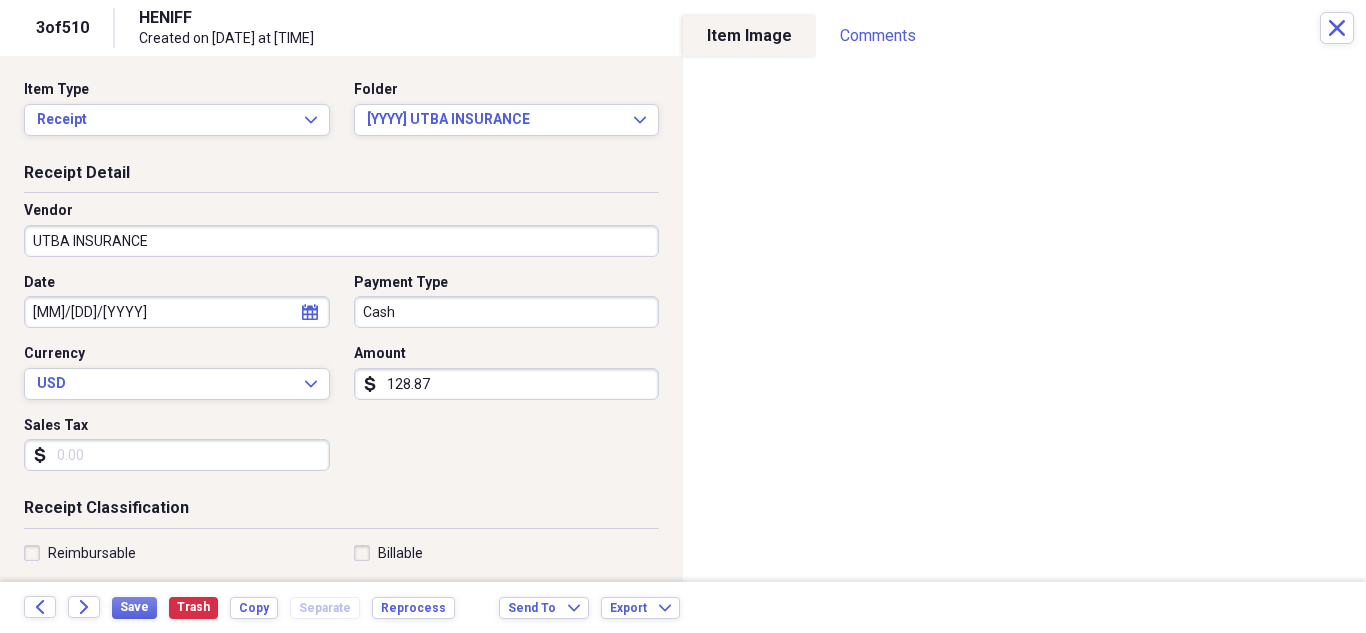 click 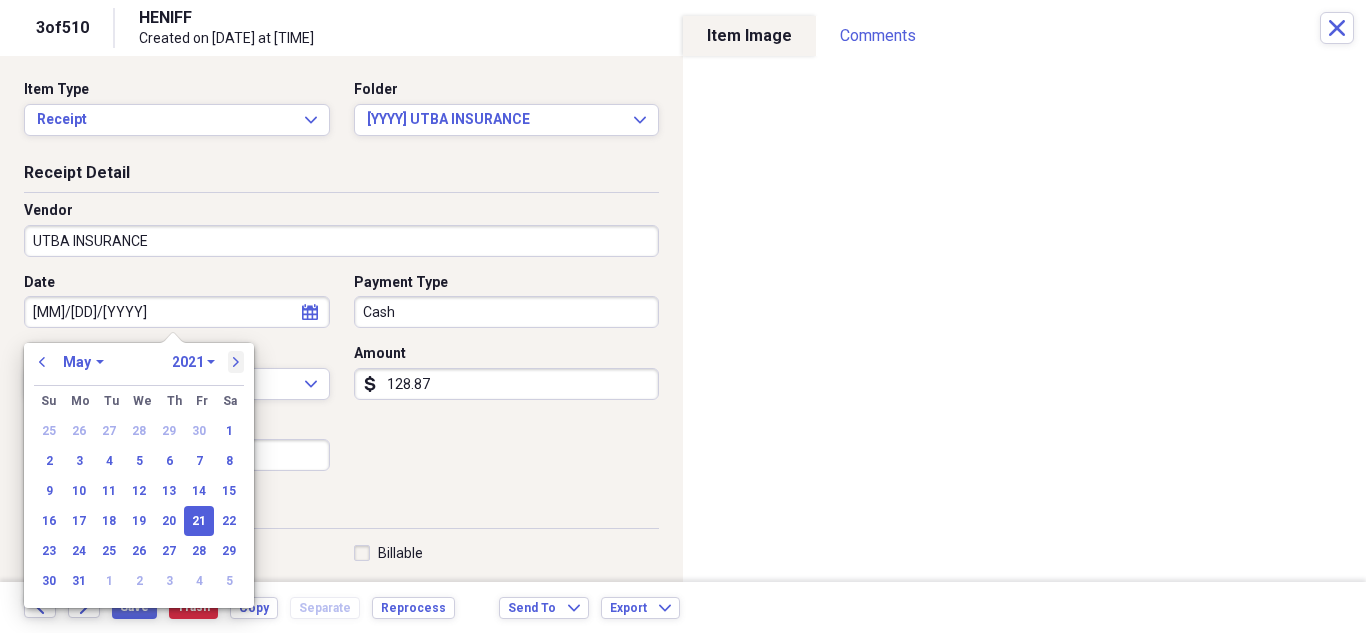 click on "next" at bounding box center (236, 362) 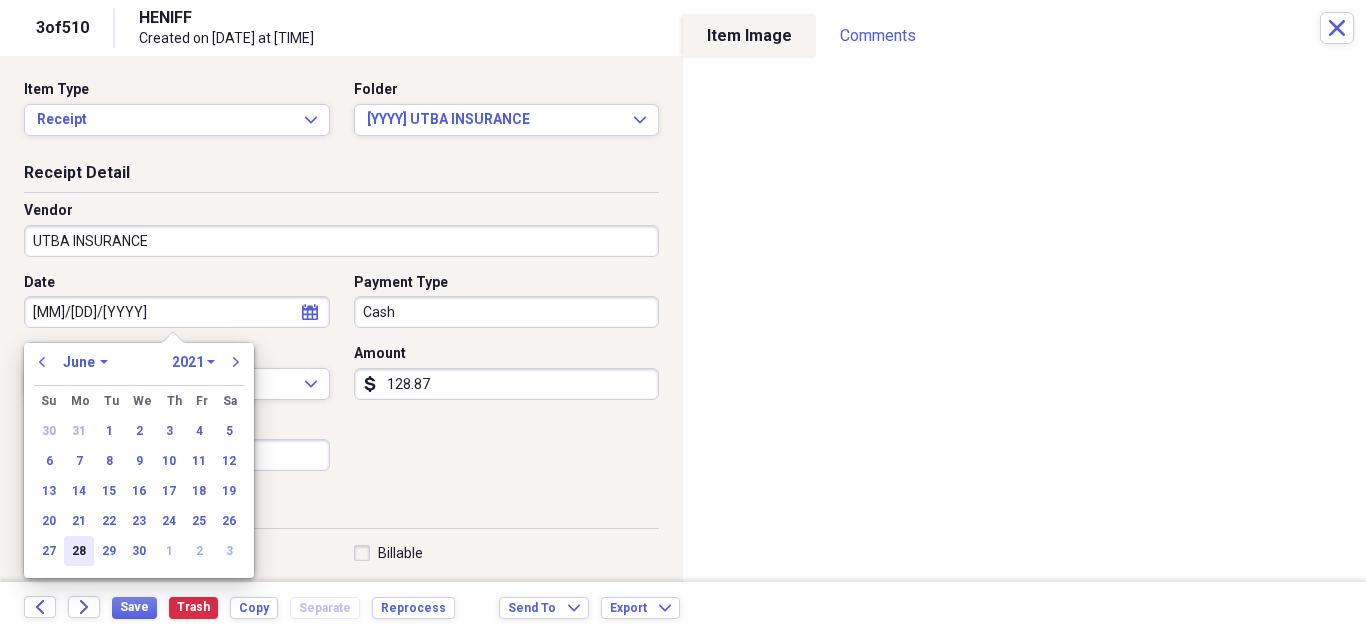 click on "28" at bounding box center (79, 551) 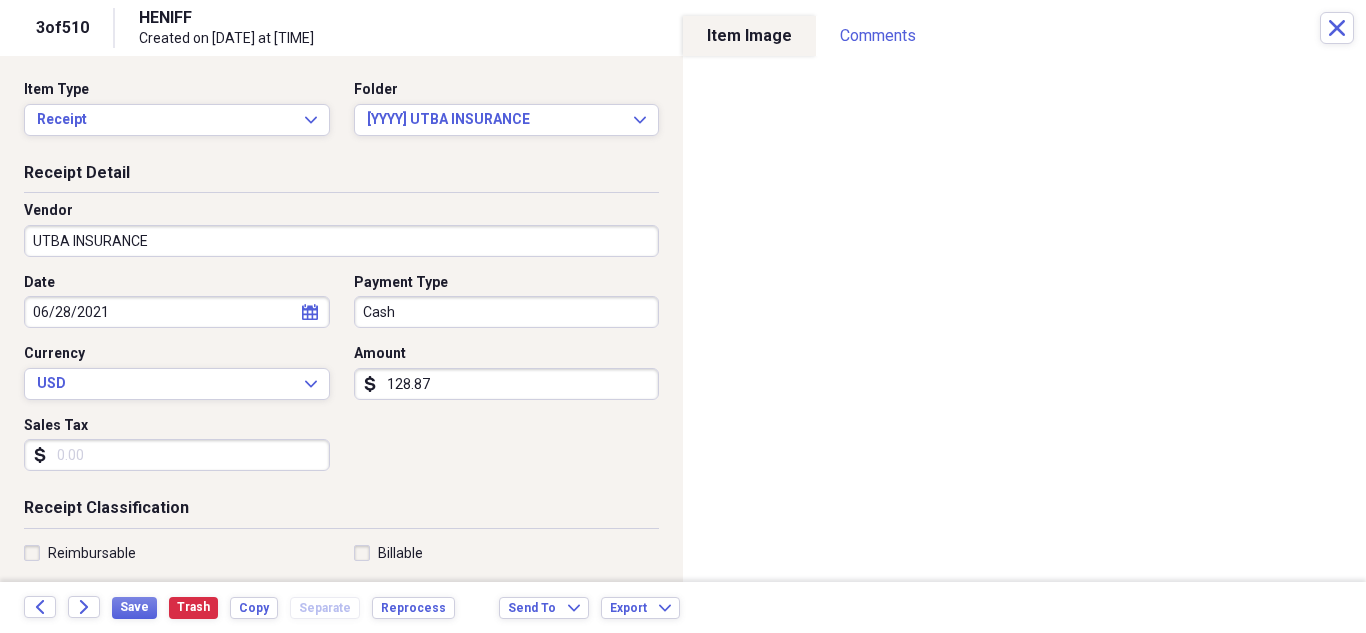 click on "128.87" at bounding box center (507, 384) 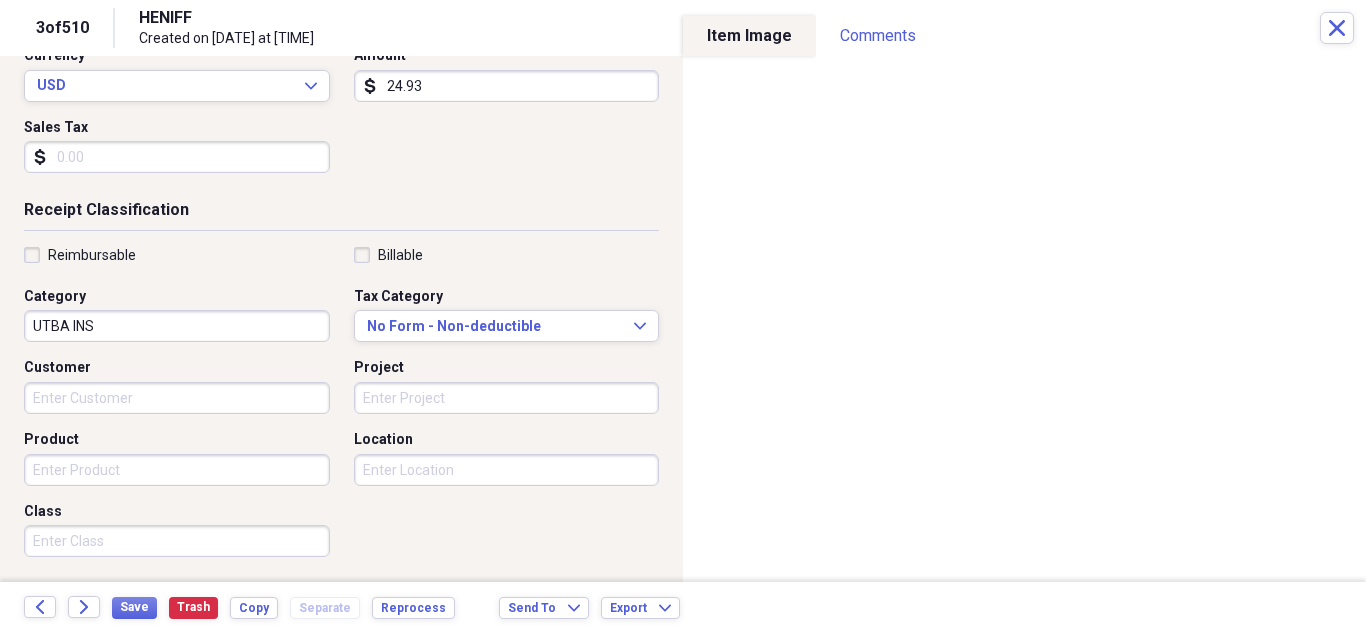 scroll, scrollTop: 300, scrollLeft: 0, axis: vertical 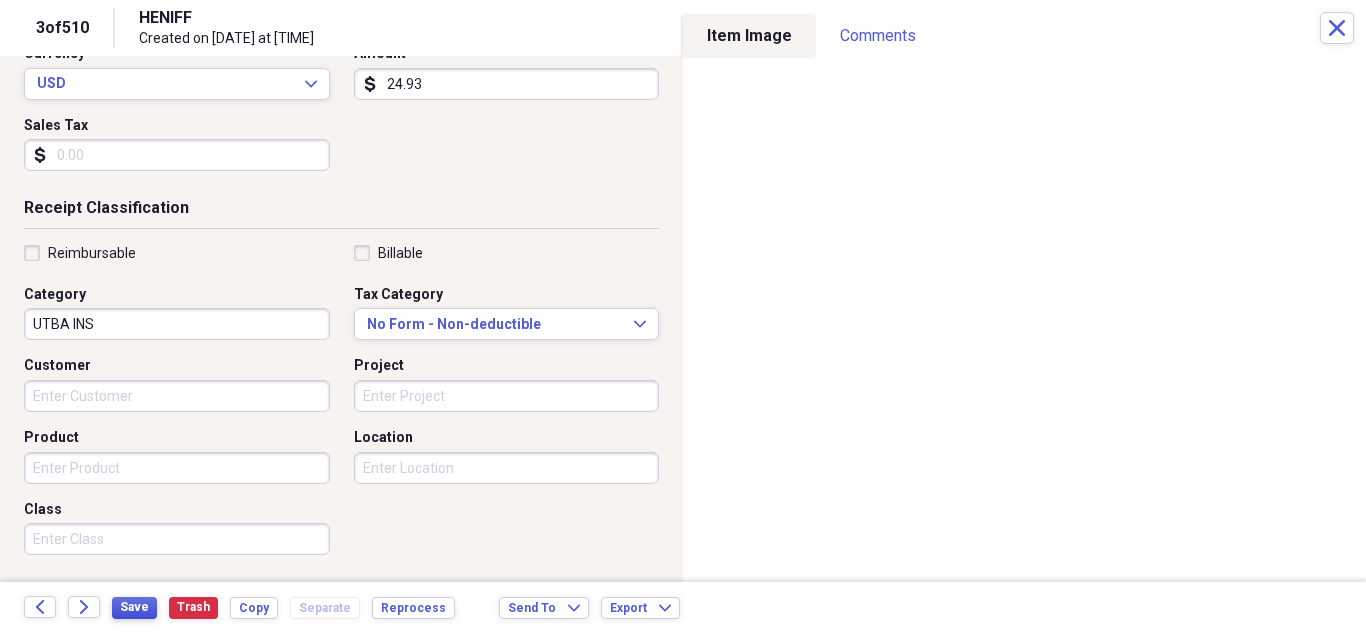 type on "24.93" 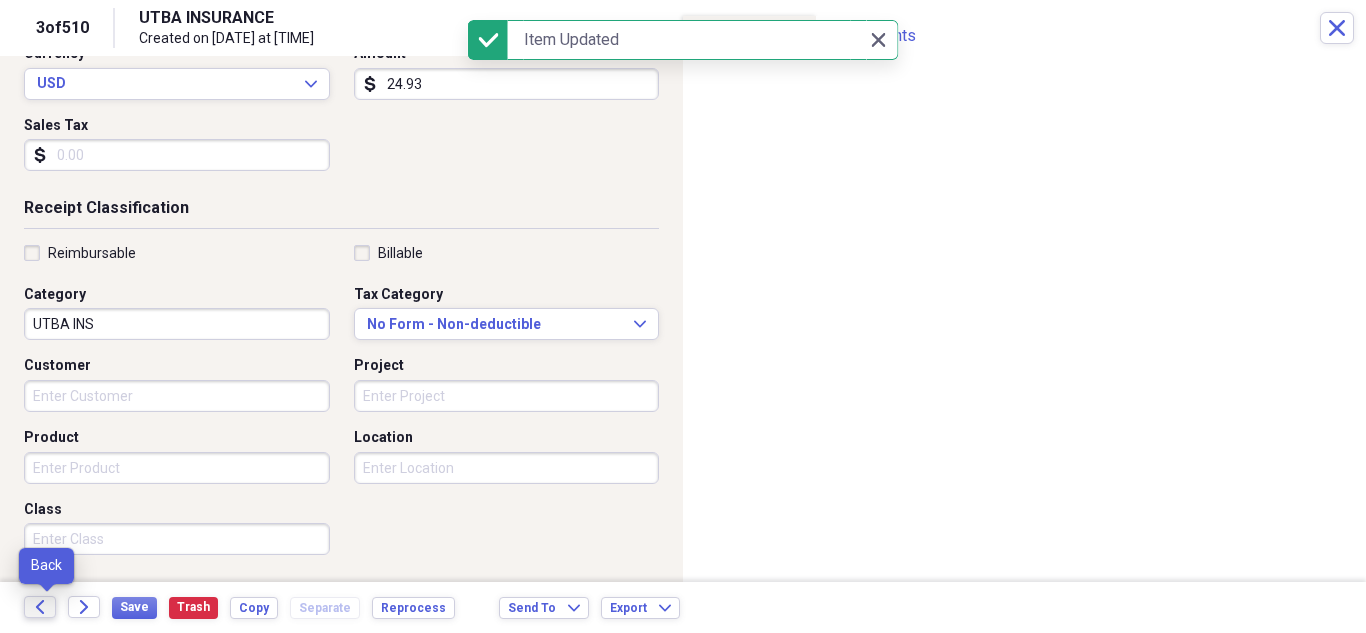 click on "Back" at bounding box center [40, 607] 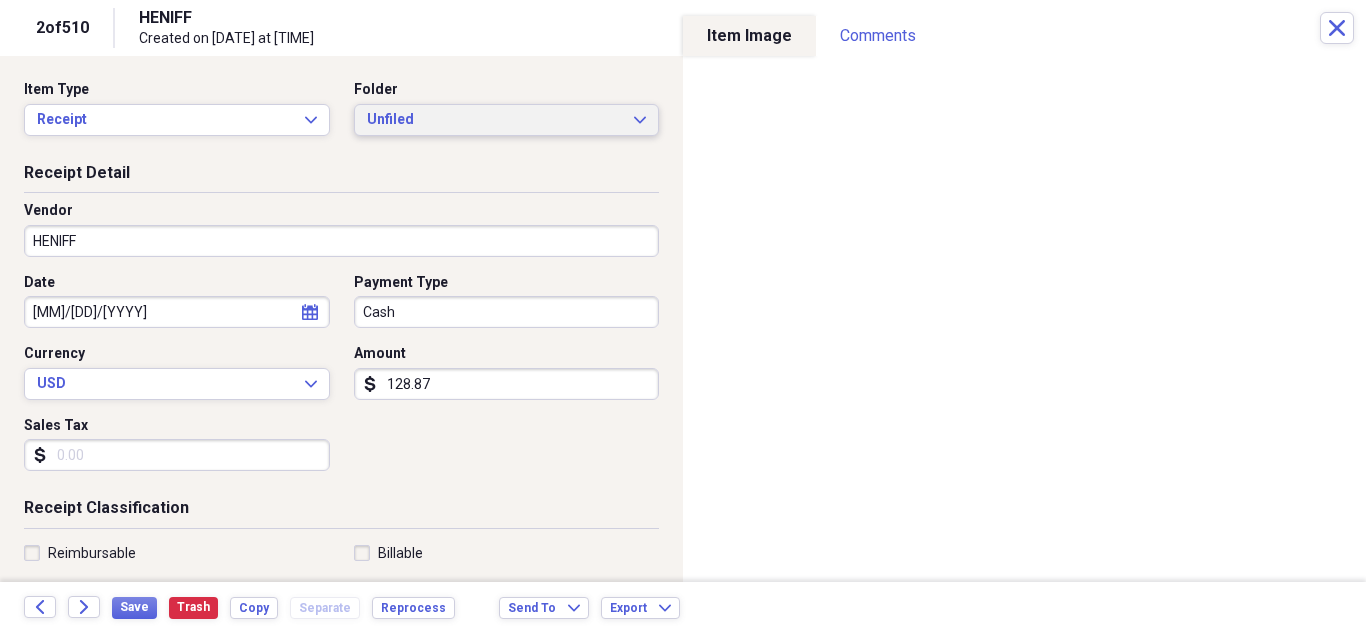 click on "Unfiled" at bounding box center (495, 120) 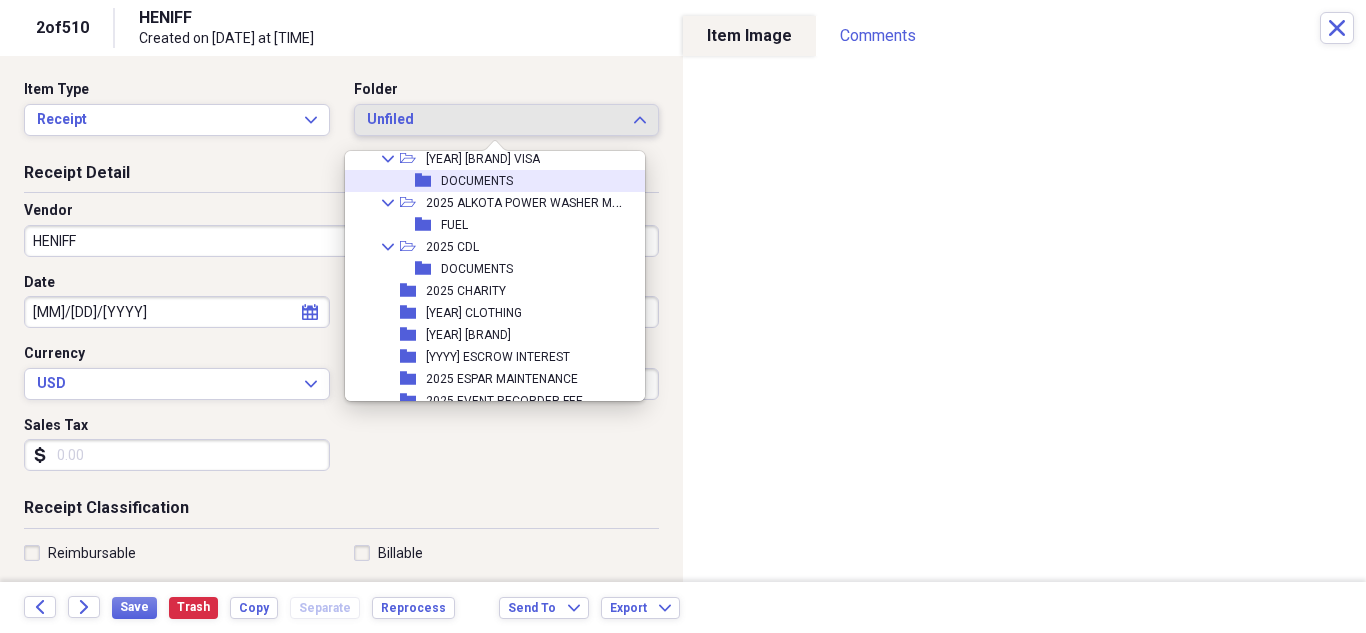 scroll, scrollTop: 800, scrollLeft: 0, axis: vertical 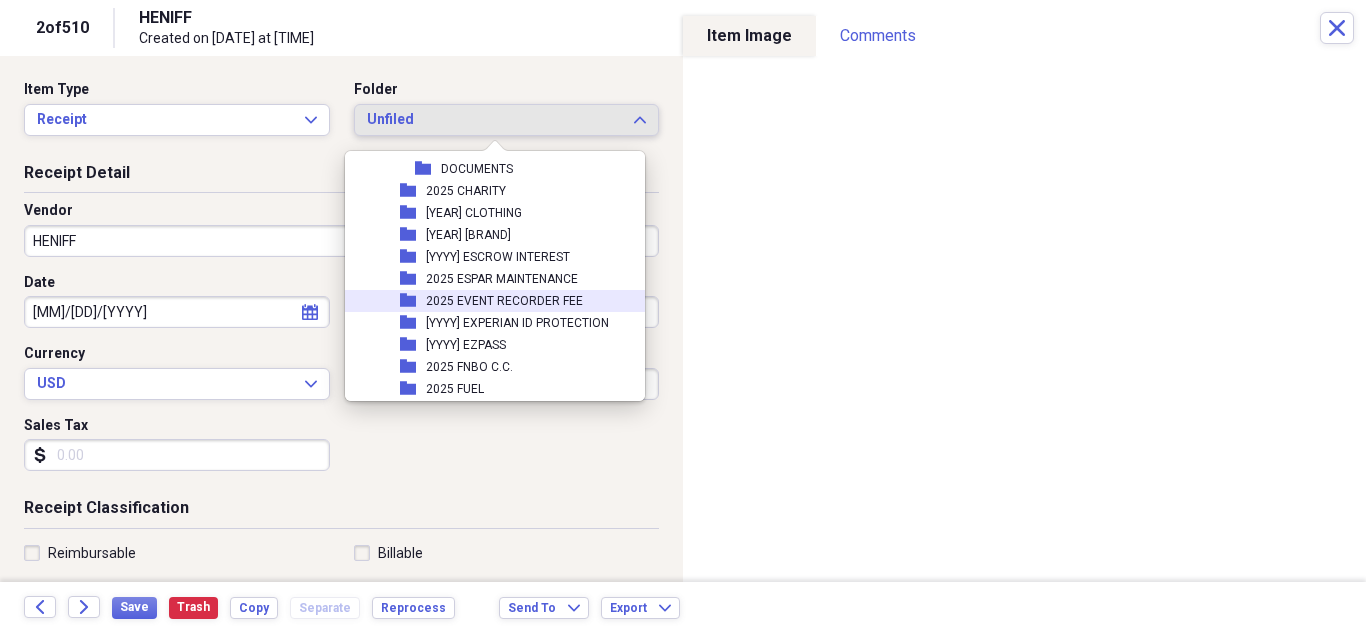 click on "2025 EVENT RECORDER FEE" at bounding box center [504, 301] 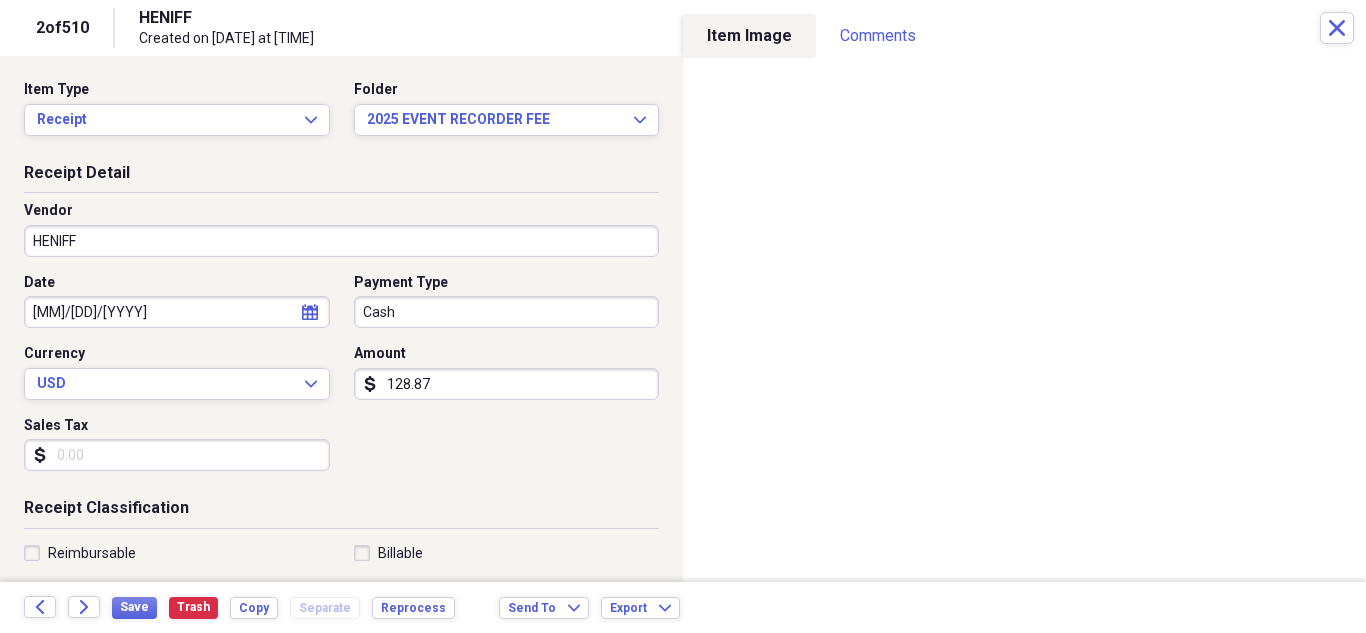 click on "HENIFF" at bounding box center [341, 241] 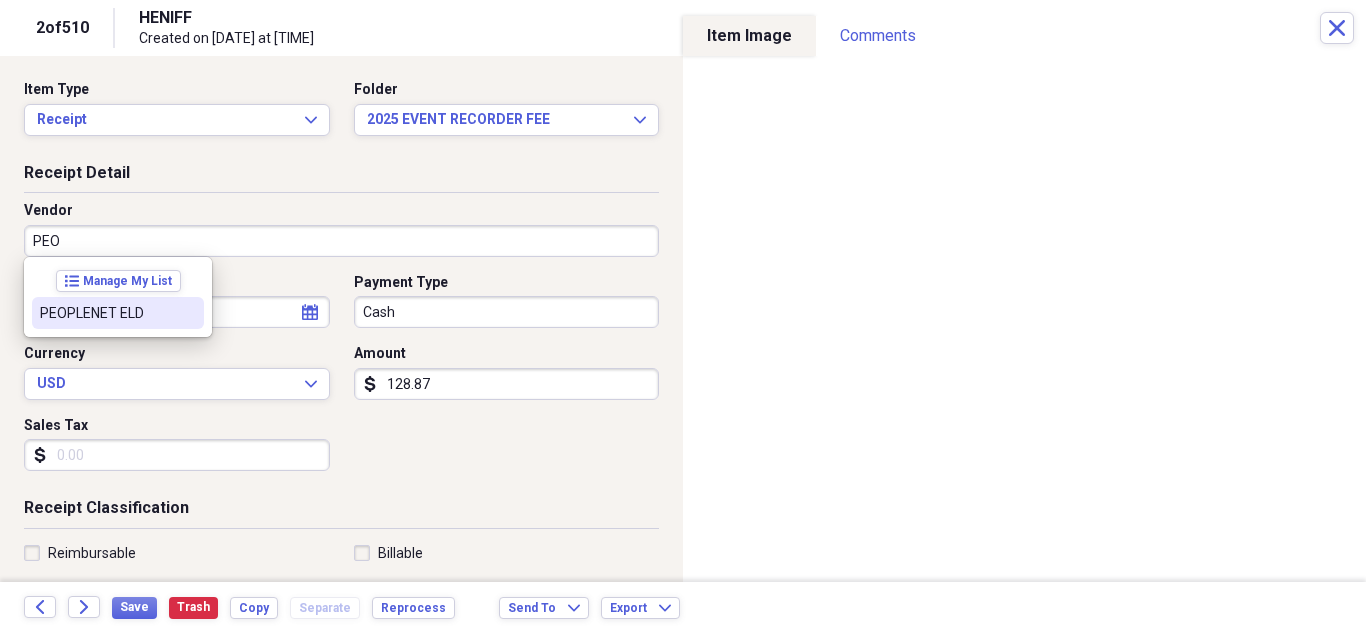 click on "PEOPLENET ELD" at bounding box center (106, 313) 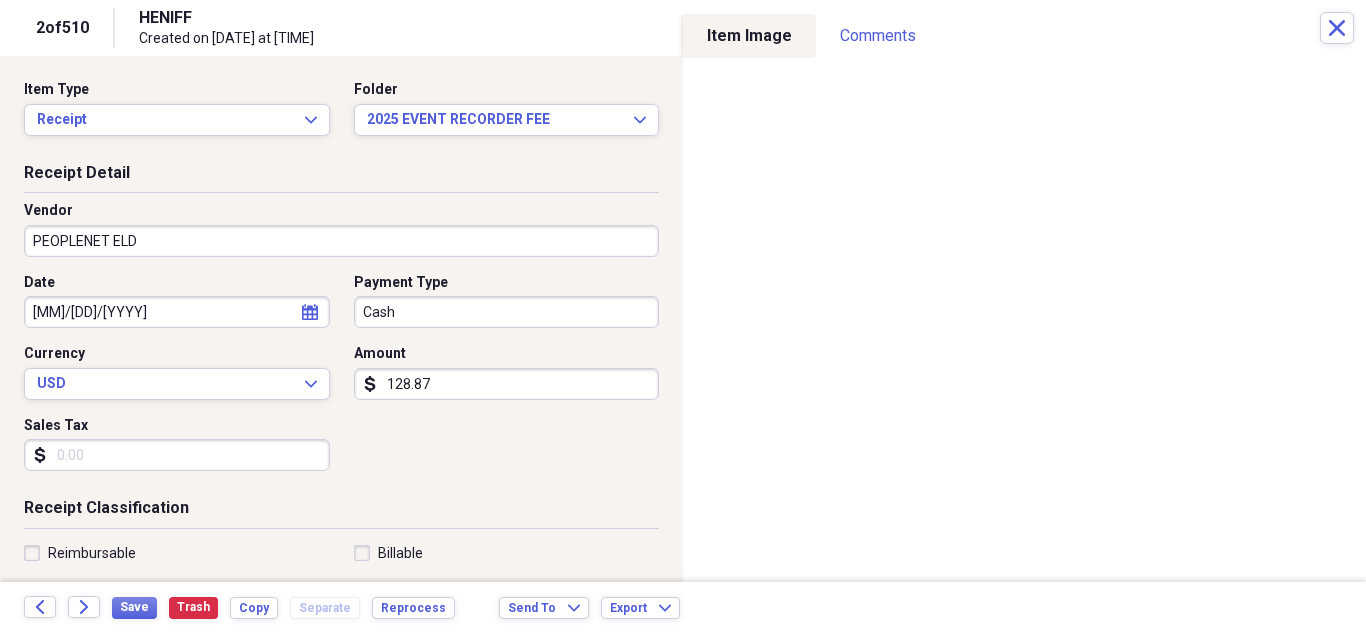 type on "PEOPLENET" 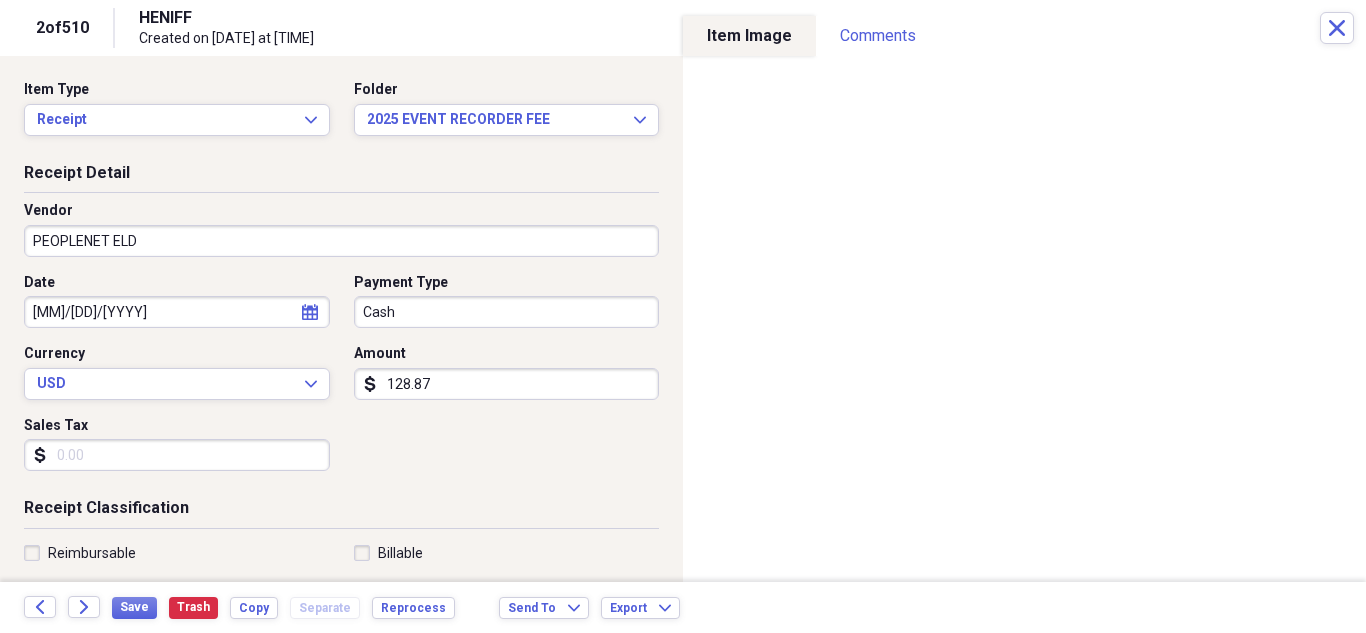 click on "calendar" 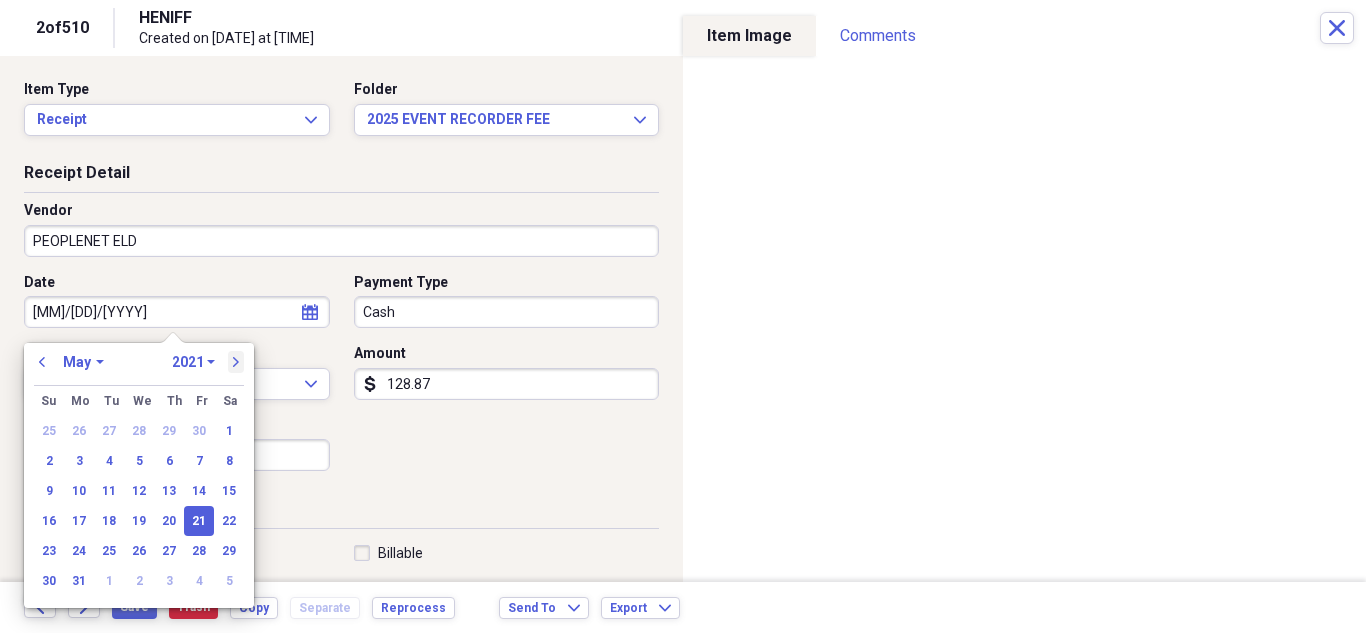 click on "next" at bounding box center (236, 362) 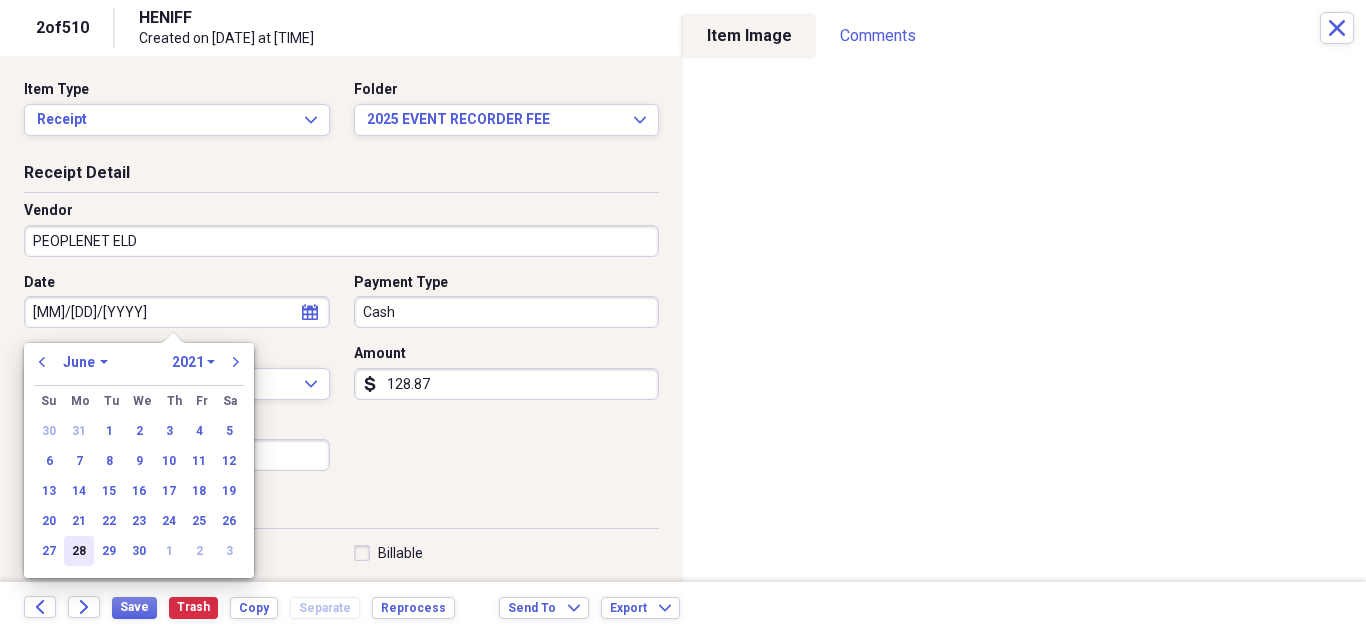 click on "28" at bounding box center [79, 551] 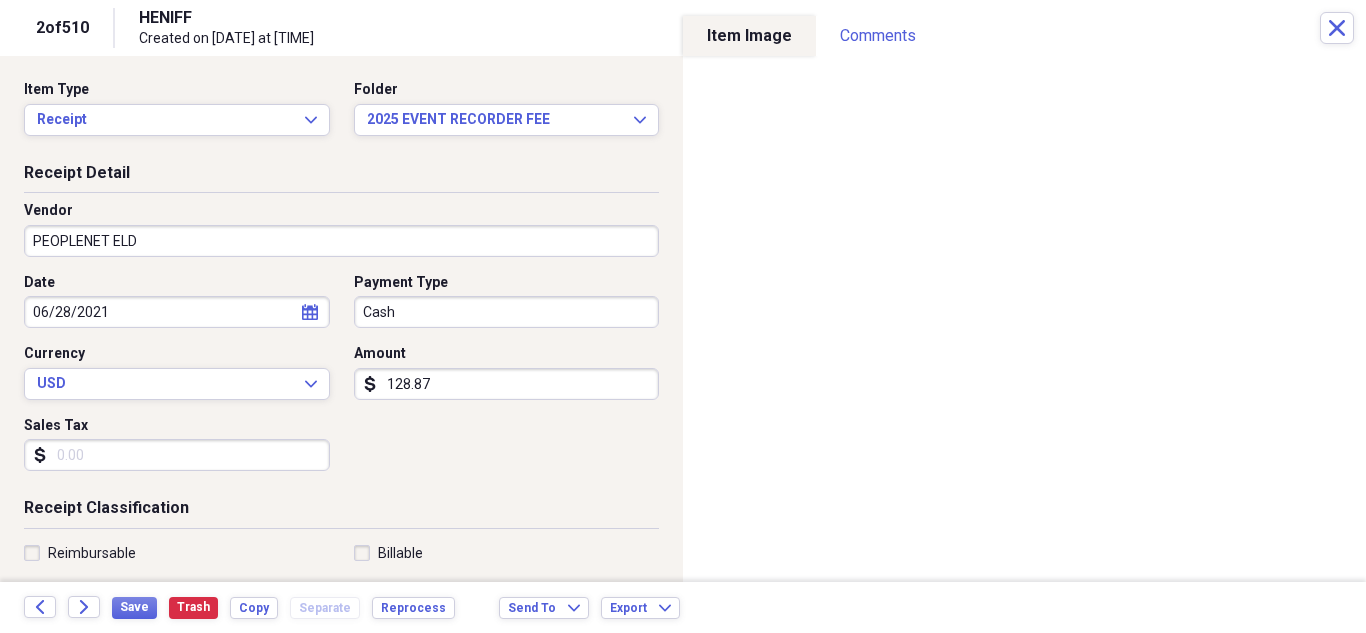 click on "128.87" at bounding box center (507, 384) 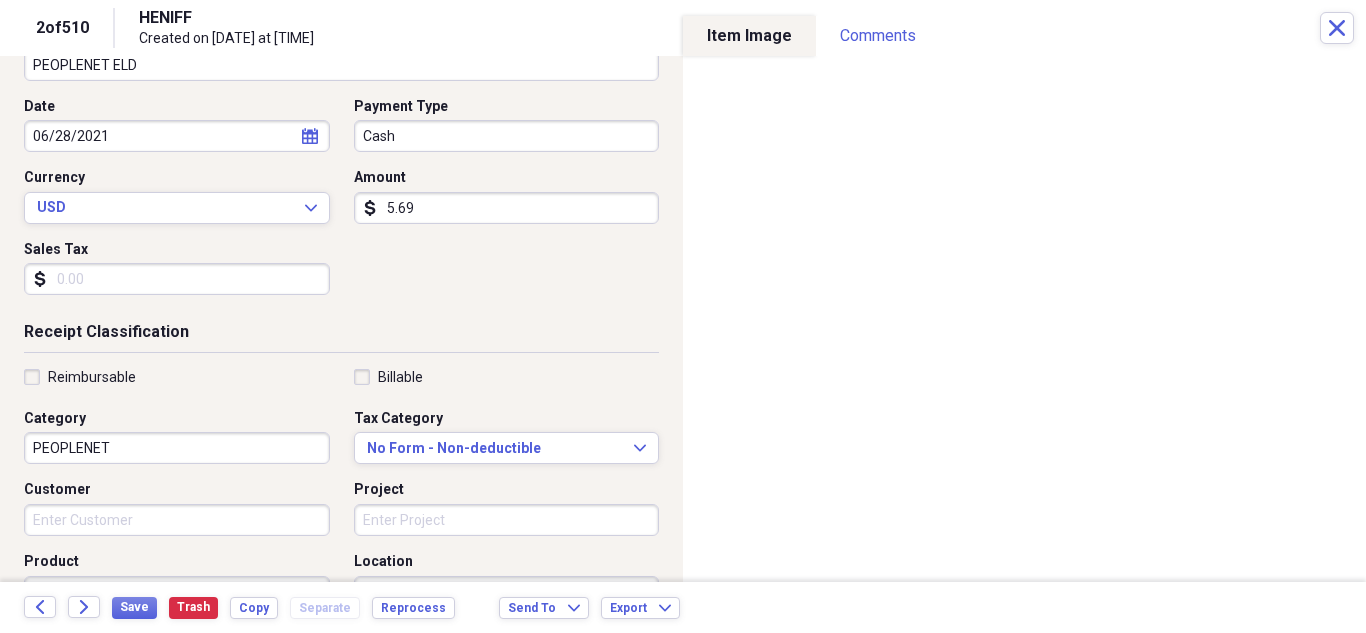 scroll, scrollTop: 200, scrollLeft: 0, axis: vertical 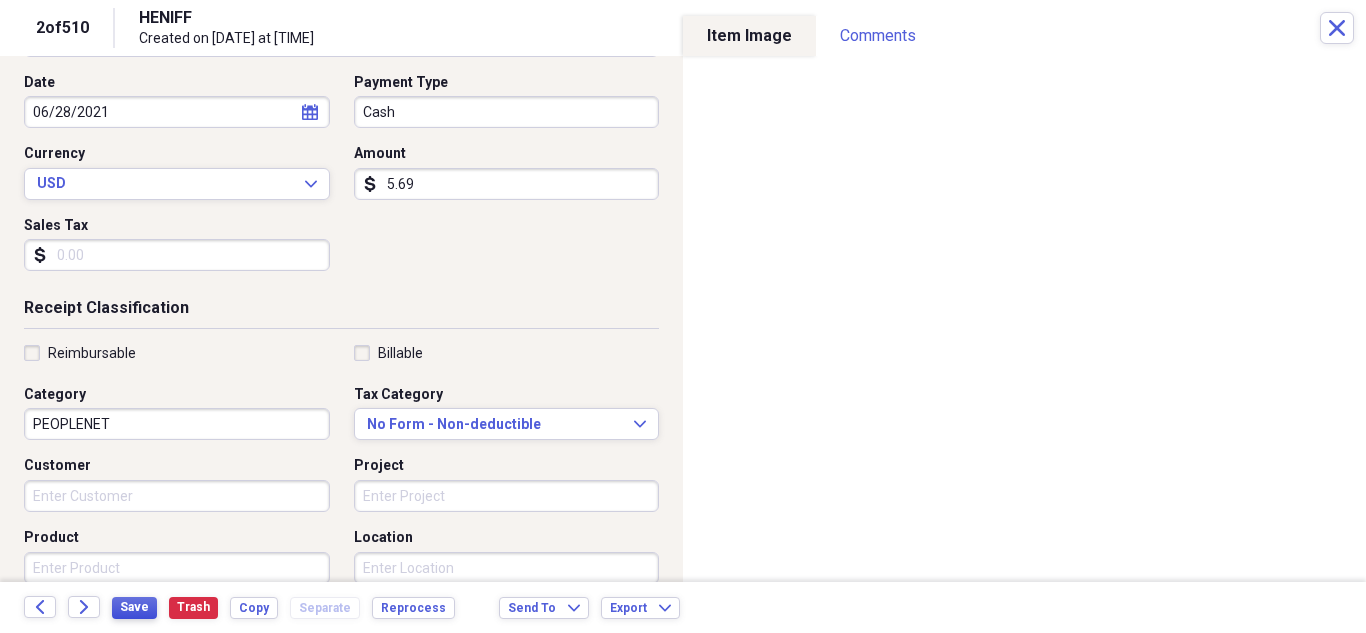 type on "5.69" 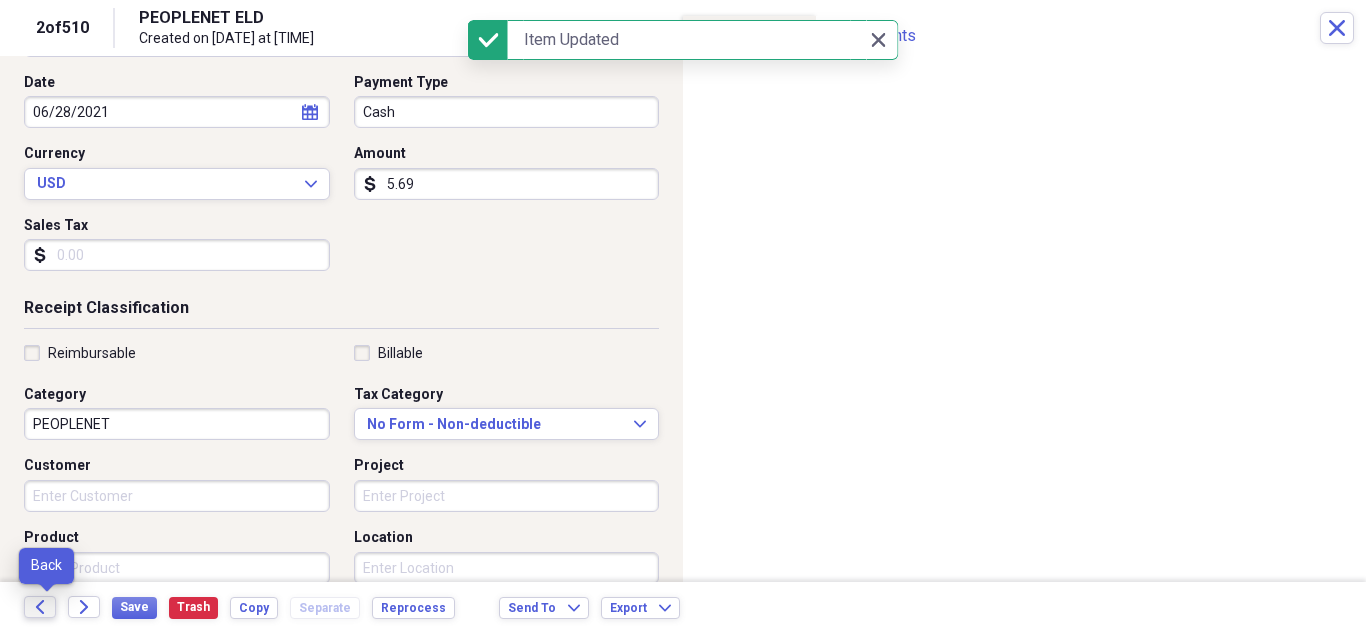 click on "Back" 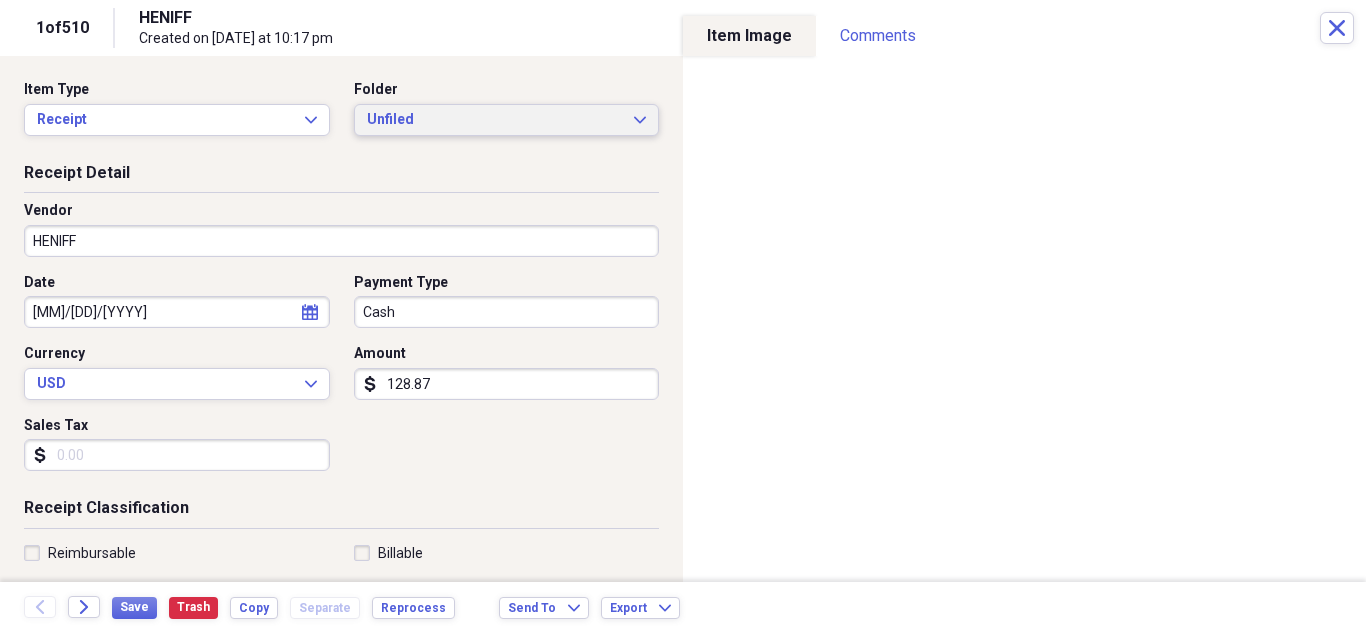 click on "Unfiled" at bounding box center (495, 120) 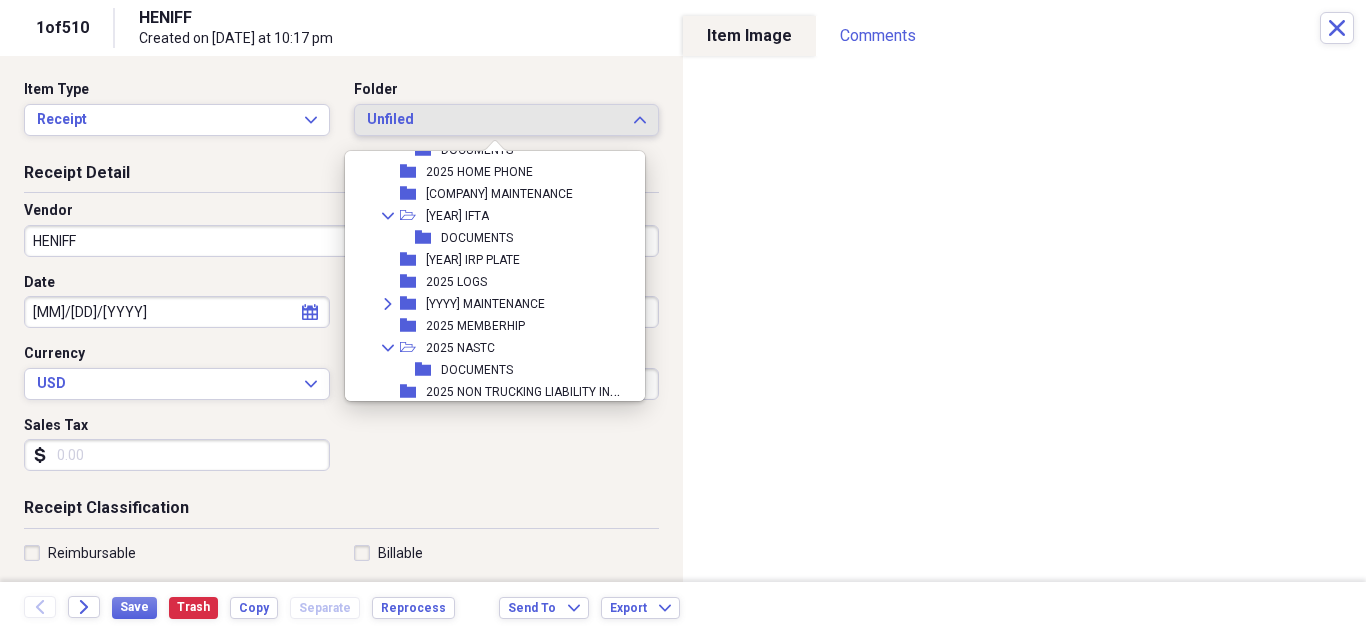 scroll, scrollTop: 1200, scrollLeft: 0, axis: vertical 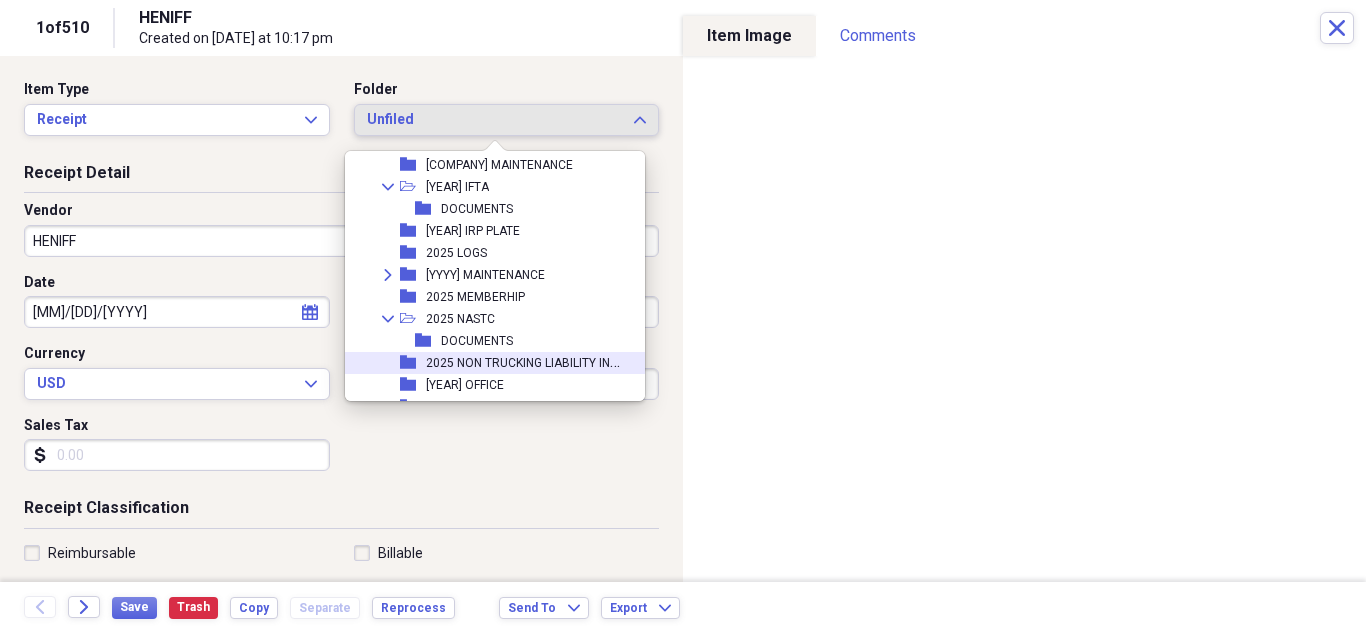 click on "2025 NON TRUCKING LIABILITY INSURANCE" at bounding box center [545, 361] 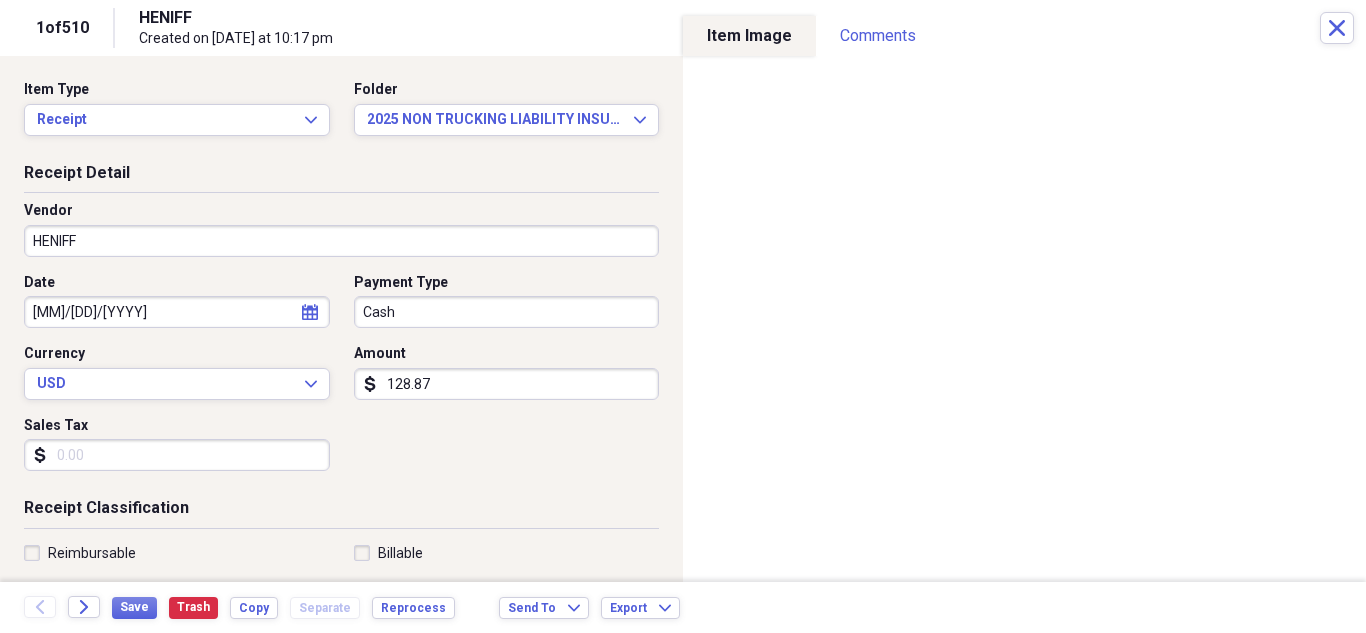 click on "HENIFF" at bounding box center [341, 241] 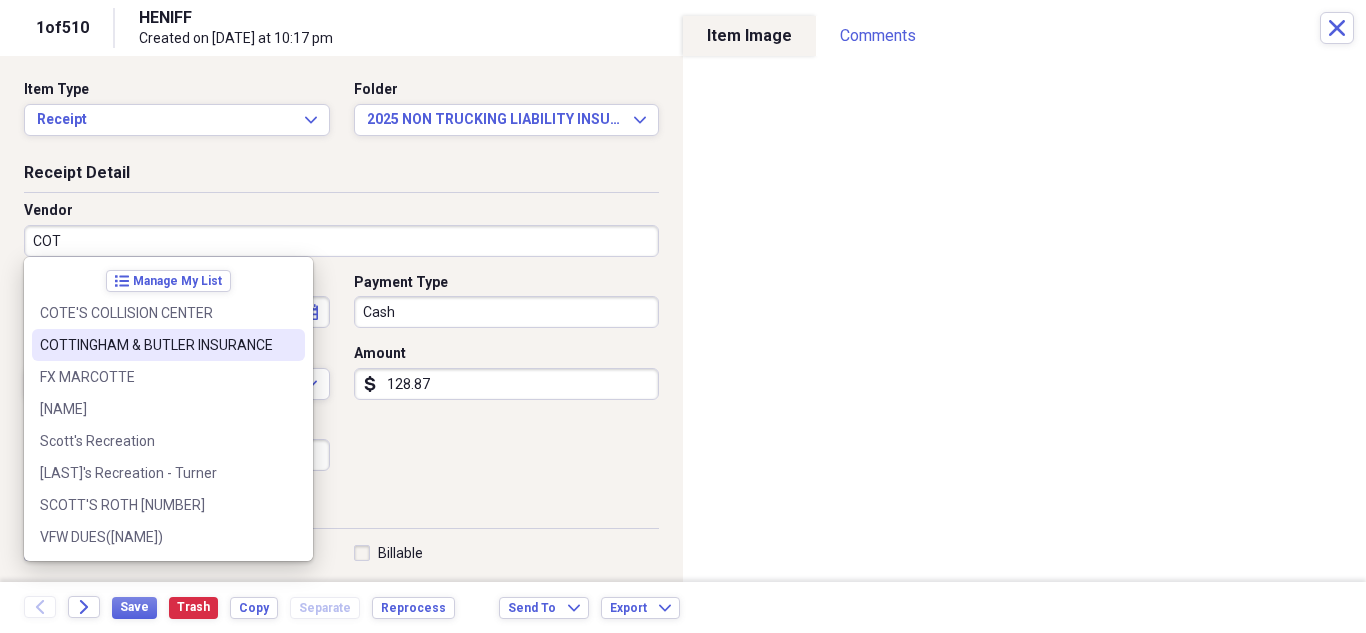click on "COTTINGHAM & BUTLER INSURANCE" at bounding box center (156, 345) 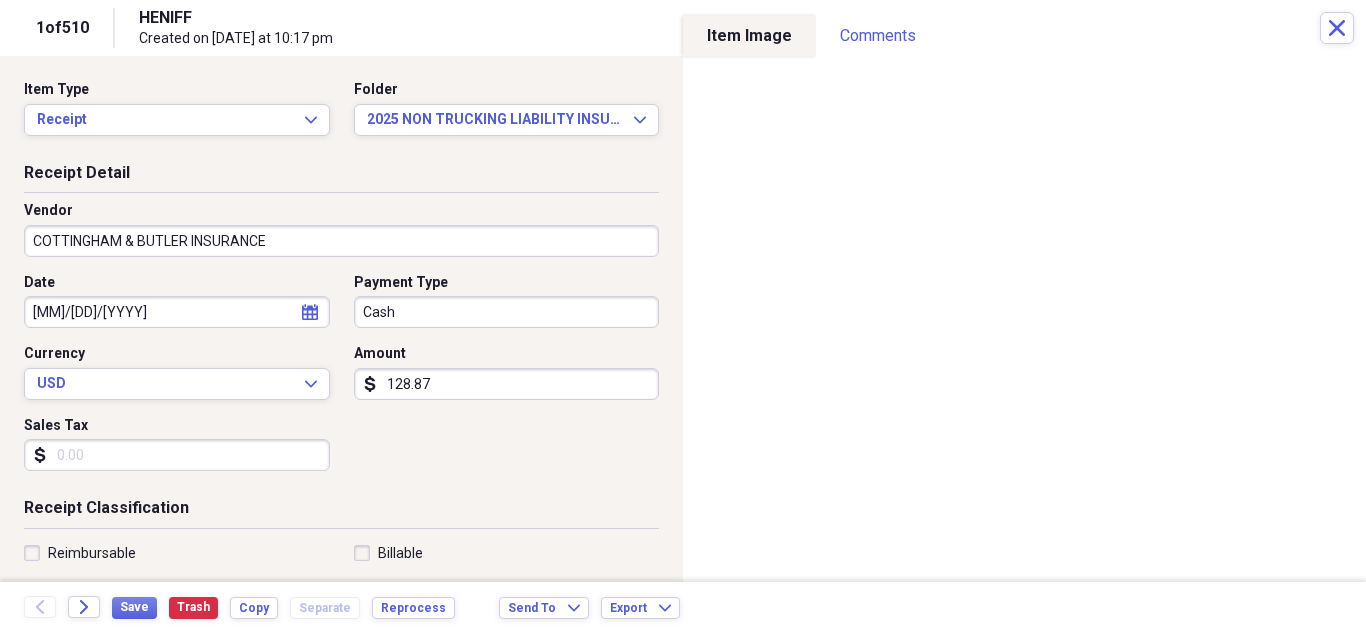 type on "NON TRUCKING LIABILITY INS" 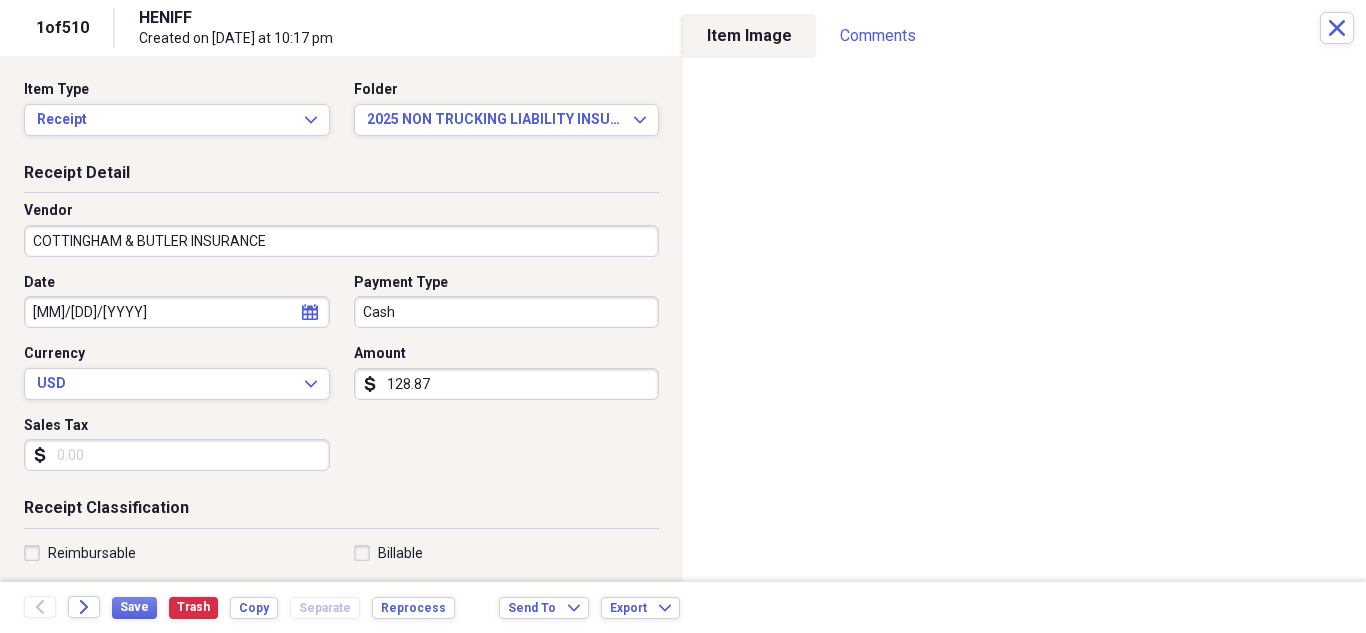 click 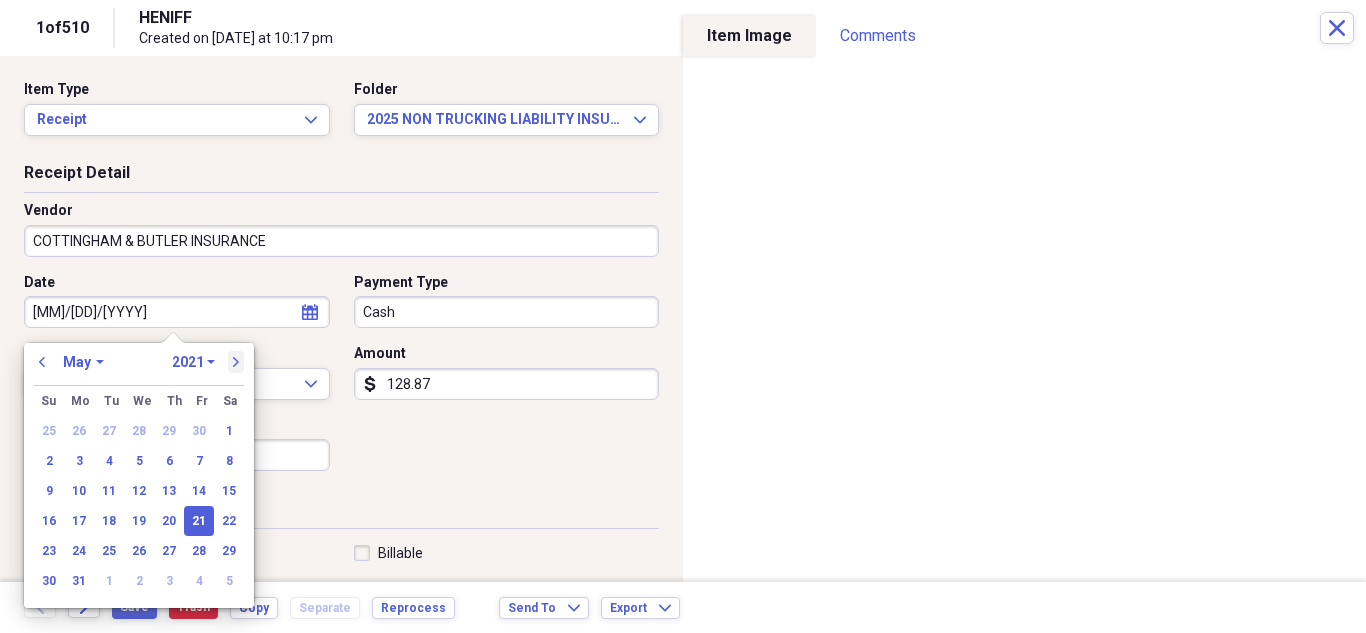 click on "next" at bounding box center [236, 362] 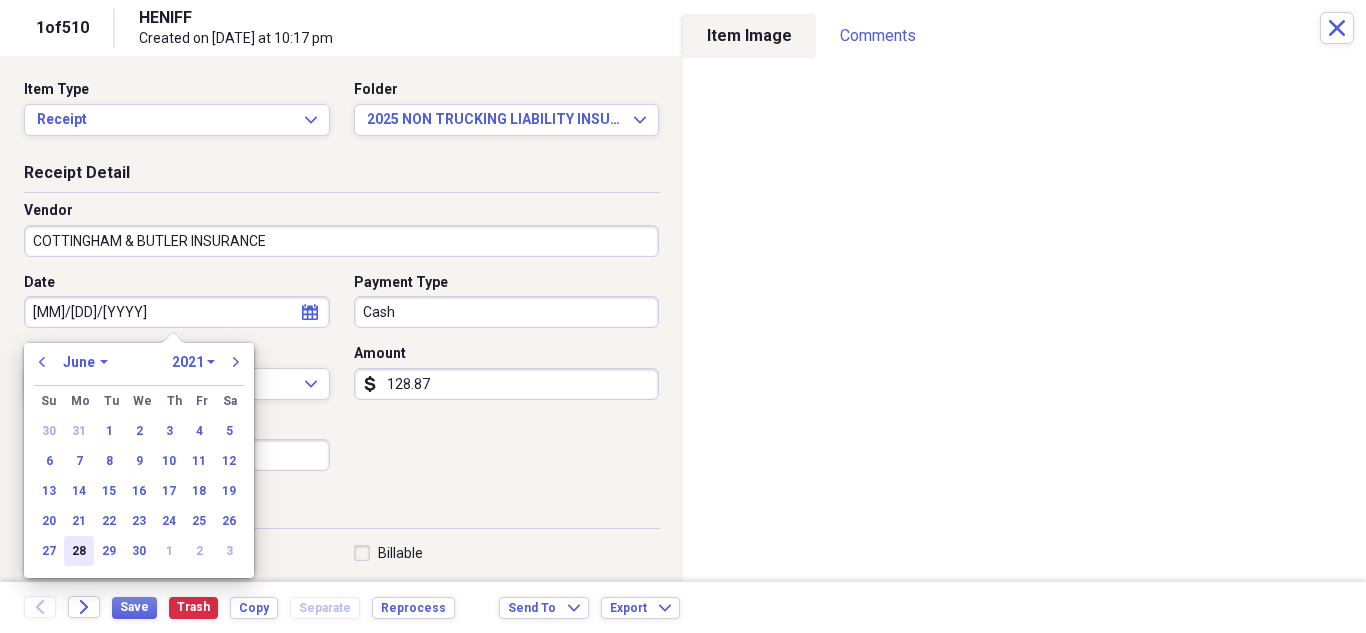 click on "28" at bounding box center [79, 551] 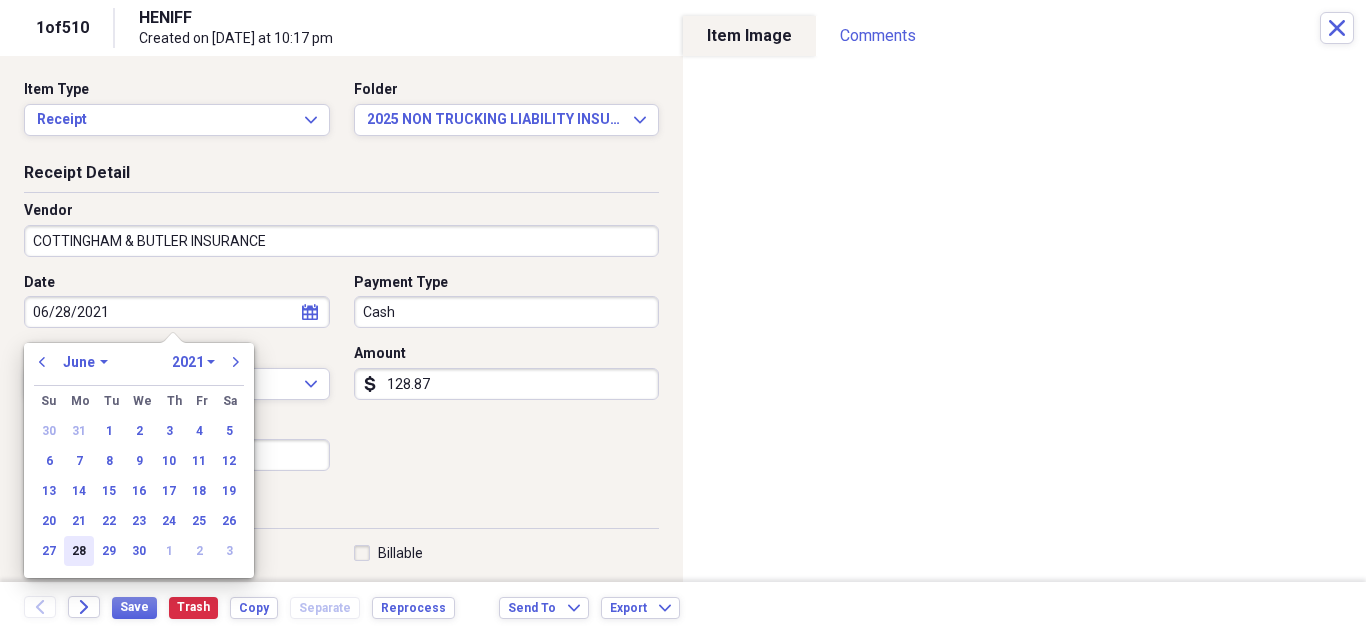 type on "06/28/2021" 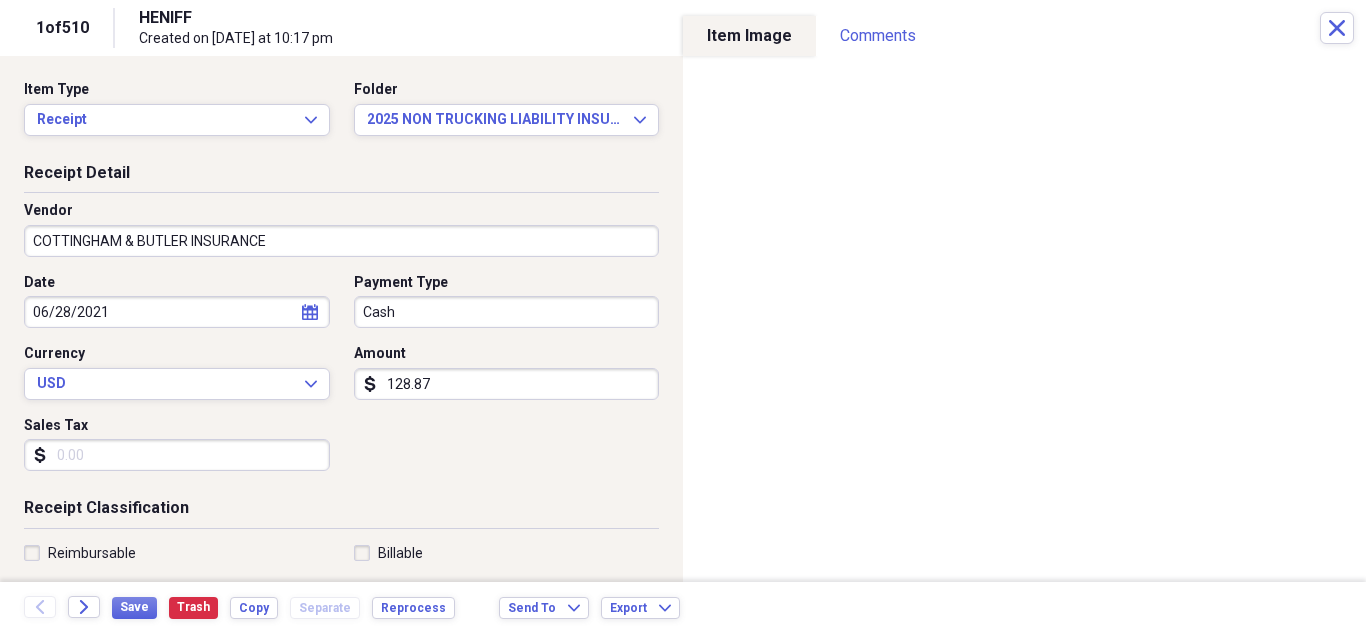 click 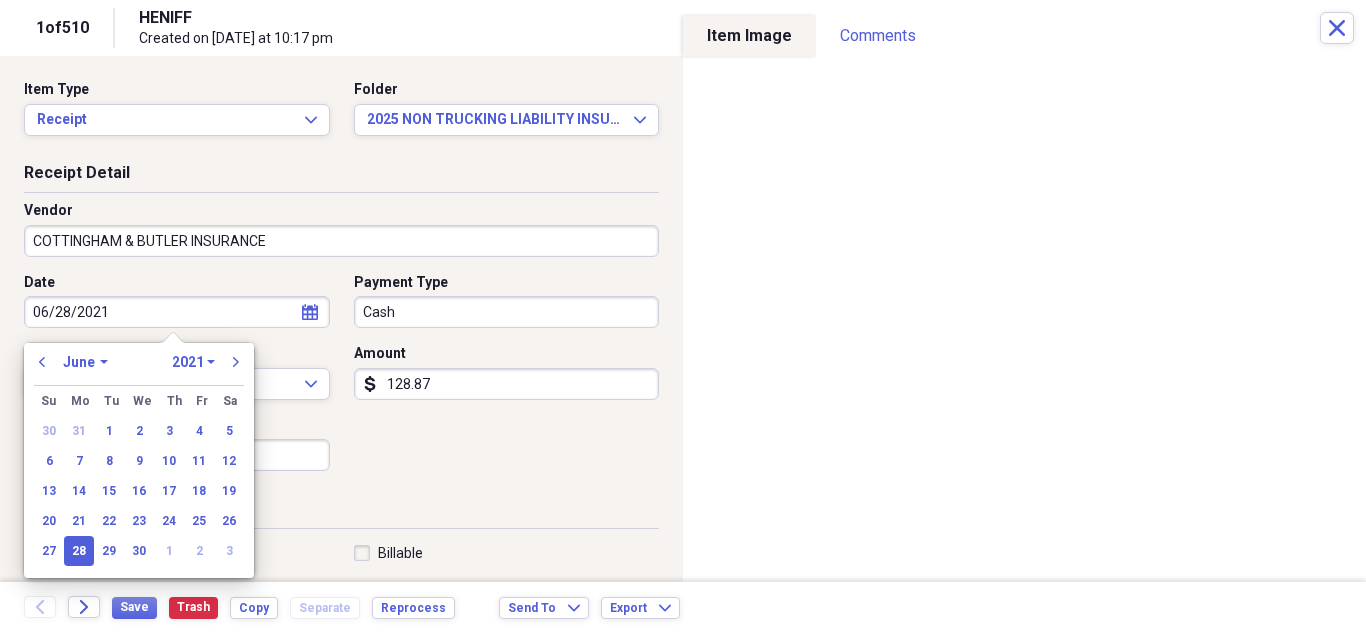 click on "1970 1971 1972 1973 1974 1975 1976 1977 1978 1979 1980 1981 1982 1983 1984 1985 1986 1987 1988 1989 1990 1991 1992 1993 1994 1995 1996 1997 1998 1999 2000 2001 2002 2003 2004 2005 2006 2007 2008 2009 2010 2011 2012 2013 2014 2015 2016 2017 2018 2019 2020 2021 2022 2023 2024 2025 2026 2027 2028 2029 2030 2031 2032 2033 2034 2035" at bounding box center [193, 362] 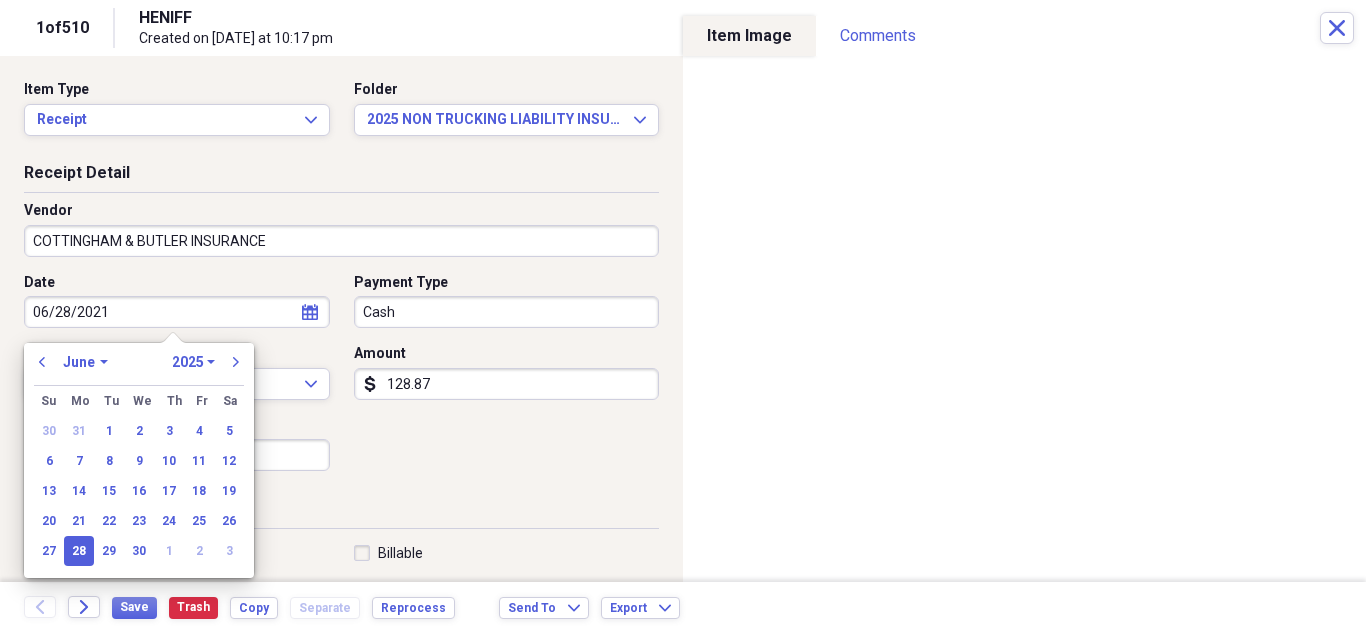 click on "1970 1971 1972 1973 1974 1975 1976 1977 1978 1979 1980 1981 1982 1983 1984 1985 1986 1987 1988 1989 1990 1991 1992 1993 1994 1995 1996 1997 1998 1999 2000 2001 2002 2003 2004 2005 2006 2007 2008 2009 2010 2011 2012 2013 2014 2015 2016 2017 2018 2019 2020 2021 2022 2023 2024 2025 2026 2027 2028 2029 2030 2031 2032 2033 2034 2035" at bounding box center (193, 362) 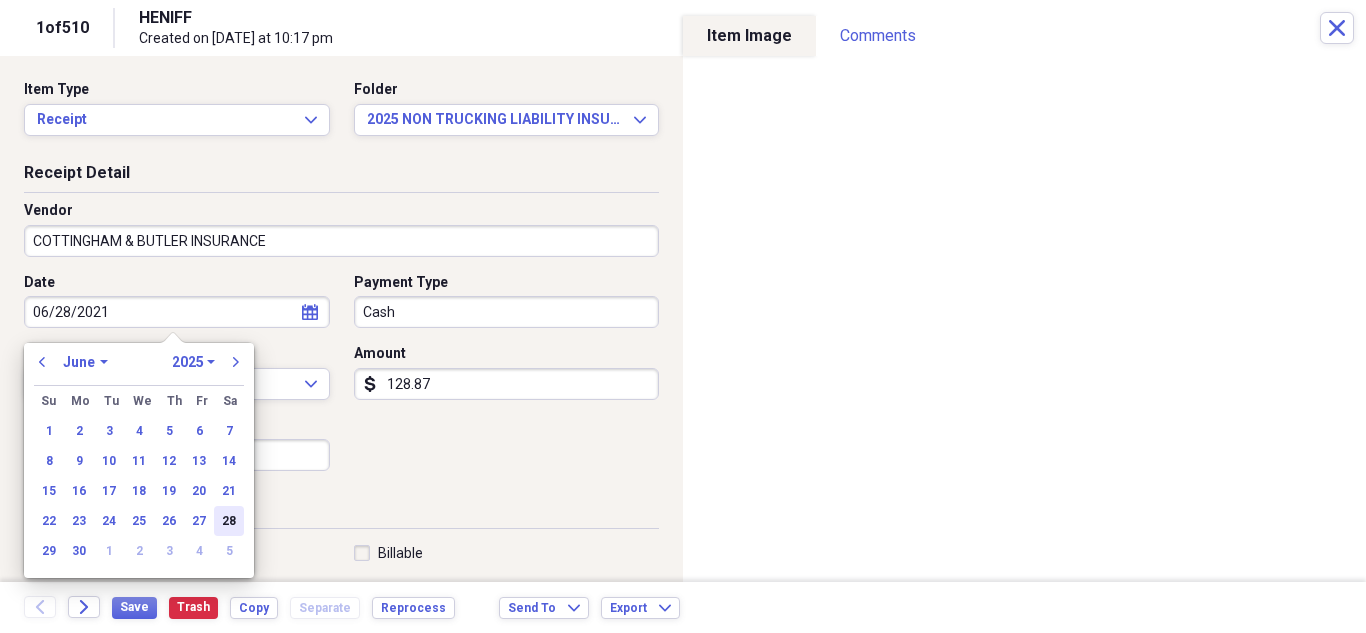 click on "28" at bounding box center [229, 521] 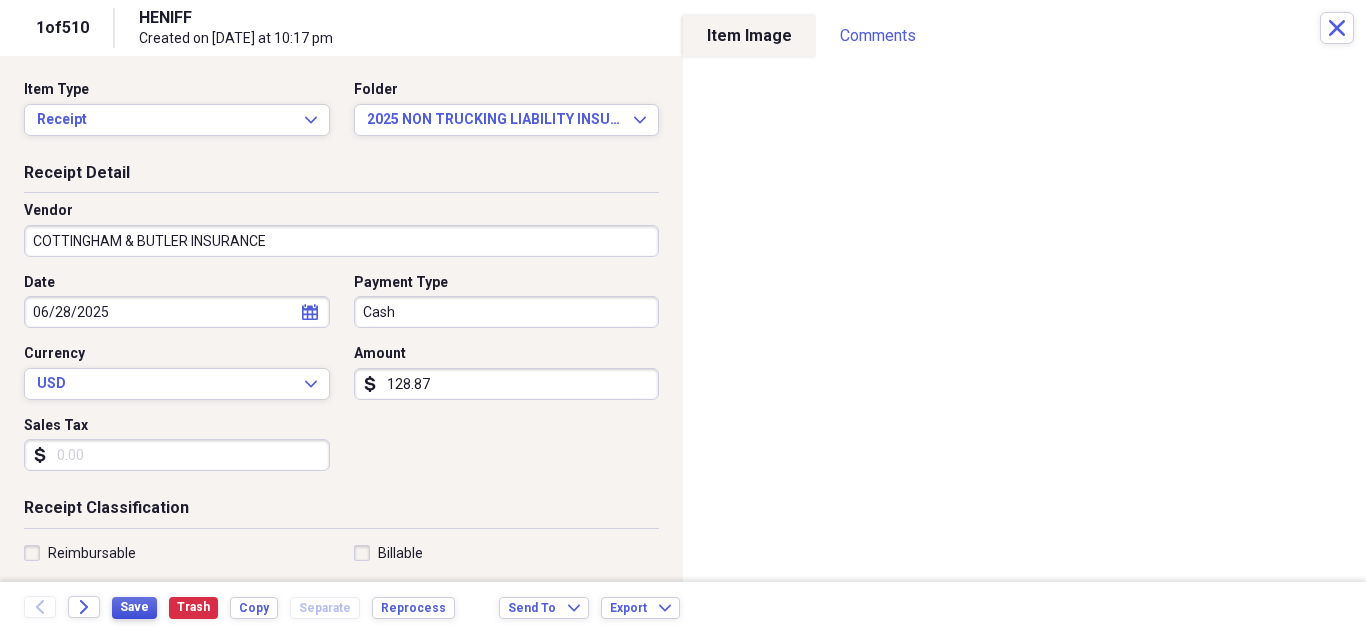 click on "Save" at bounding box center [134, 607] 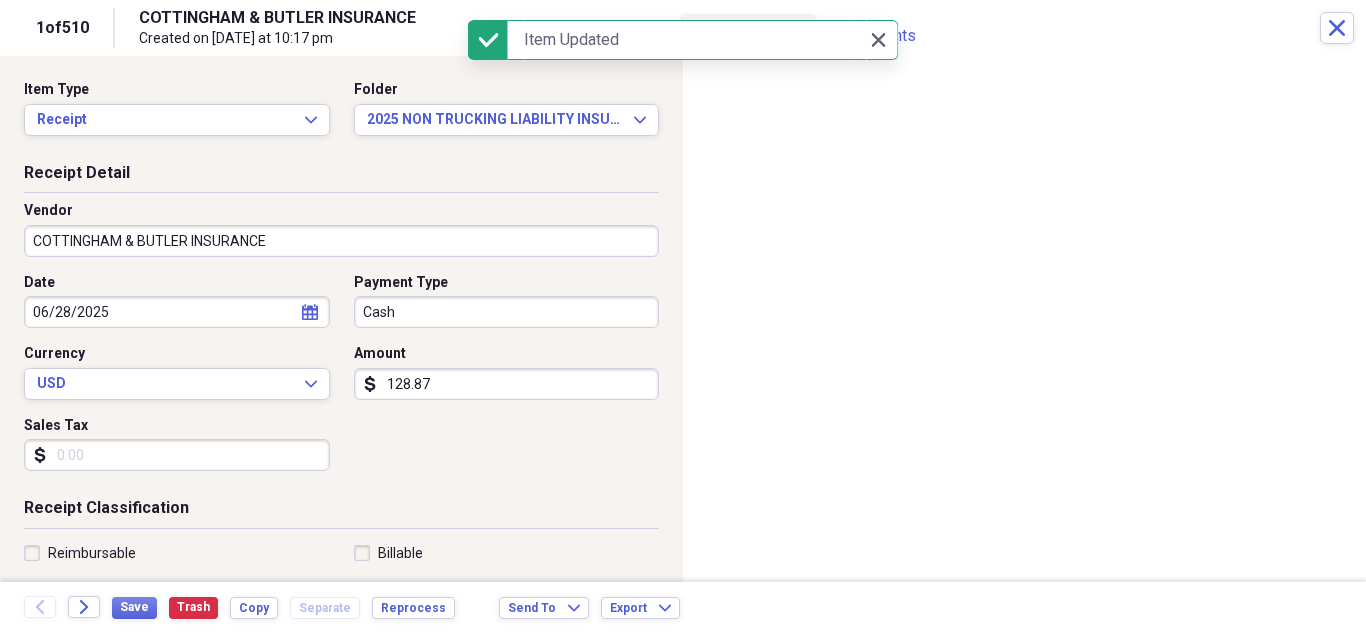 drag, startPoint x: 446, startPoint y: 359, endPoint x: 447, endPoint y: 370, distance: 11.045361 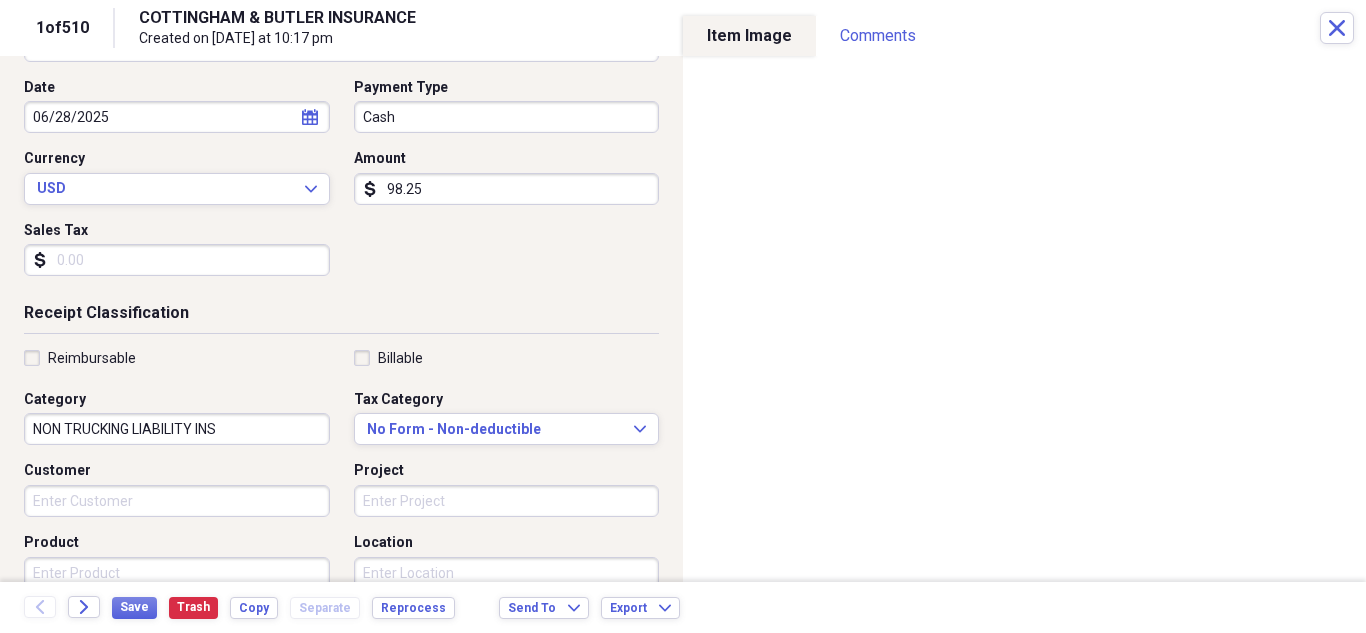 scroll, scrollTop: 200, scrollLeft: 0, axis: vertical 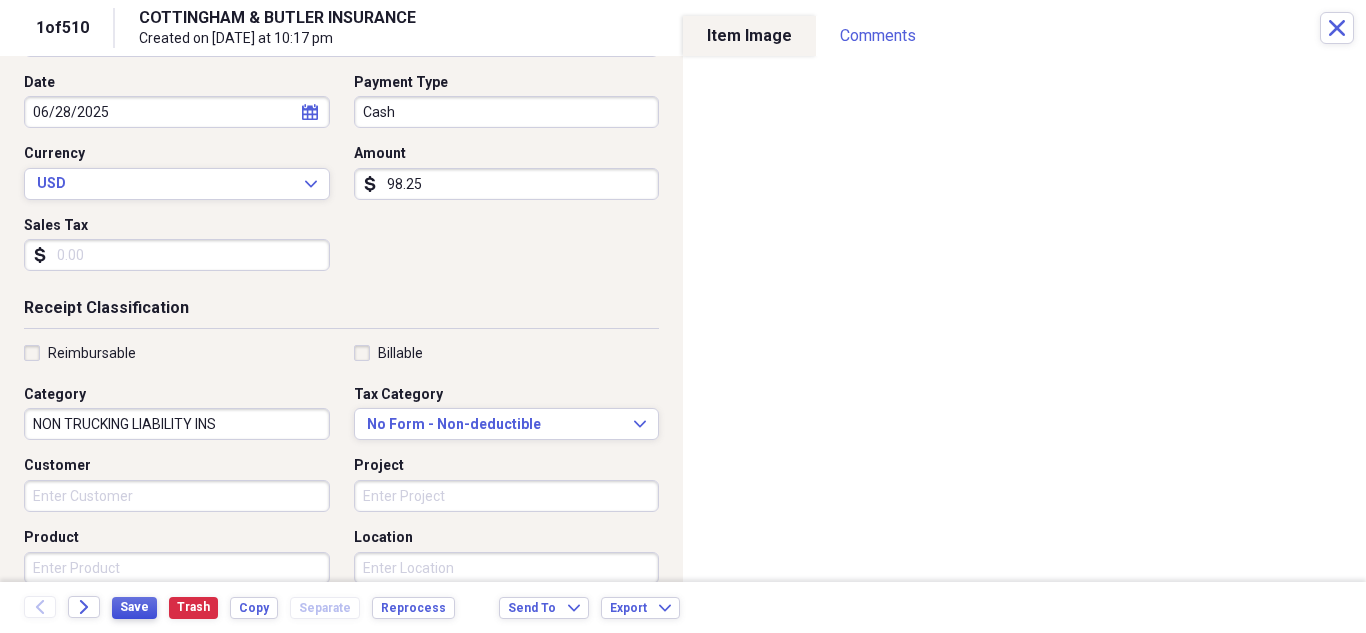 type on "98.25" 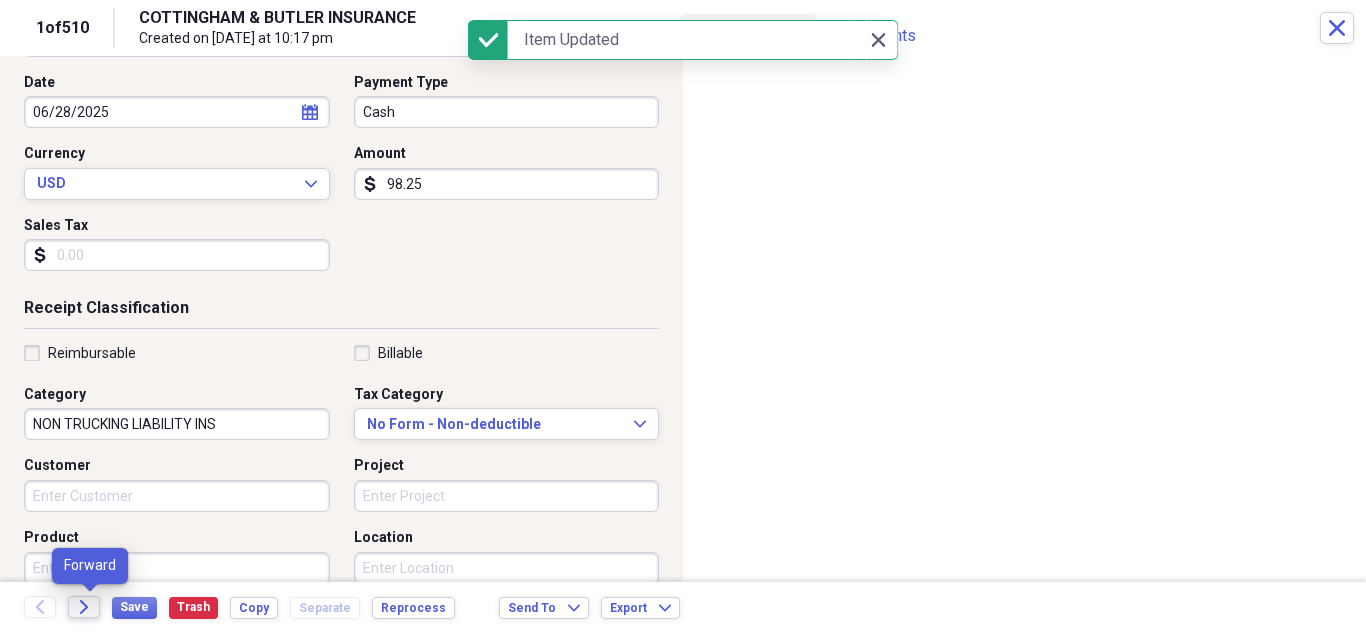 click on "Forward" 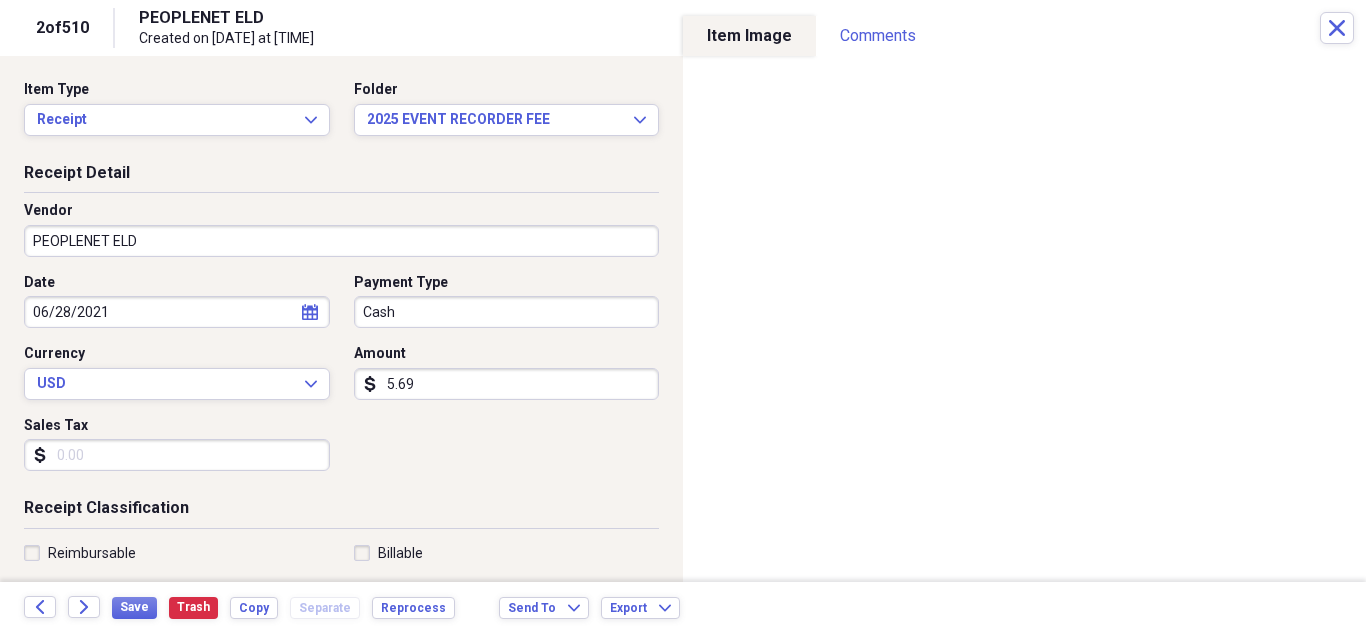 click 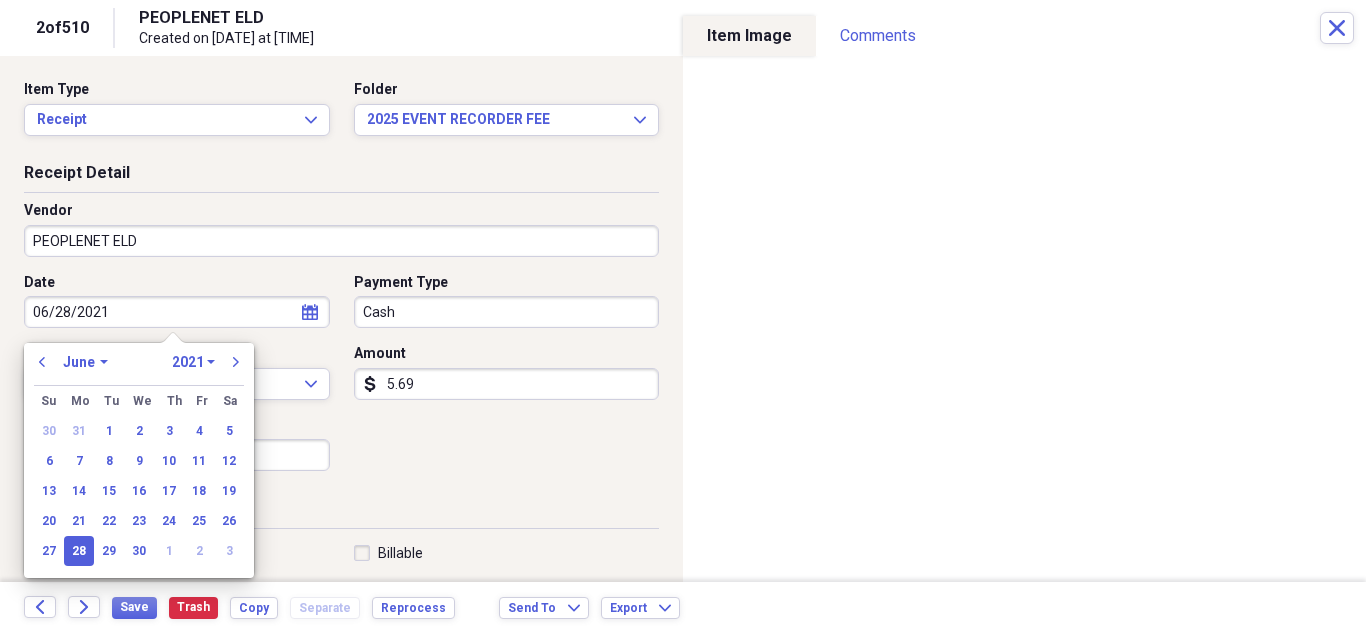 click on "1970 1971 1972 1973 1974 1975 1976 1977 1978 1979 1980 1981 1982 1983 1984 1985 1986 1987 1988 1989 1990 1991 1992 1993 1994 1995 1996 1997 1998 1999 2000 2001 2002 2003 2004 2005 2006 2007 2008 2009 2010 2011 2012 2013 2014 2015 2016 2017 2018 2019 2020 2021 2022 2023 2024 2025 2026 2027 2028 2029 2030 2031 2032 2033 2034 2035" at bounding box center [193, 362] 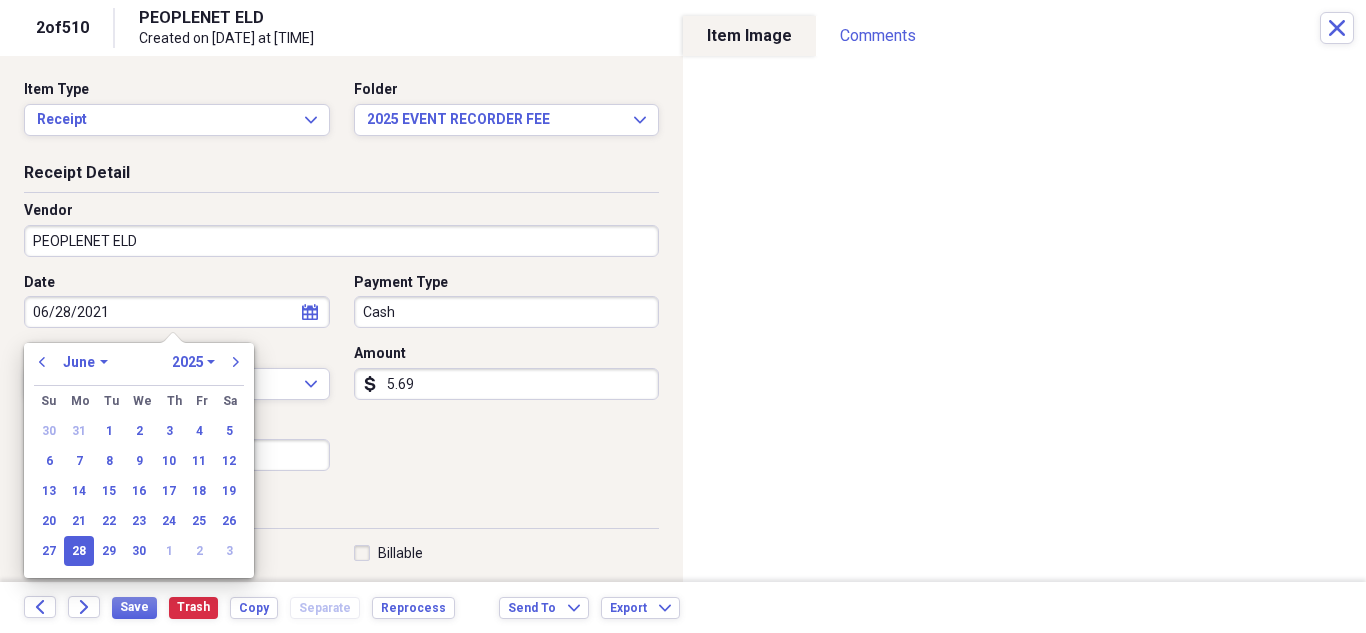 click on "1970 1971 1972 1973 1974 1975 1976 1977 1978 1979 1980 1981 1982 1983 1984 1985 1986 1987 1988 1989 1990 1991 1992 1993 1994 1995 1996 1997 1998 1999 2000 2001 2002 2003 2004 2005 2006 2007 2008 2009 2010 2011 2012 2013 2014 2015 2016 2017 2018 2019 2020 2021 2022 2023 2024 2025 2026 2027 2028 2029 2030 2031 2032 2033 2034 2035" at bounding box center [193, 362] 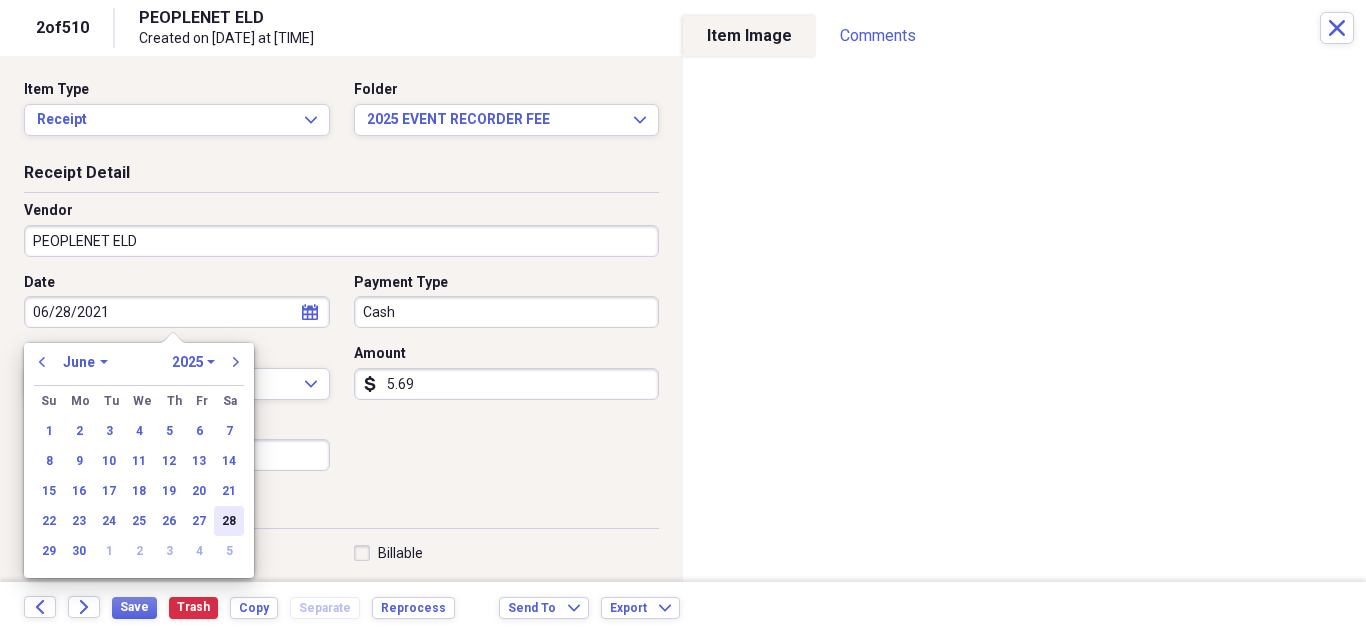 click on "28" at bounding box center (229, 521) 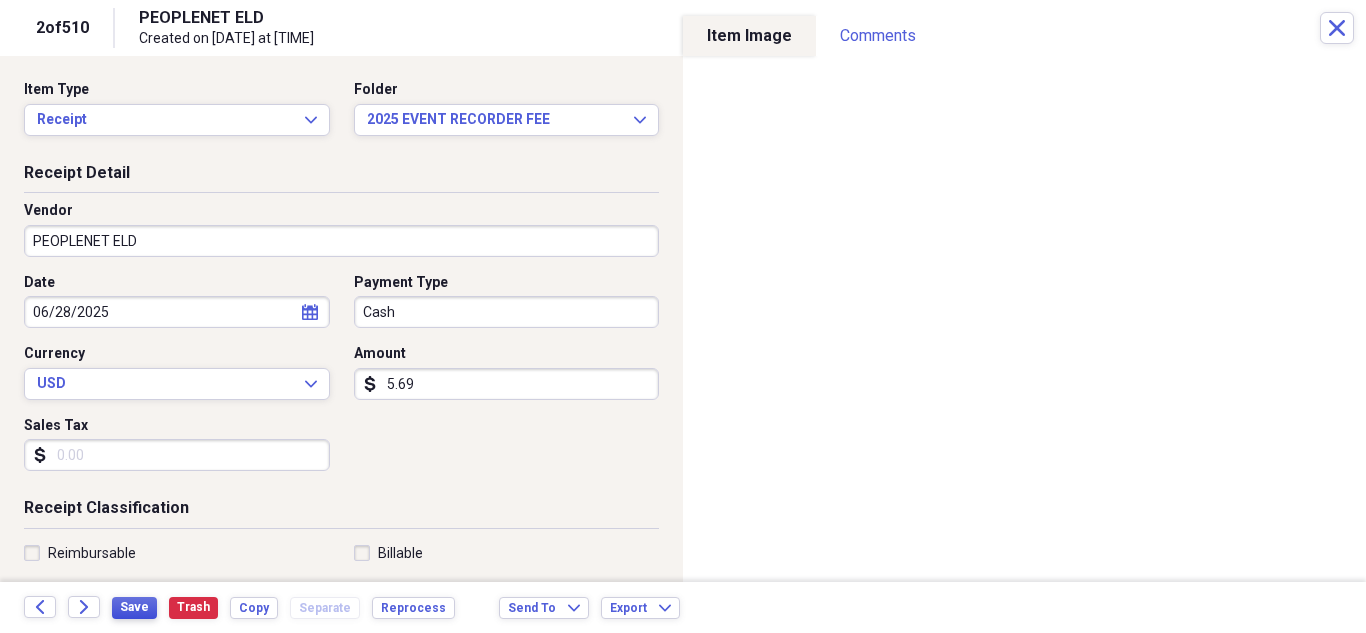 click on "Save" at bounding box center [134, 607] 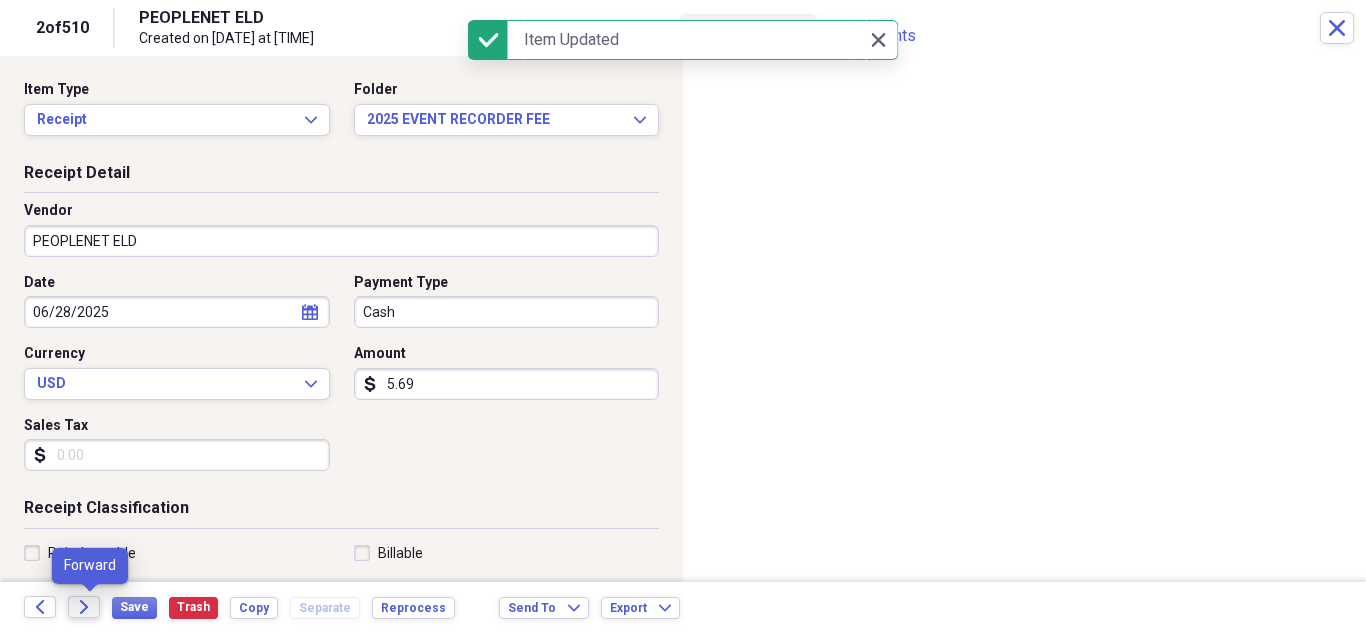 click 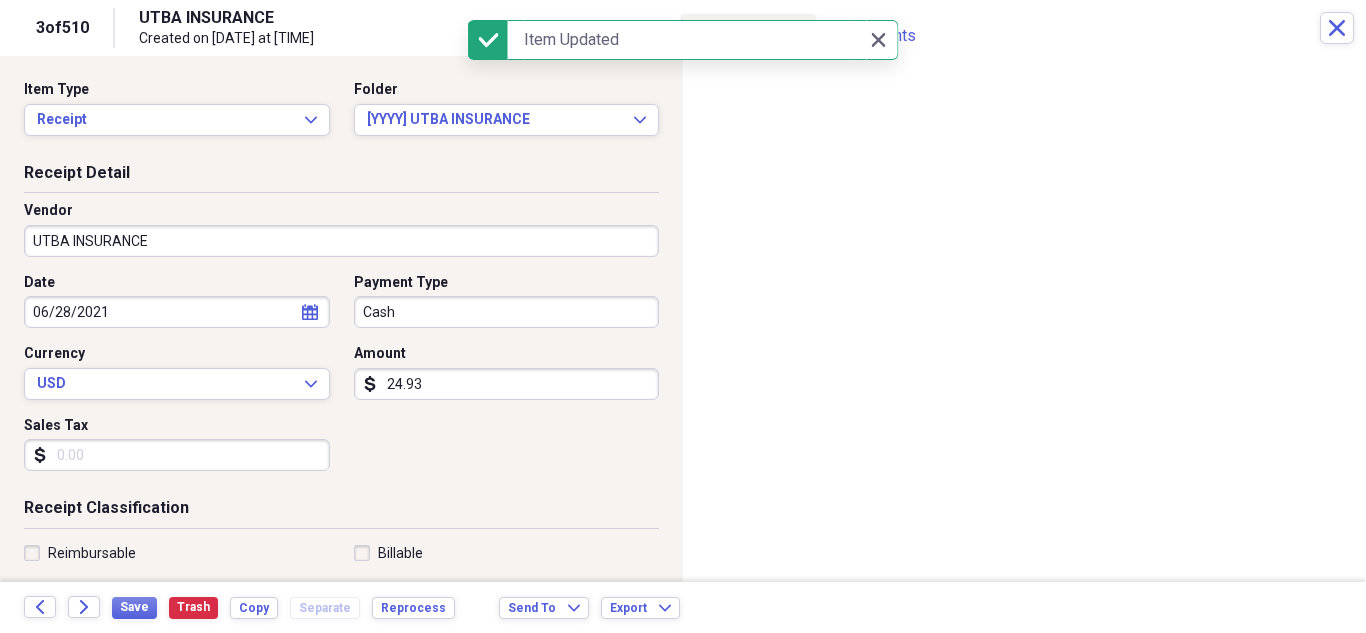 click 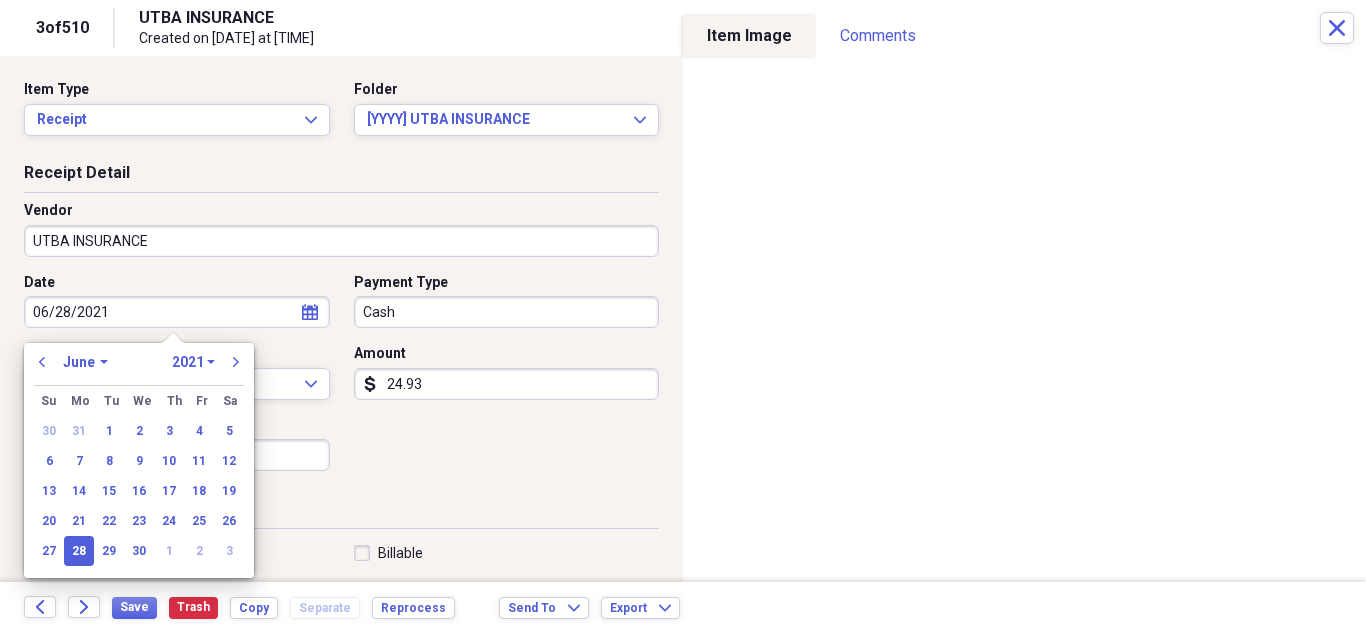 click on "1970 1971 1972 1973 1974 1975 1976 1977 1978 1979 1980 1981 1982 1983 1984 1985 1986 1987 1988 1989 1990 1991 1992 1993 1994 1995 1996 1997 1998 1999 2000 2001 2002 2003 2004 2005 2006 2007 2008 2009 2010 2011 2012 2013 2014 2015 2016 2017 2018 2019 2020 2021 2022 2023 2024 2025 2026 2027 2028 2029 2030 2031 2032 2033 2034 2035" at bounding box center [193, 362] 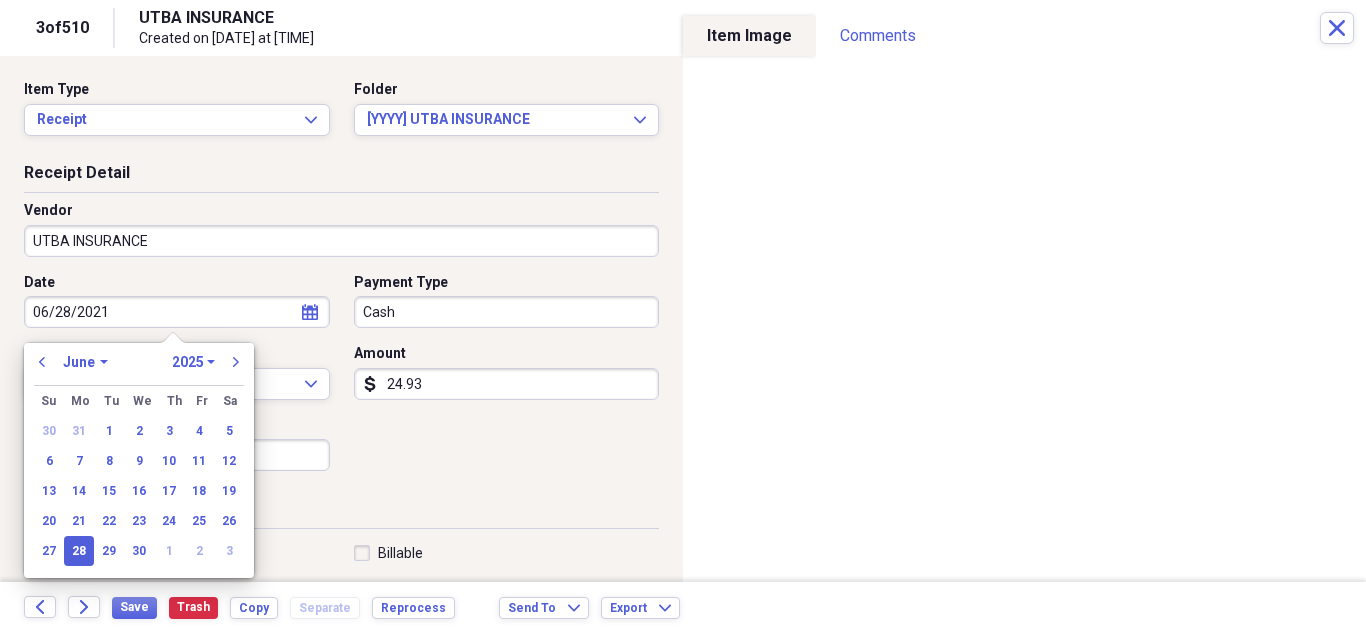 click on "1970 1971 1972 1973 1974 1975 1976 1977 1978 1979 1980 1981 1982 1983 1984 1985 1986 1987 1988 1989 1990 1991 1992 1993 1994 1995 1996 1997 1998 1999 2000 2001 2002 2003 2004 2005 2006 2007 2008 2009 2010 2011 2012 2013 2014 2015 2016 2017 2018 2019 2020 2021 2022 2023 2024 2025 2026 2027 2028 2029 2030 2031 2032 2033 2034 2035" at bounding box center (193, 362) 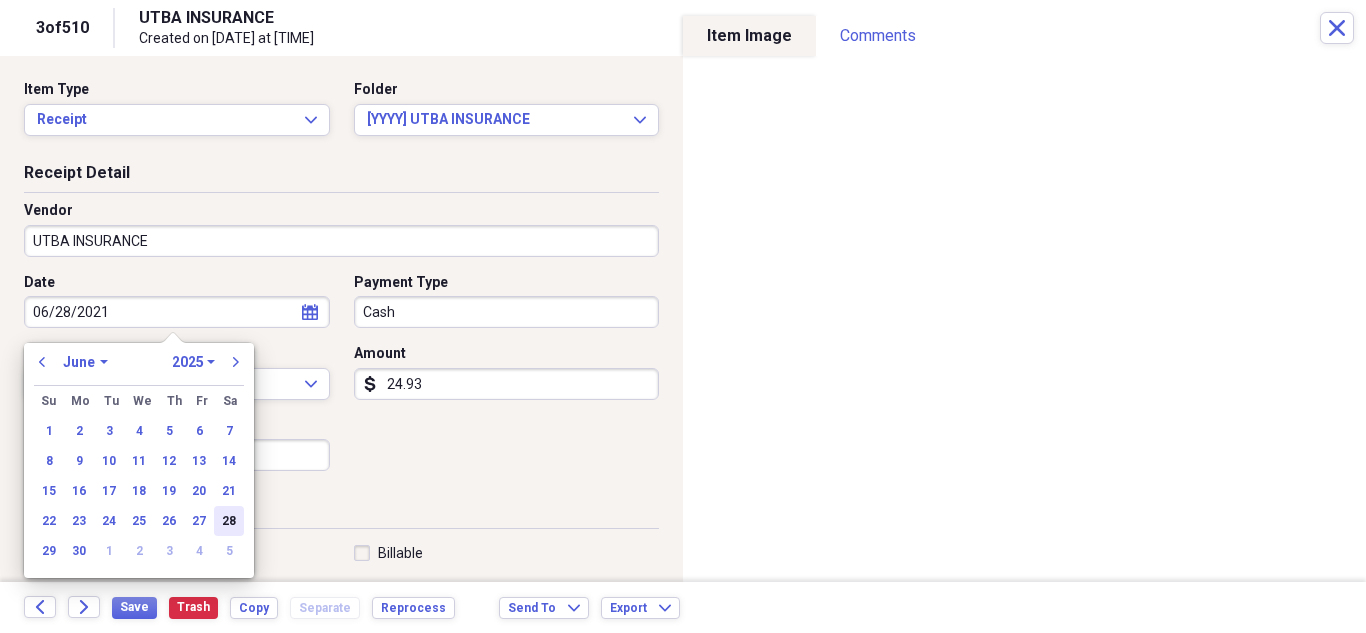 click on "28" at bounding box center [229, 521] 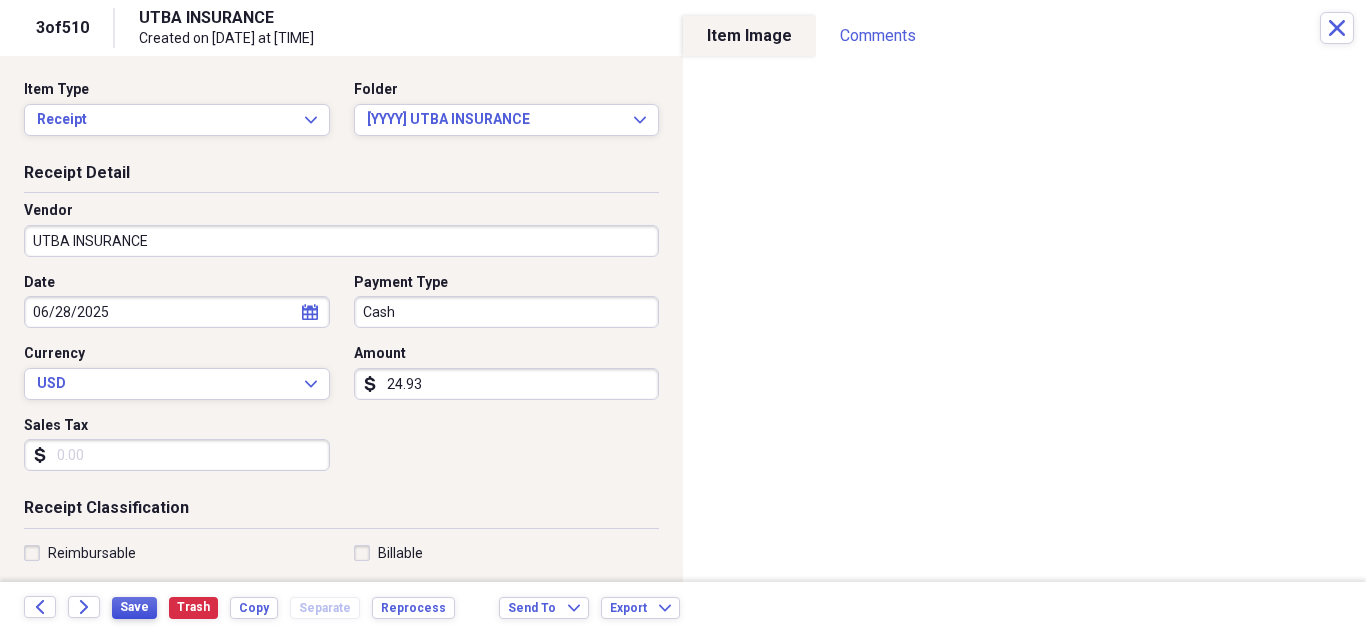 click on "Save" at bounding box center (134, 607) 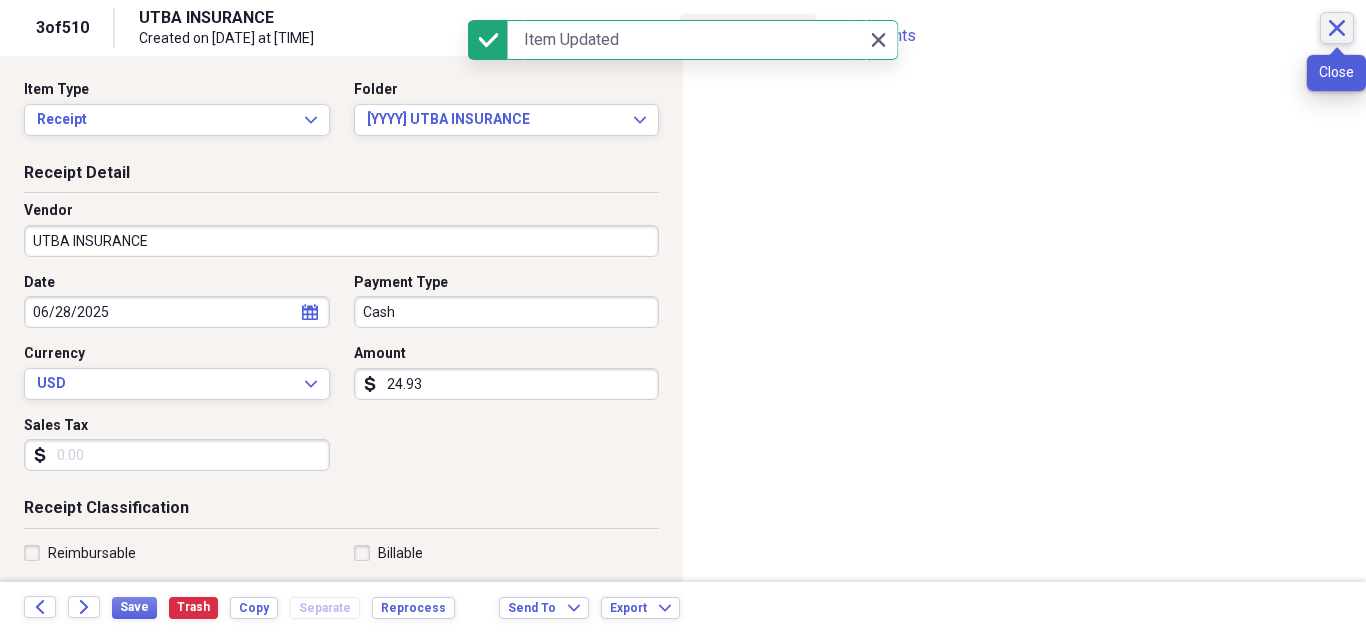 click 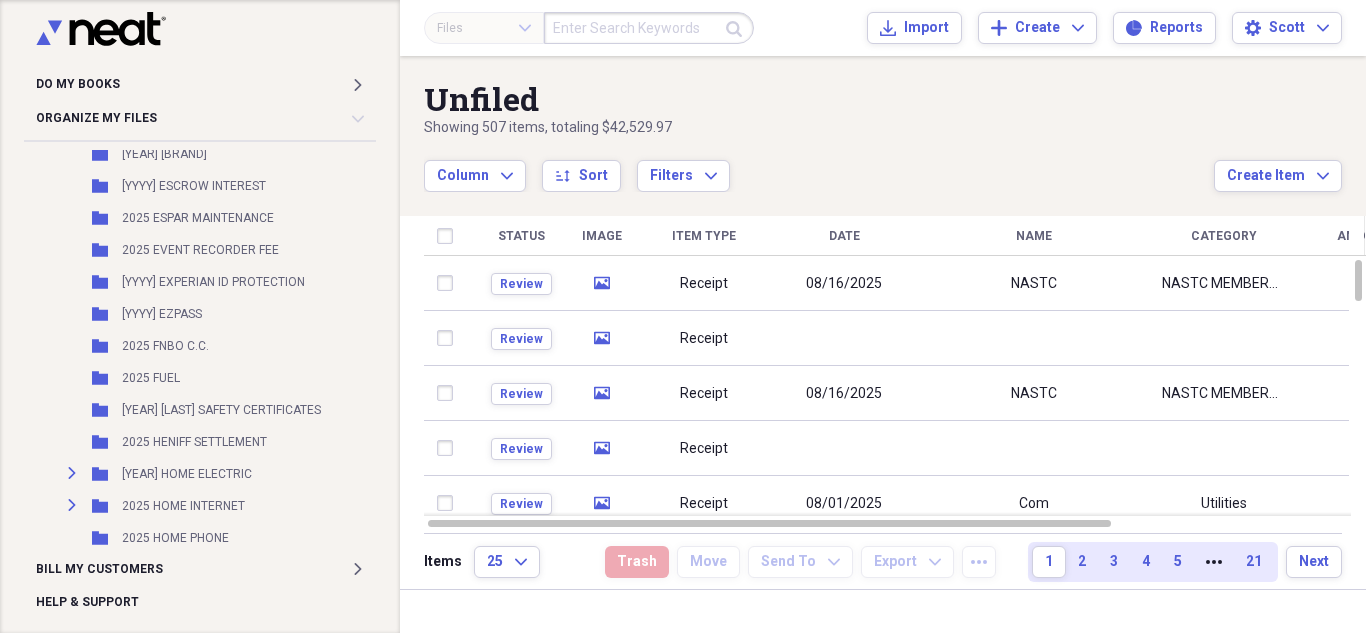scroll, scrollTop: 1300, scrollLeft: 0, axis: vertical 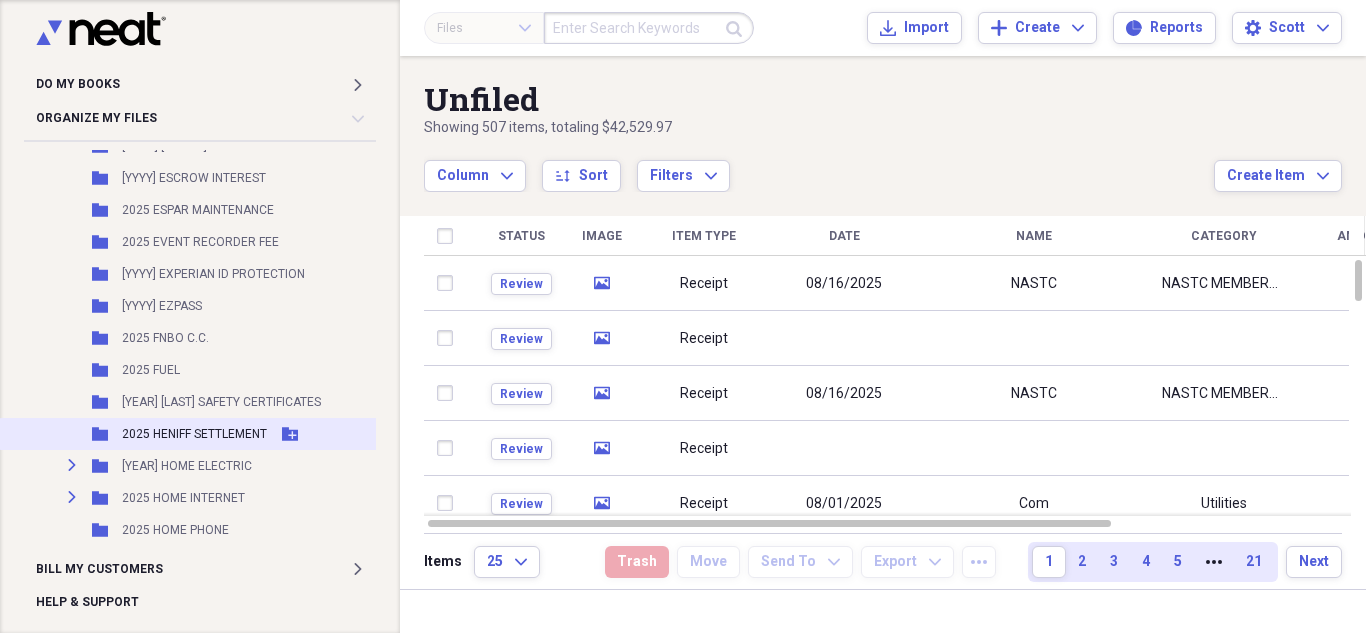 click on "2025 HENIFF SETTLEMENT" at bounding box center (194, 434) 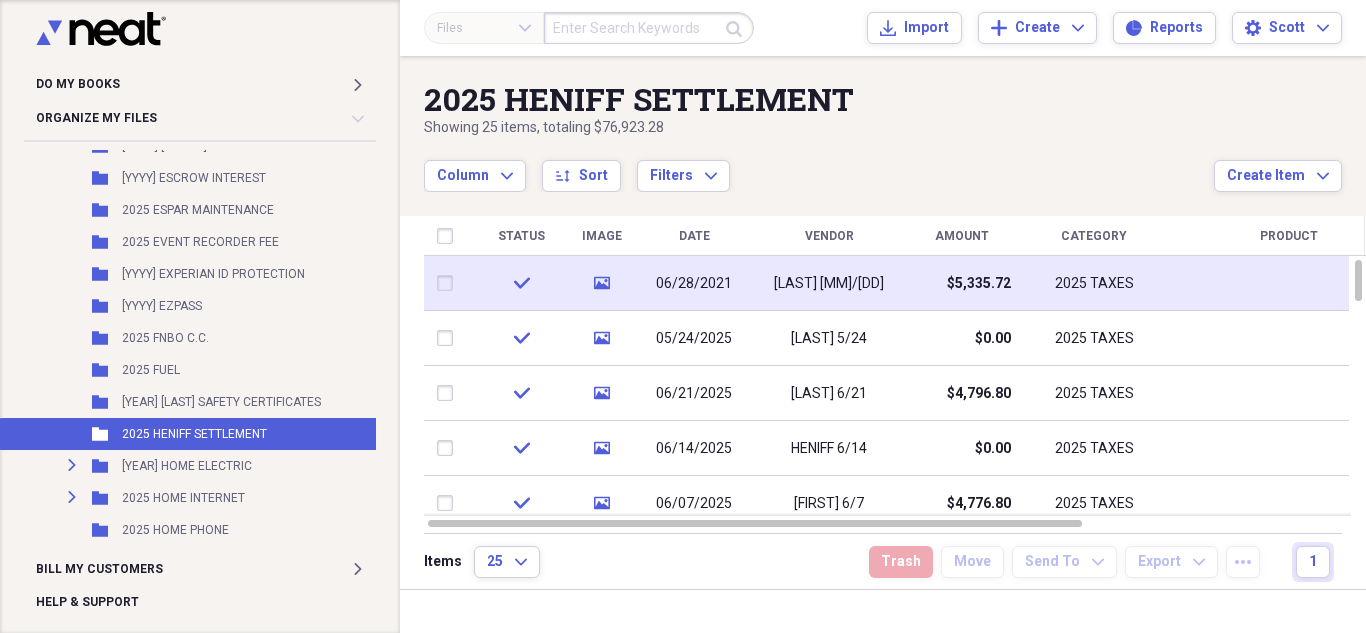 click on "06/28/2021" at bounding box center [694, 284] 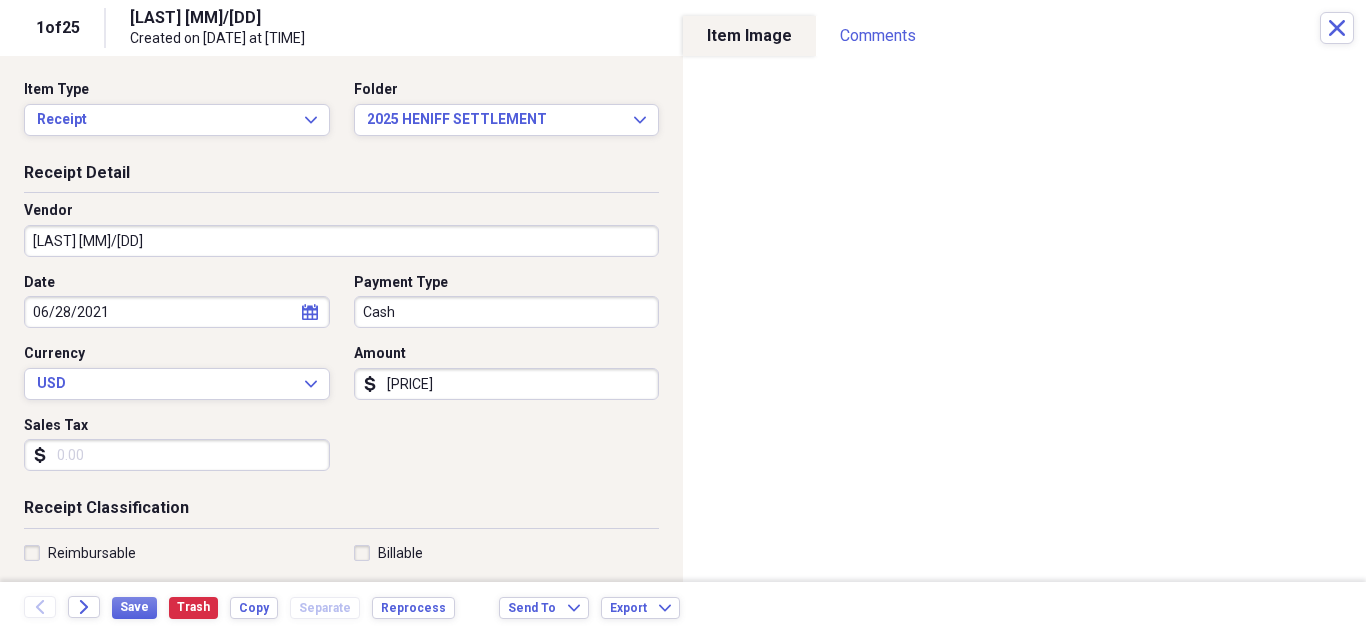 click on "calendar" 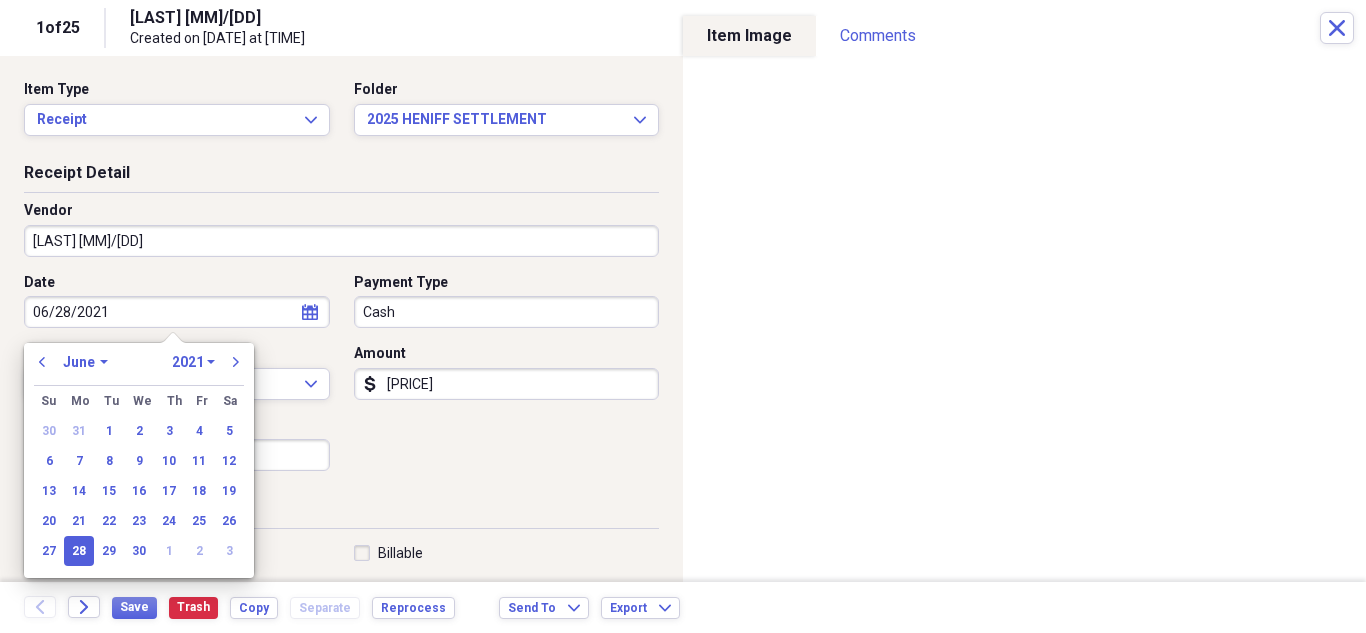 click 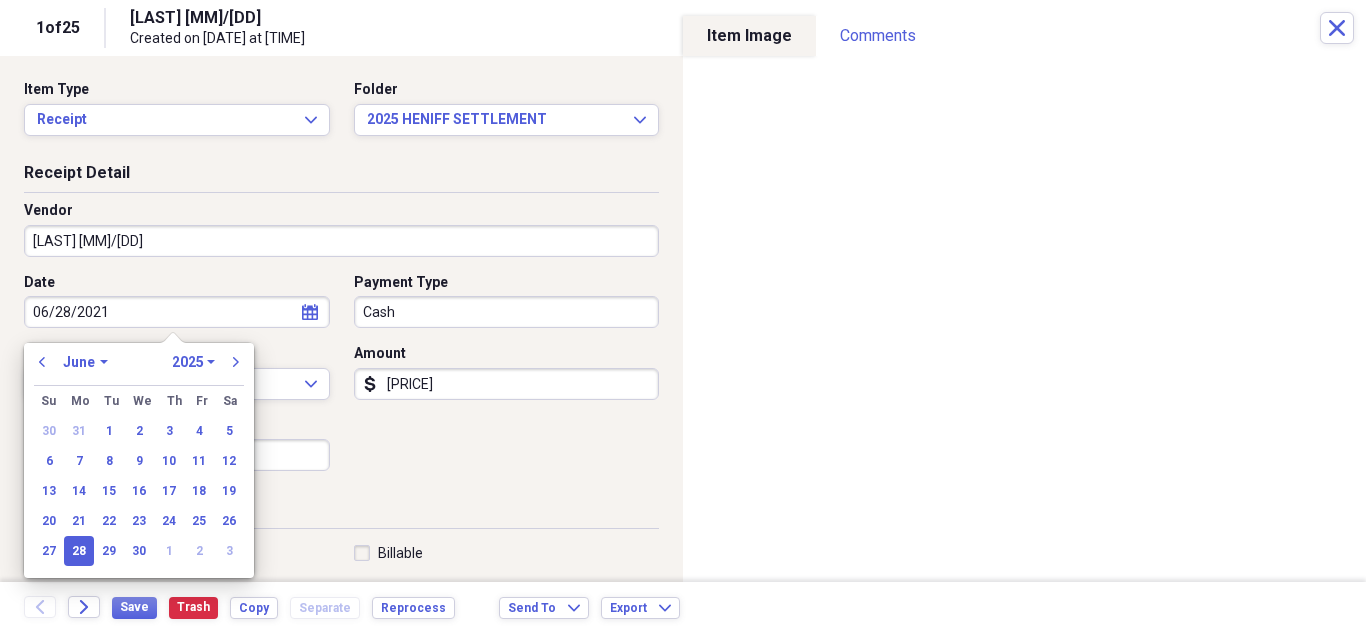 click on "1970 1971 1972 1973 1974 1975 1976 1977 1978 1979 1980 1981 1982 1983 1984 1985 1986 1987 1988 1989 1990 1991 1992 1993 1994 1995 1996 1997 1998 1999 2000 2001 2002 2003 2004 2005 2006 2007 2008 2009 2010 2011 2012 2013 2014 2015 2016 2017 2018 2019 2020 2021 2022 2023 2024 2025 2026 2027 2028 2029 2030 2031 2032 2033 2034 2035" at bounding box center [193, 362] 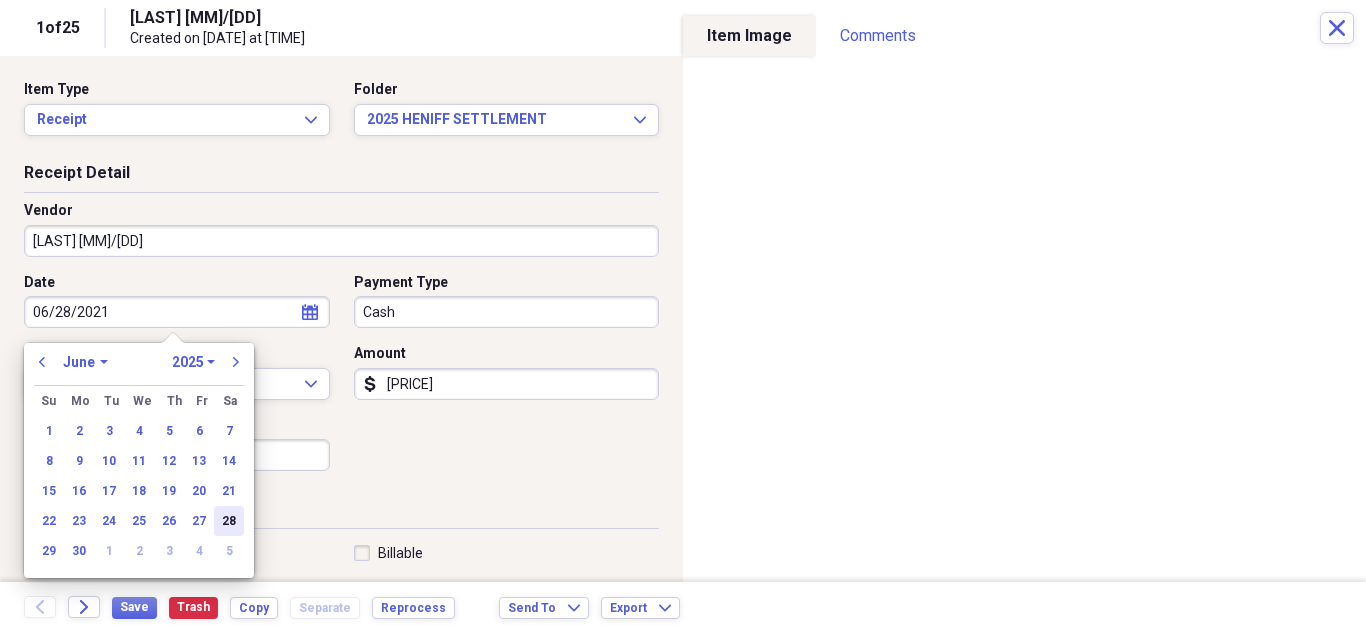 click on "28" at bounding box center [229, 521] 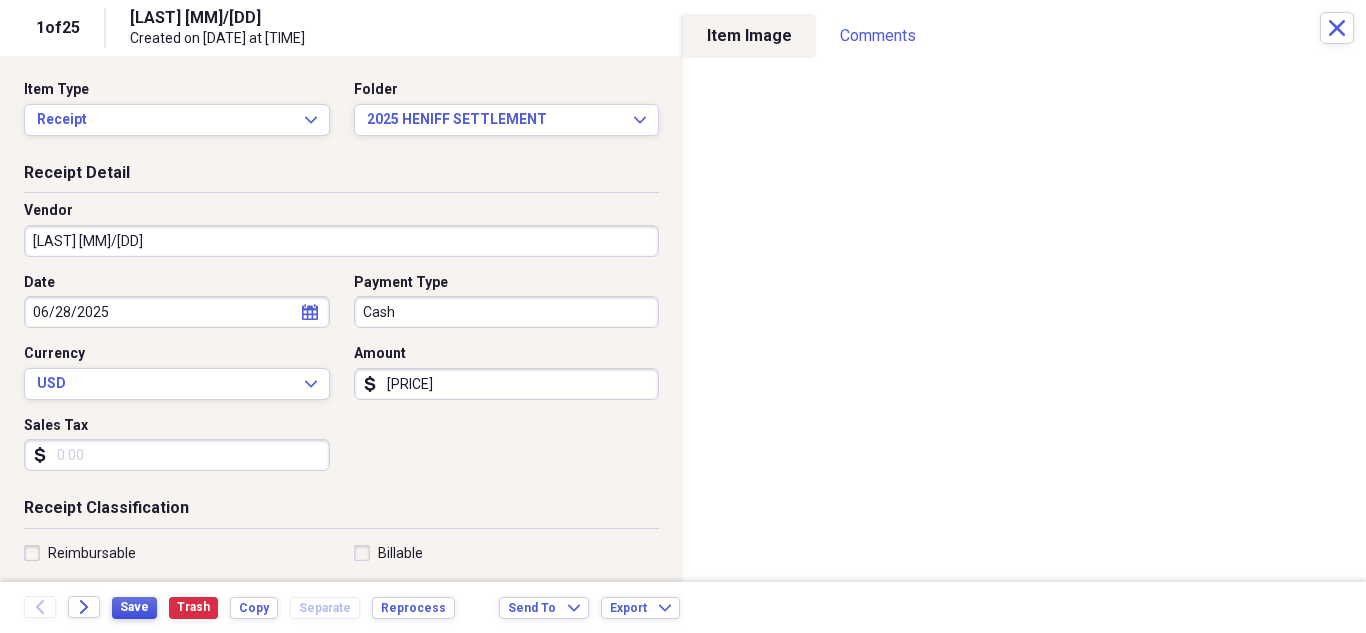 click on "Save" at bounding box center (134, 607) 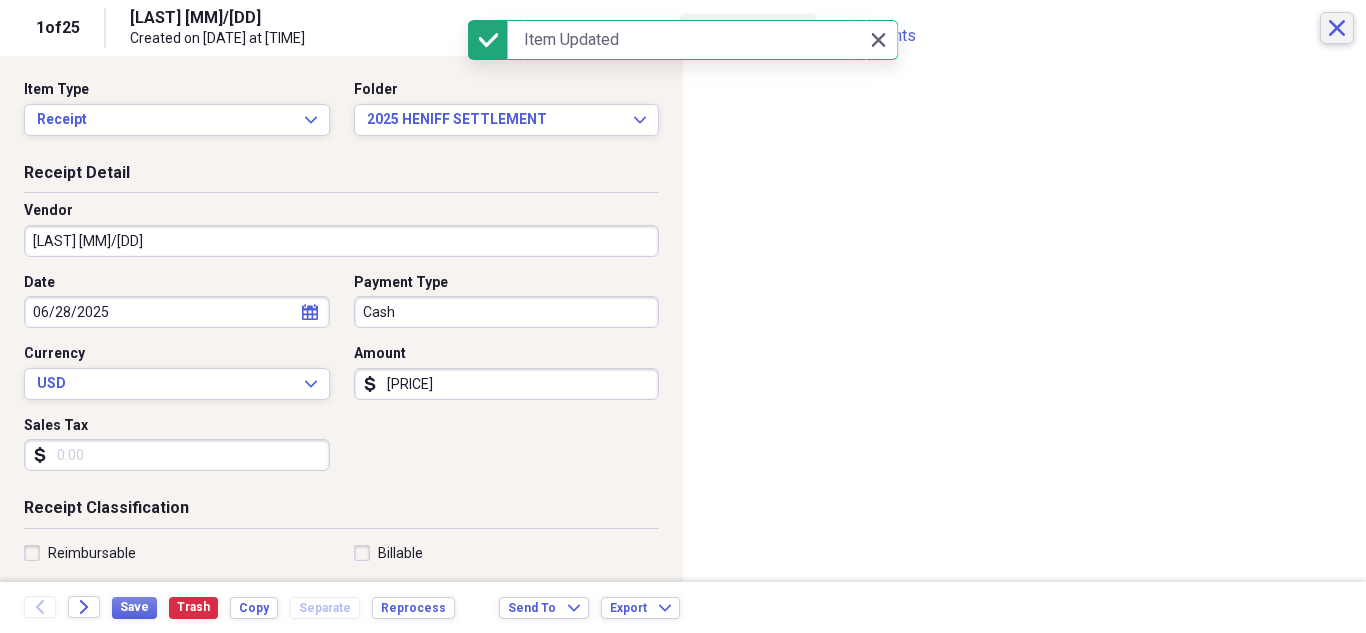 click on "Close" 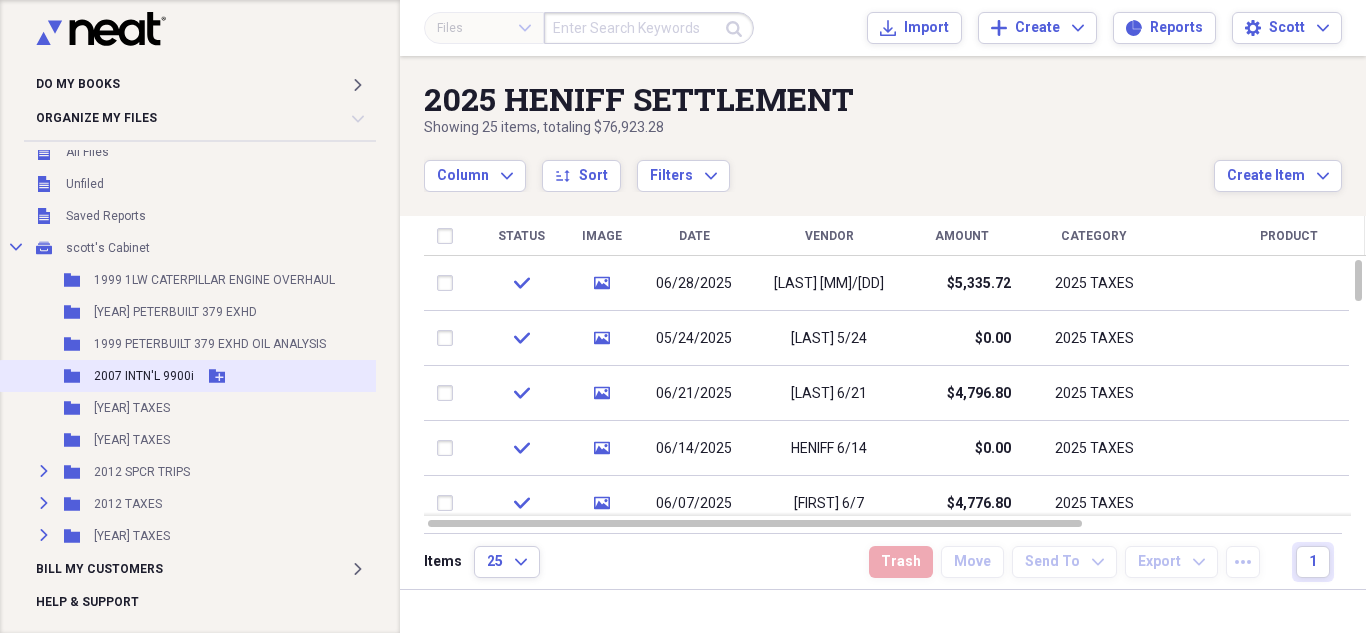 scroll, scrollTop: 0, scrollLeft: 0, axis: both 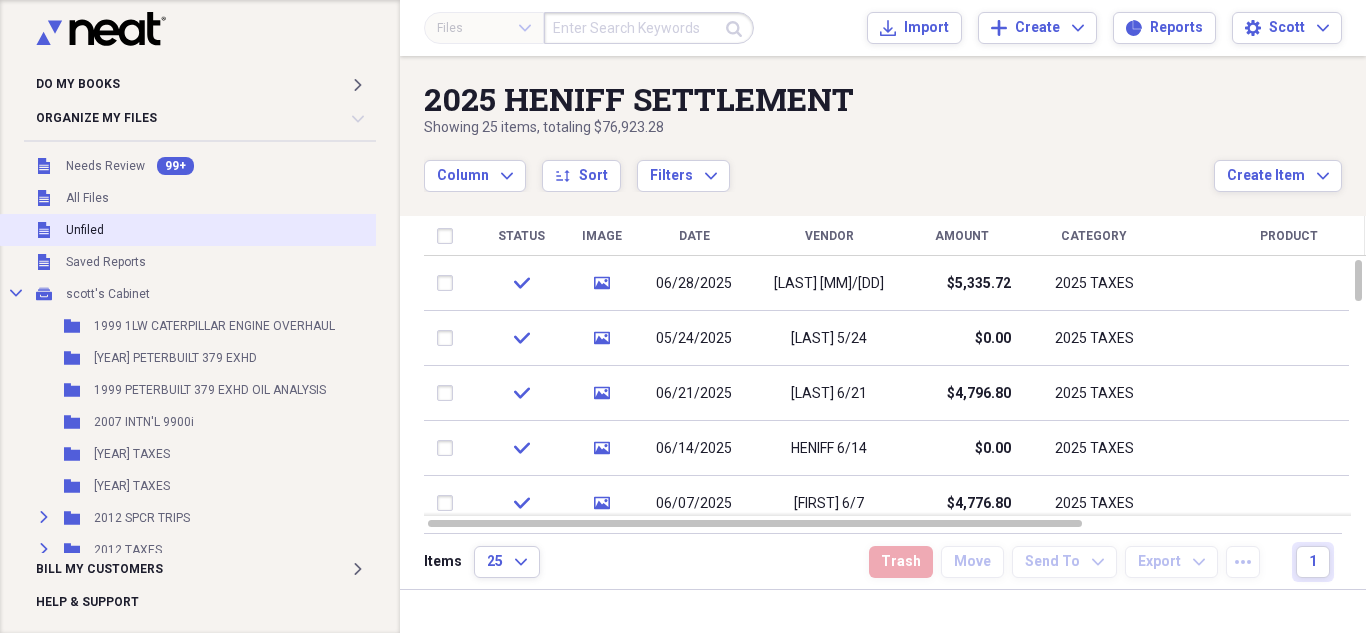 click on "Unfiled Unfiled" at bounding box center (324, 230) 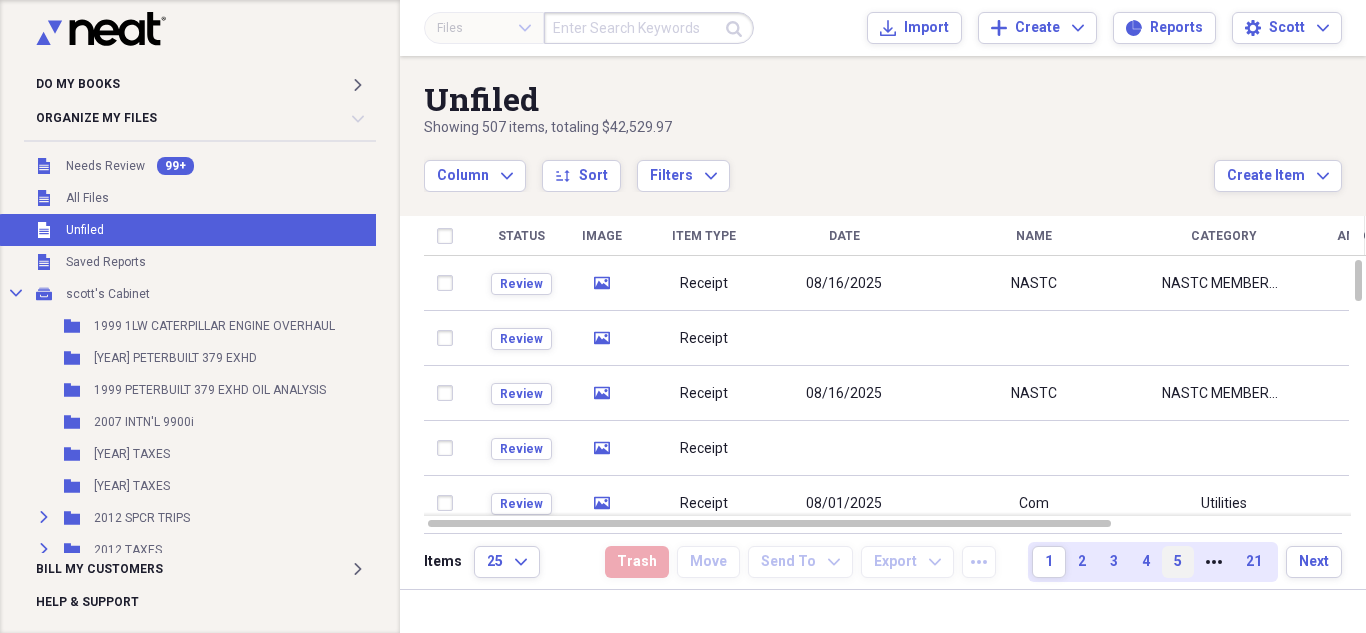 click on "5" at bounding box center [1178, 562] 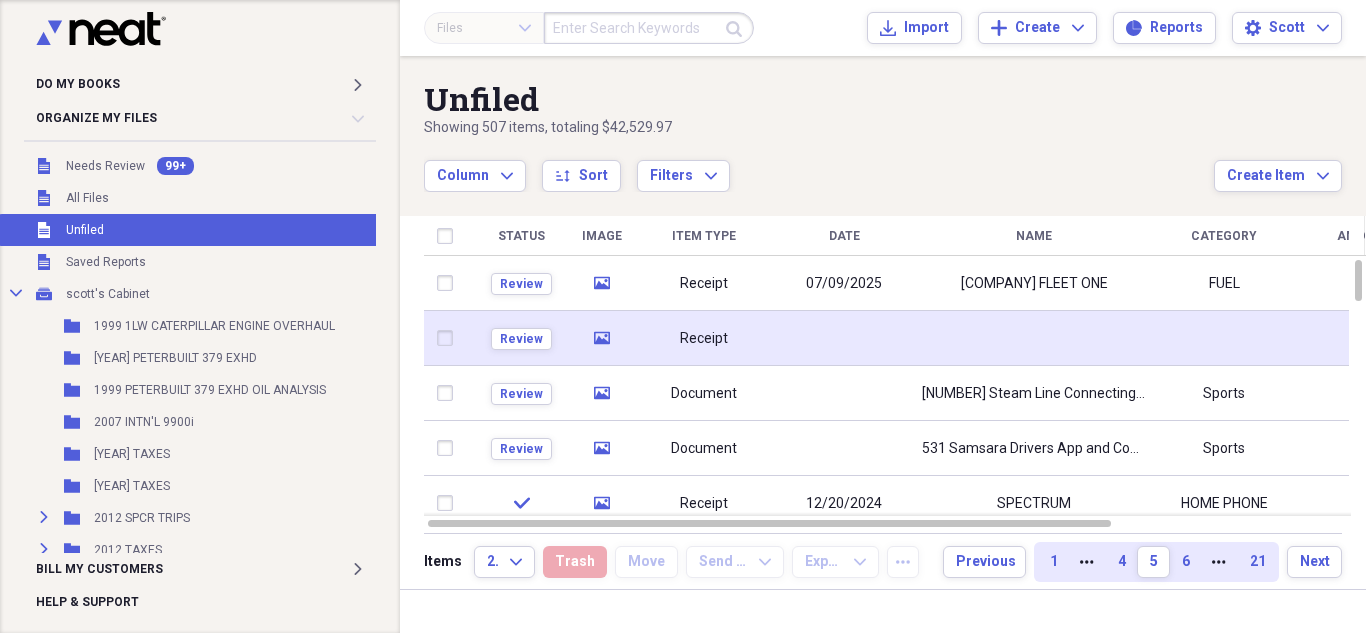click on "media" 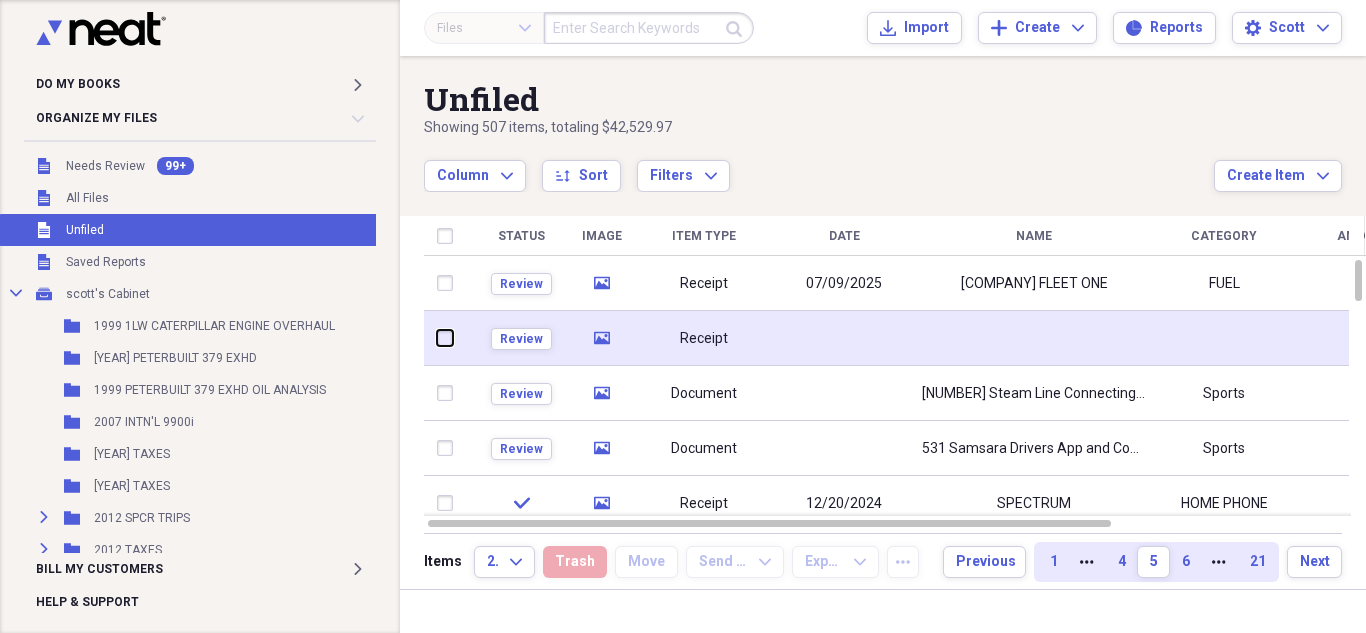 click at bounding box center [437, 338] 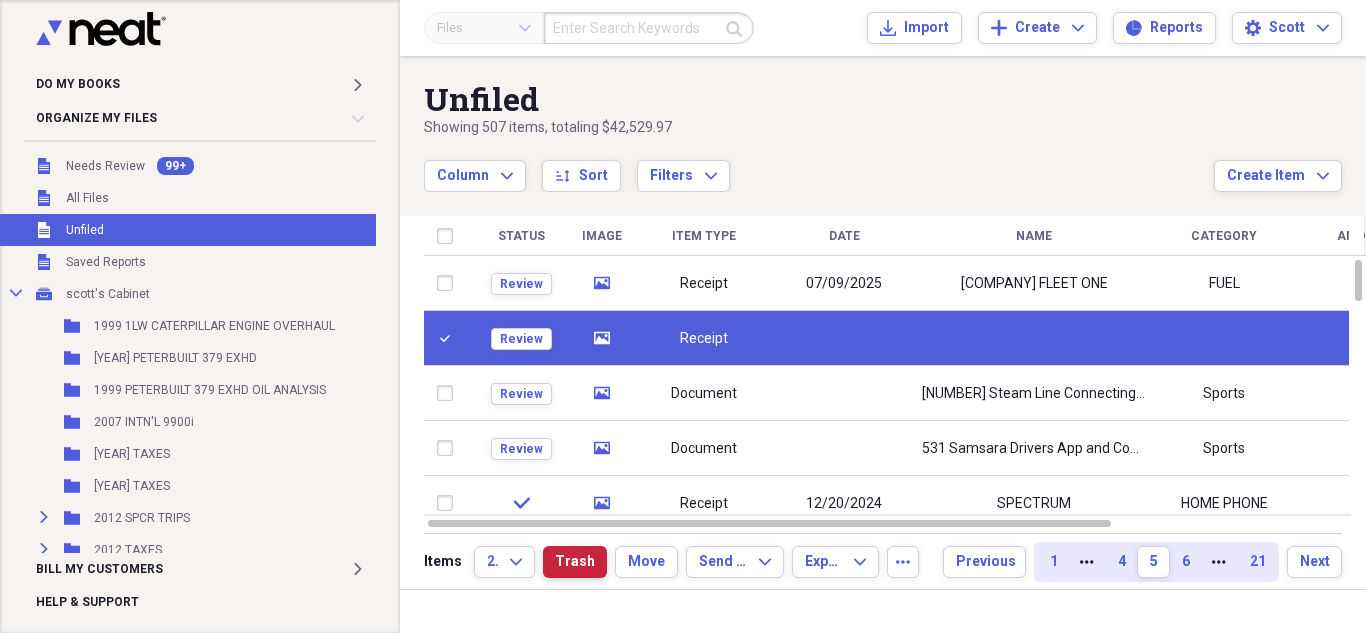 click on "Trash" at bounding box center (575, 562) 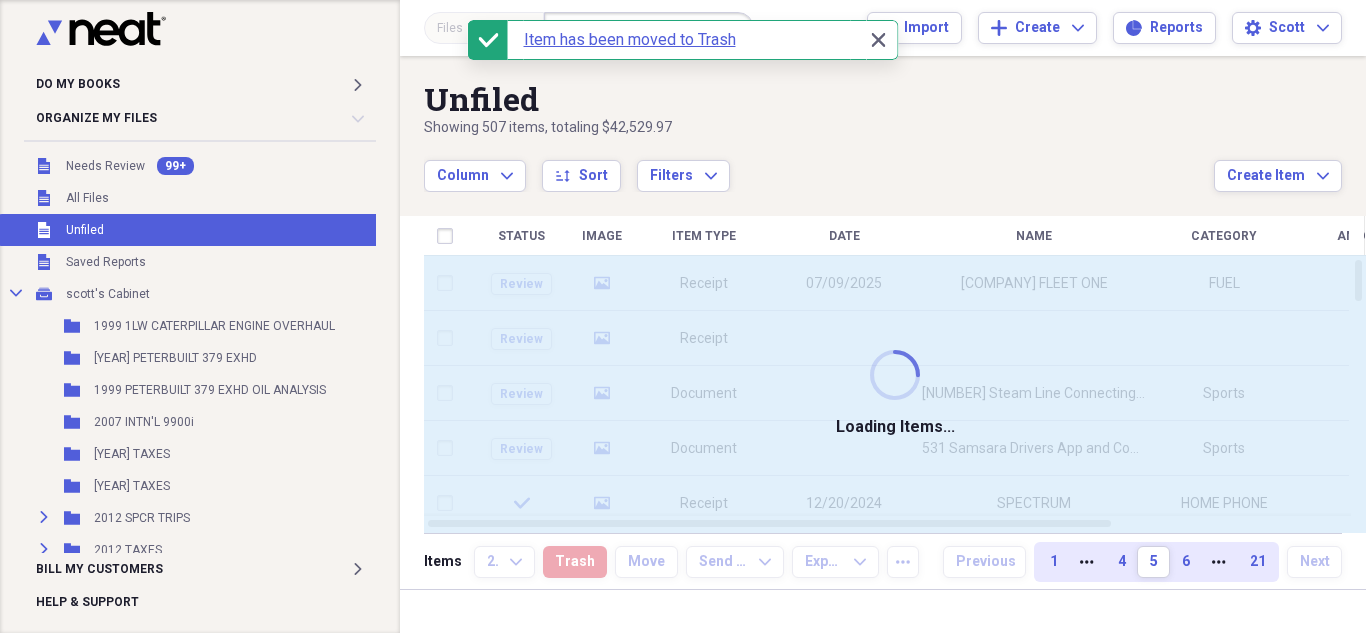 checkbox on "false" 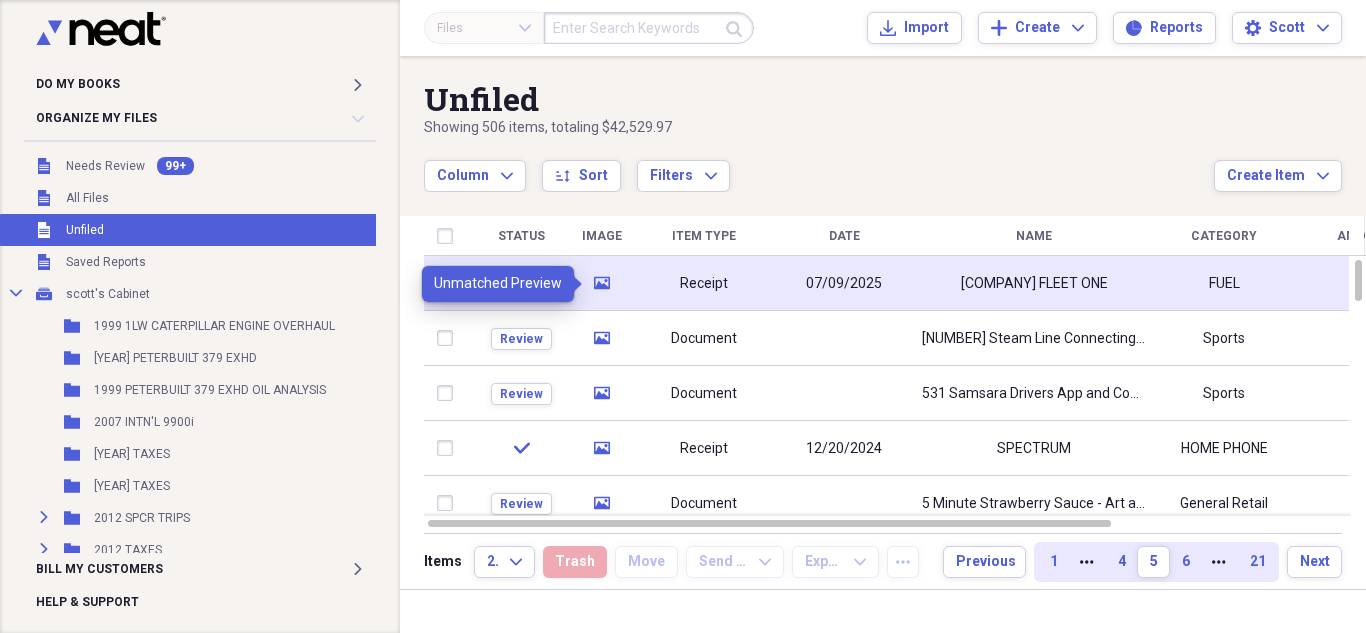 click 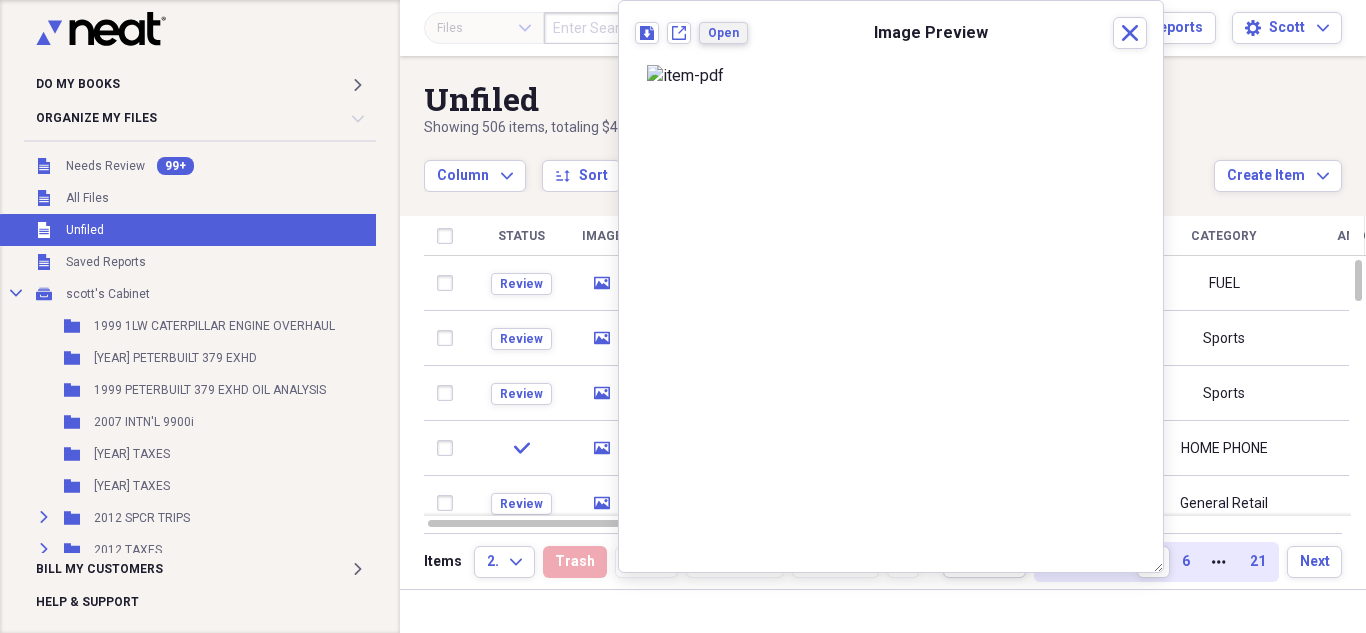click on "Open" at bounding box center [723, 33] 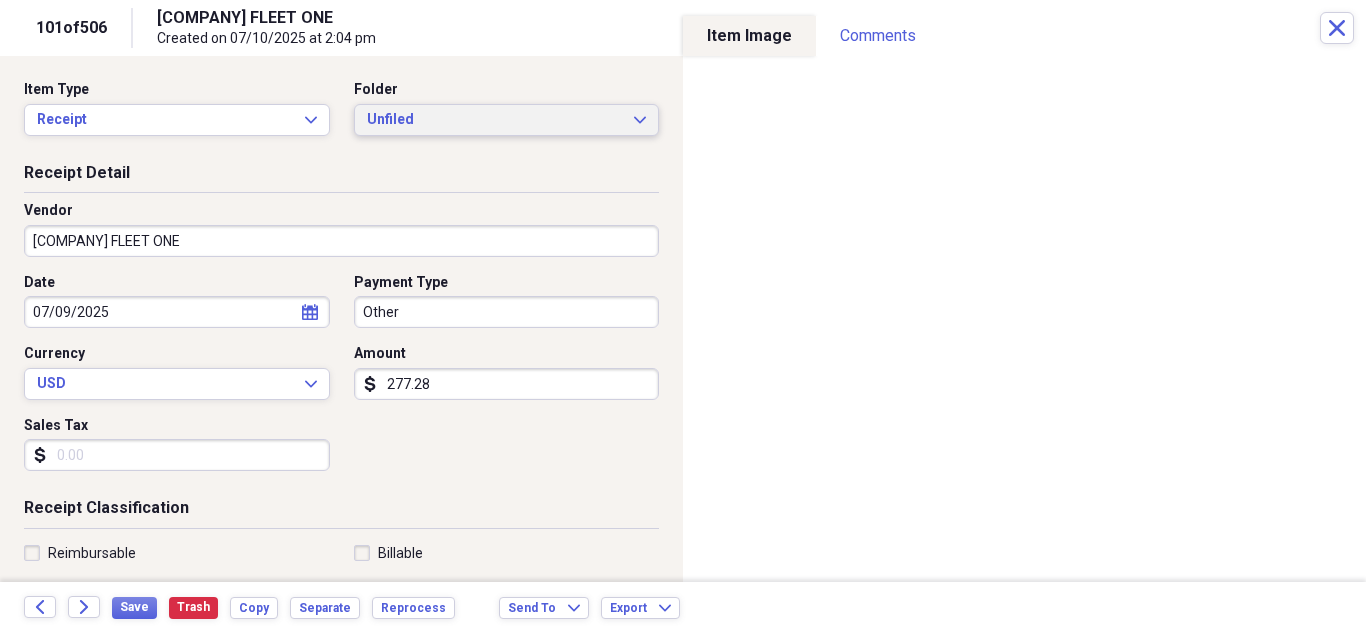 click on "Unfiled" at bounding box center [495, 120] 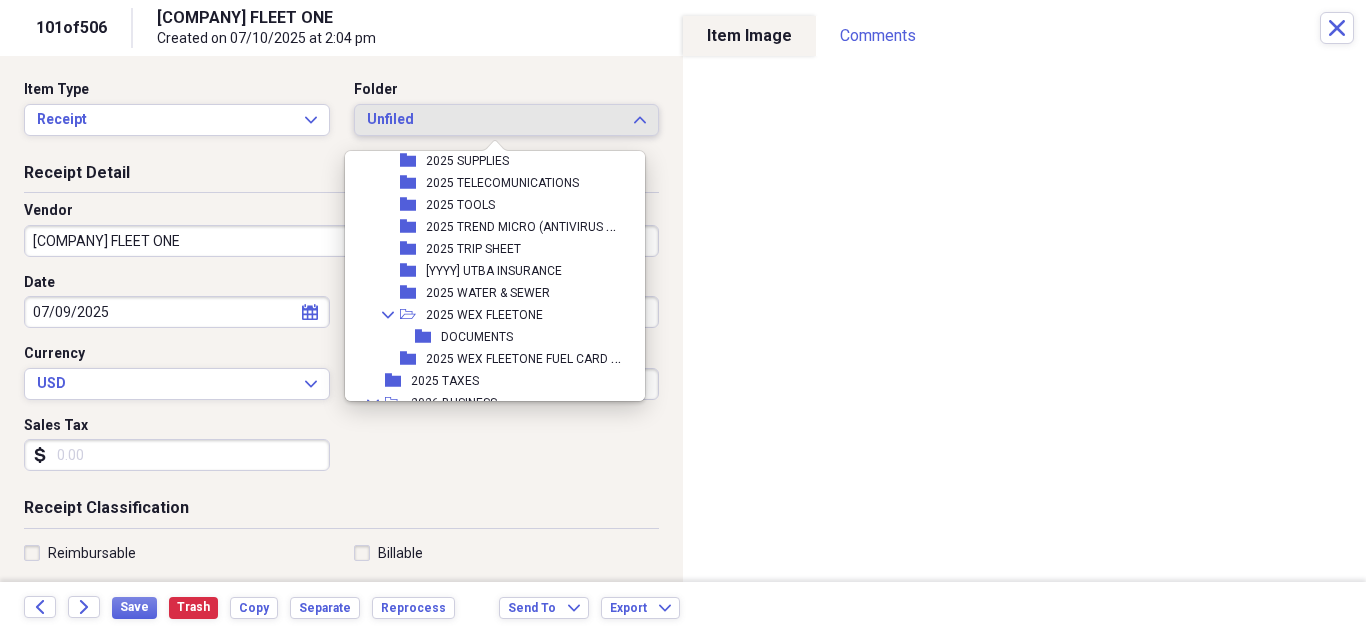 scroll, scrollTop: 1700, scrollLeft: 0, axis: vertical 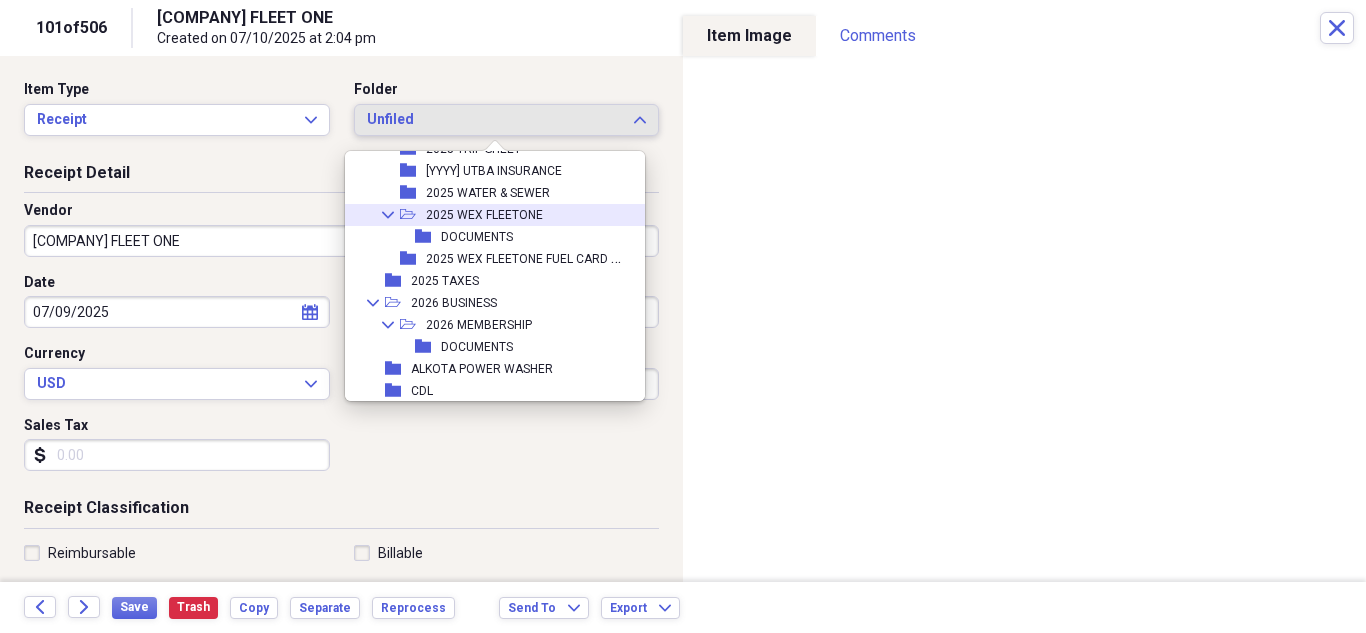 click on "2025 WEX FLEETONE" at bounding box center [484, 215] 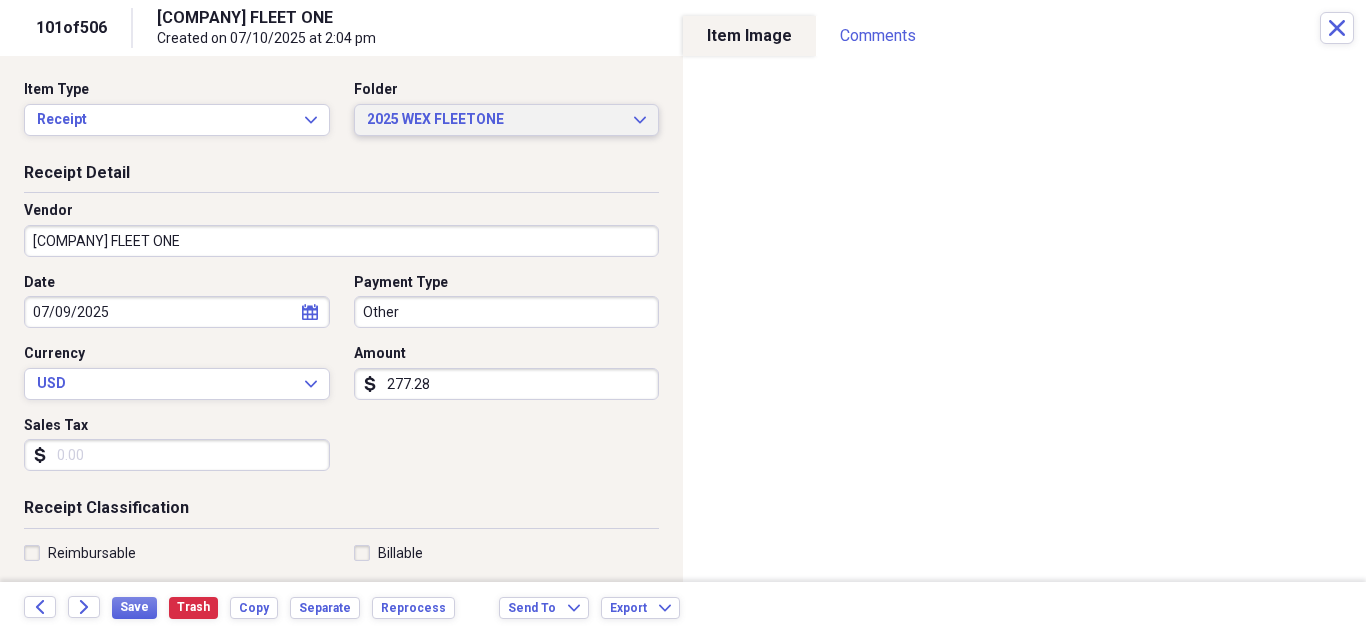 type 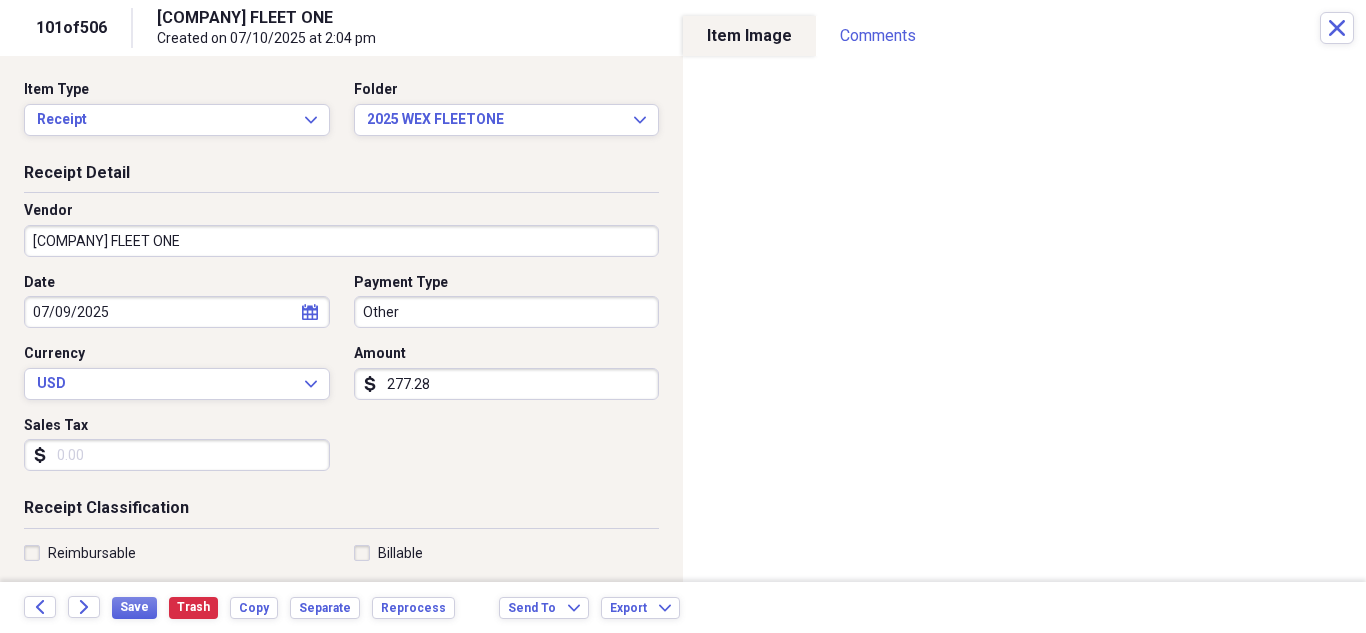 click on "Other" at bounding box center [507, 312] 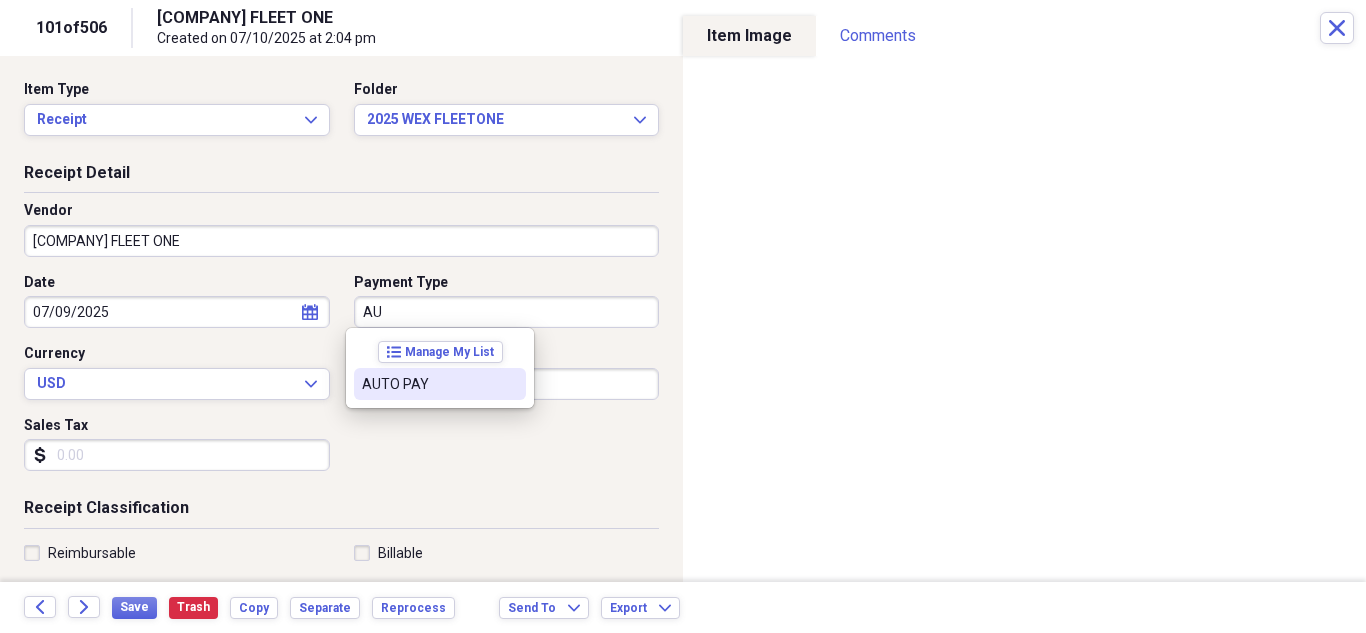click on "AUTO PAY" at bounding box center (428, 384) 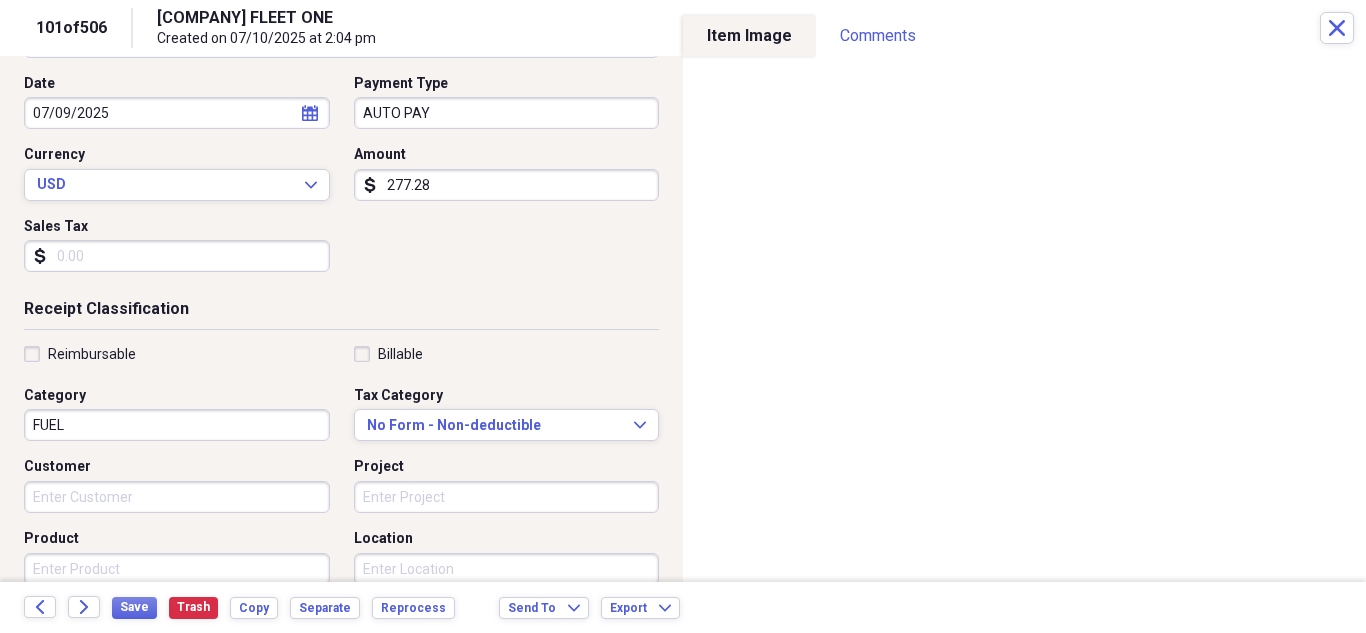 scroll, scrollTop: 200, scrollLeft: 0, axis: vertical 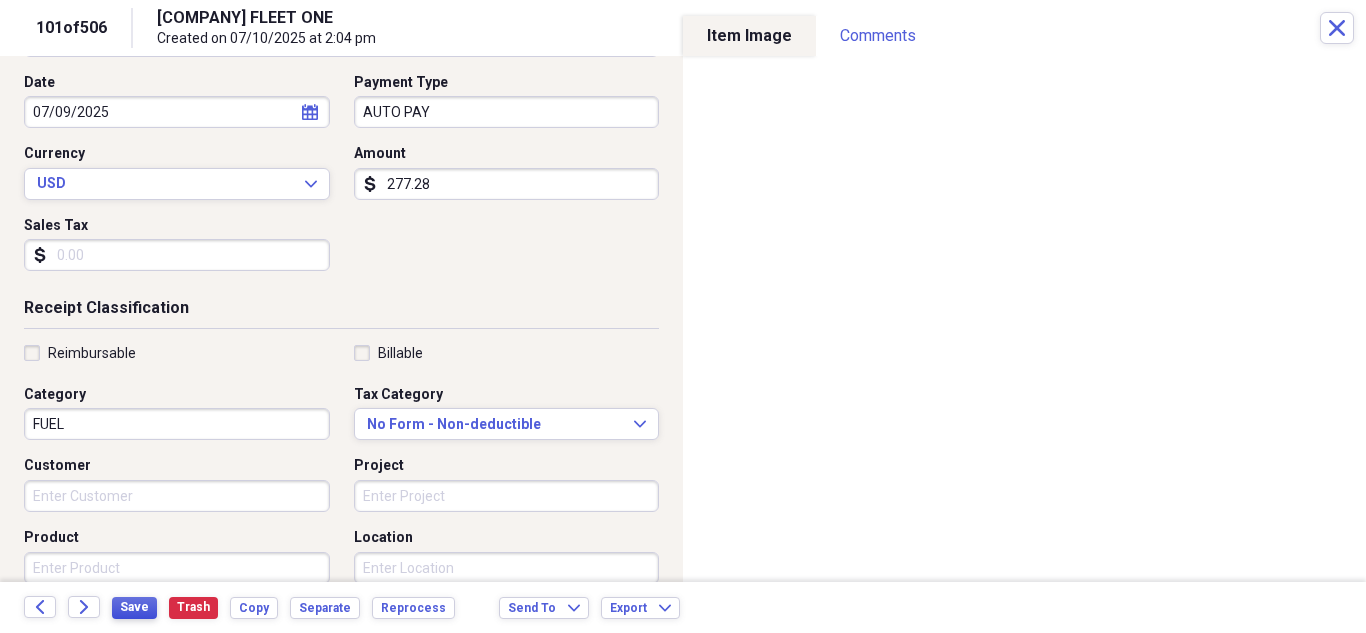 click on "Save" at bounding box center (134, 607) 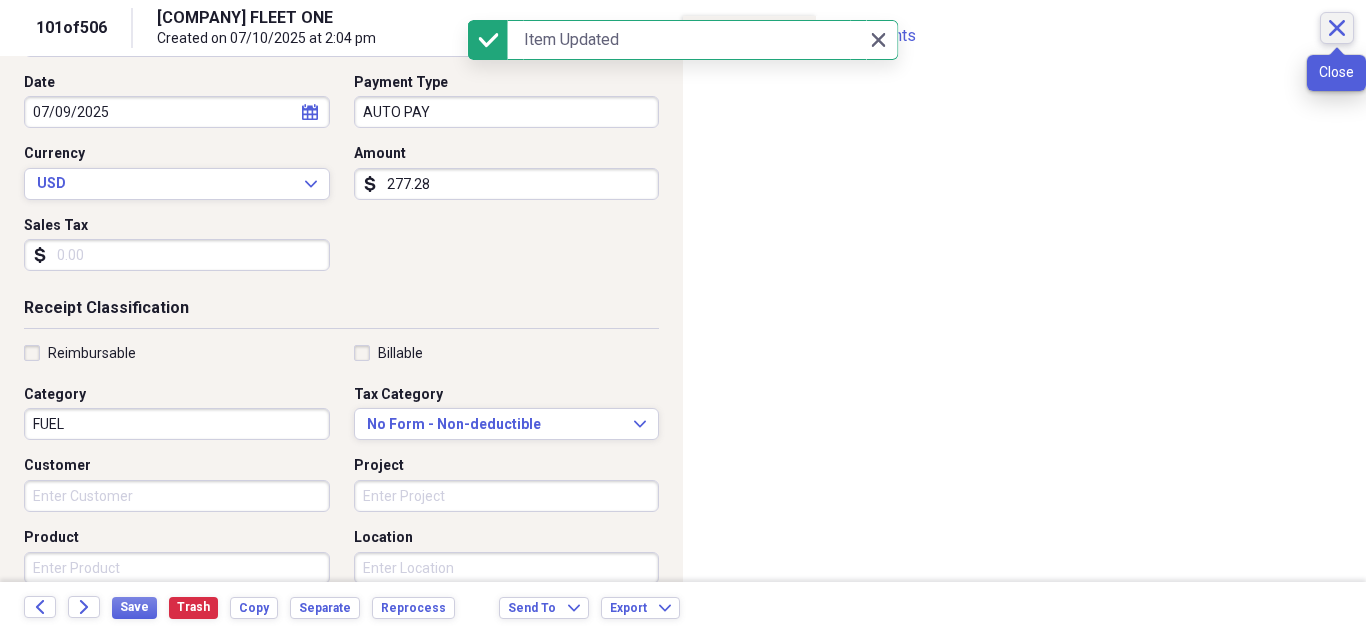 click on "Close" 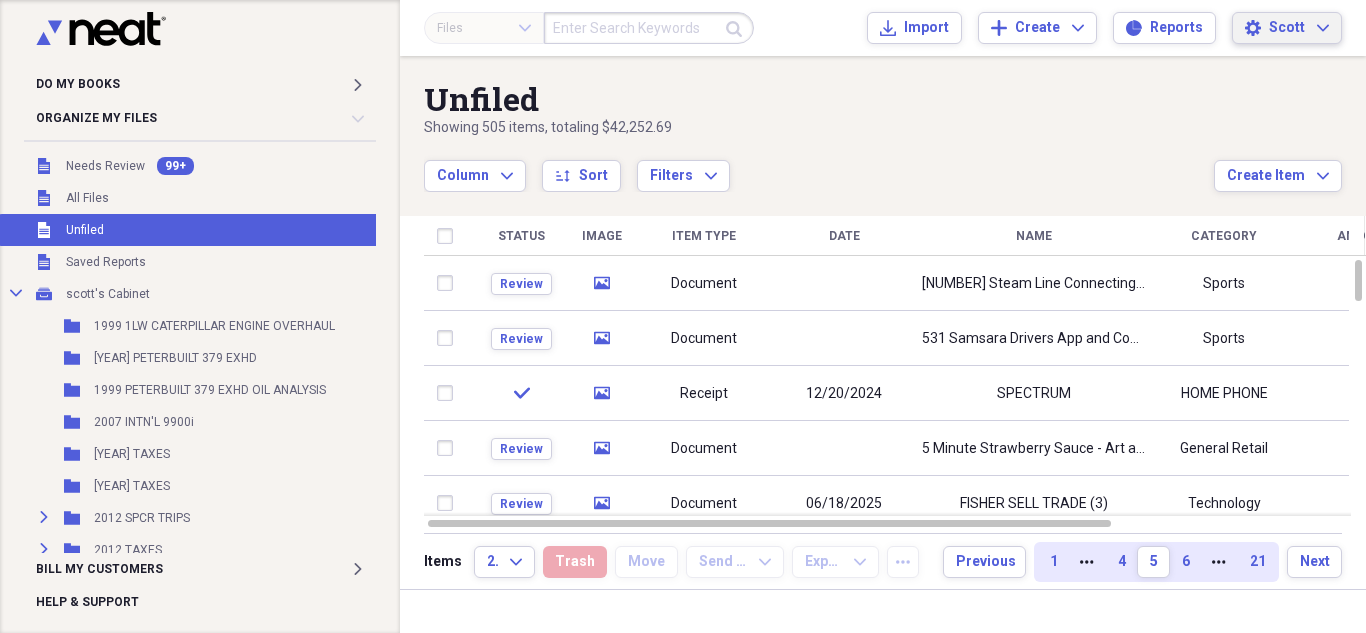 click on "Scott" at bounding box center (1287, 28) 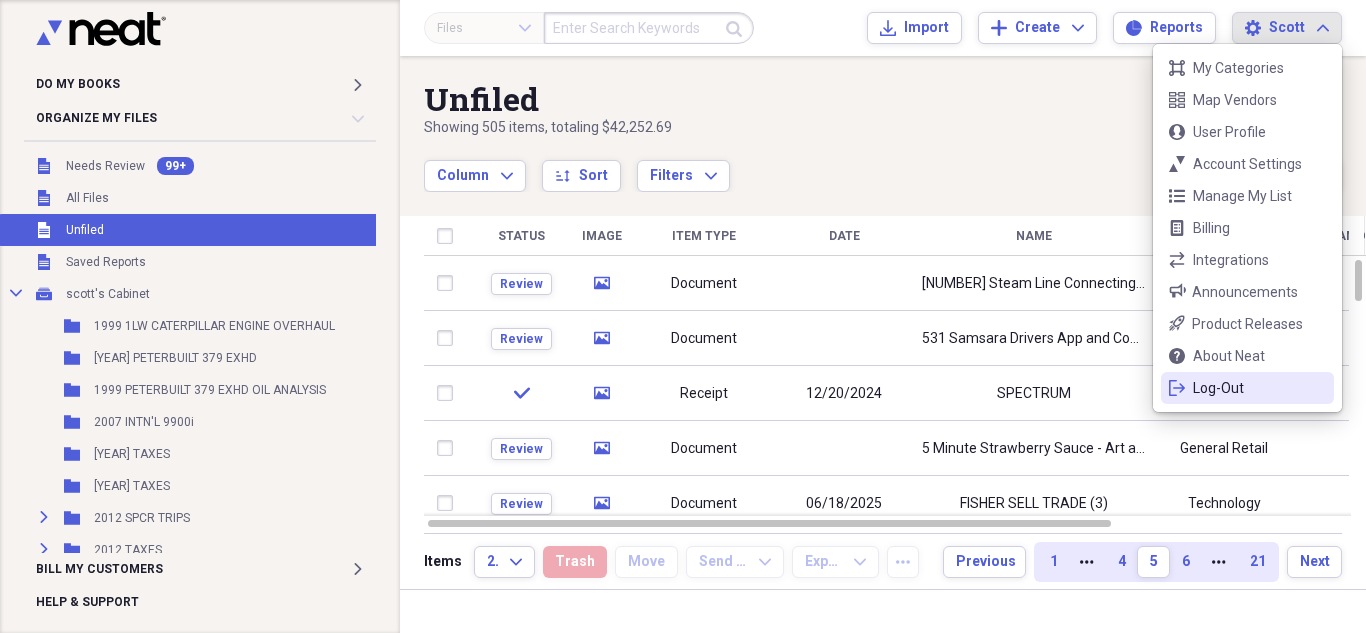 click on "Log-Out" at bounding box center [1247, 388] 